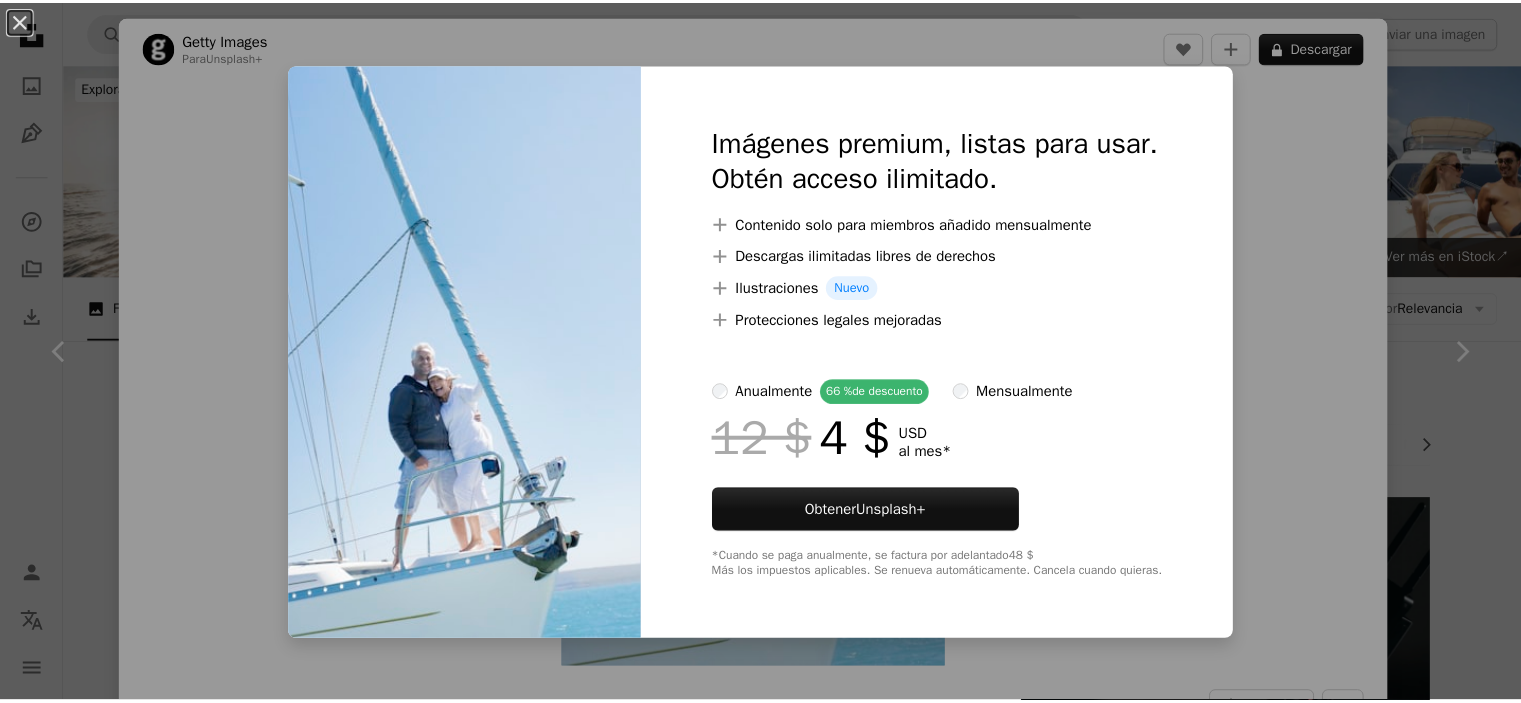 scroll, scrollTop: 1700, scrollLeft: 0, axis: vertical 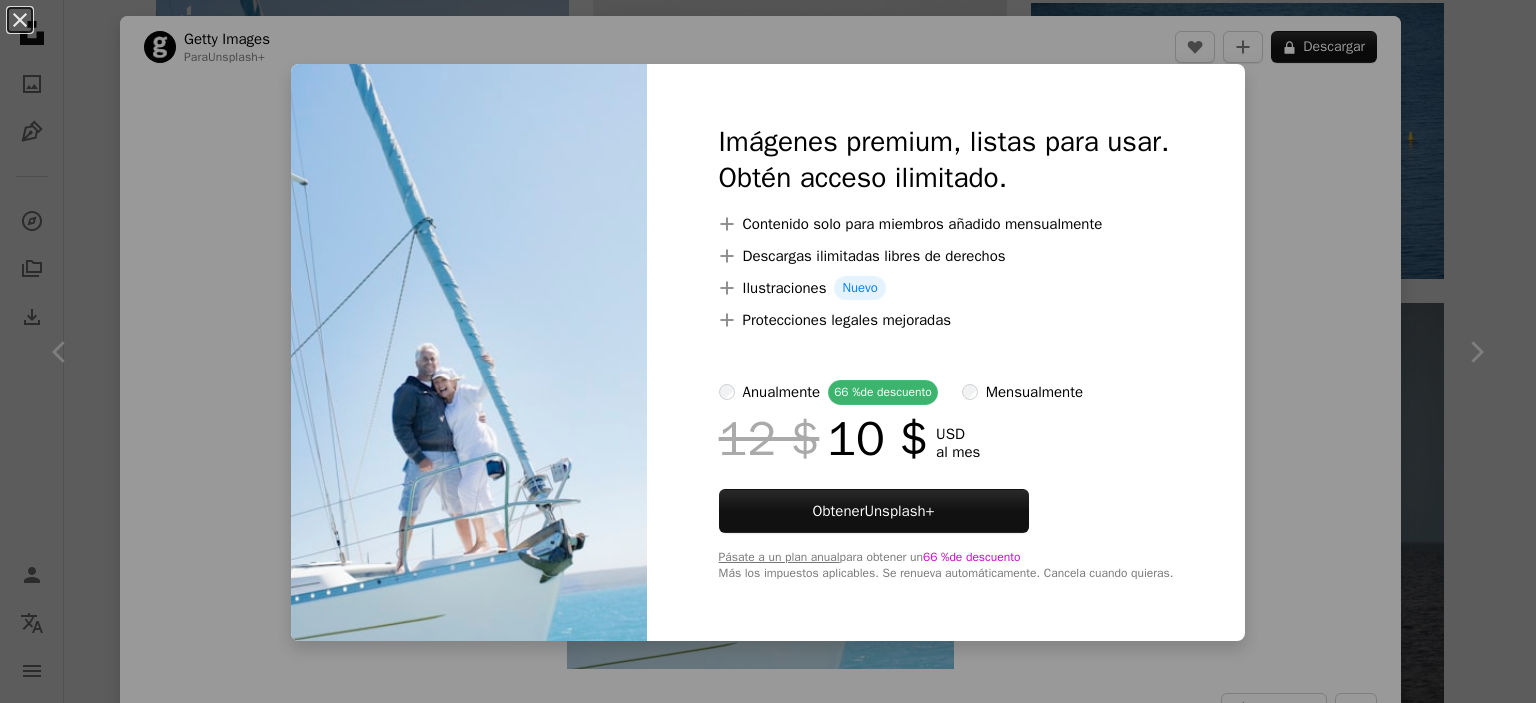 click on "anualmente" at bounding box center [782, 392] 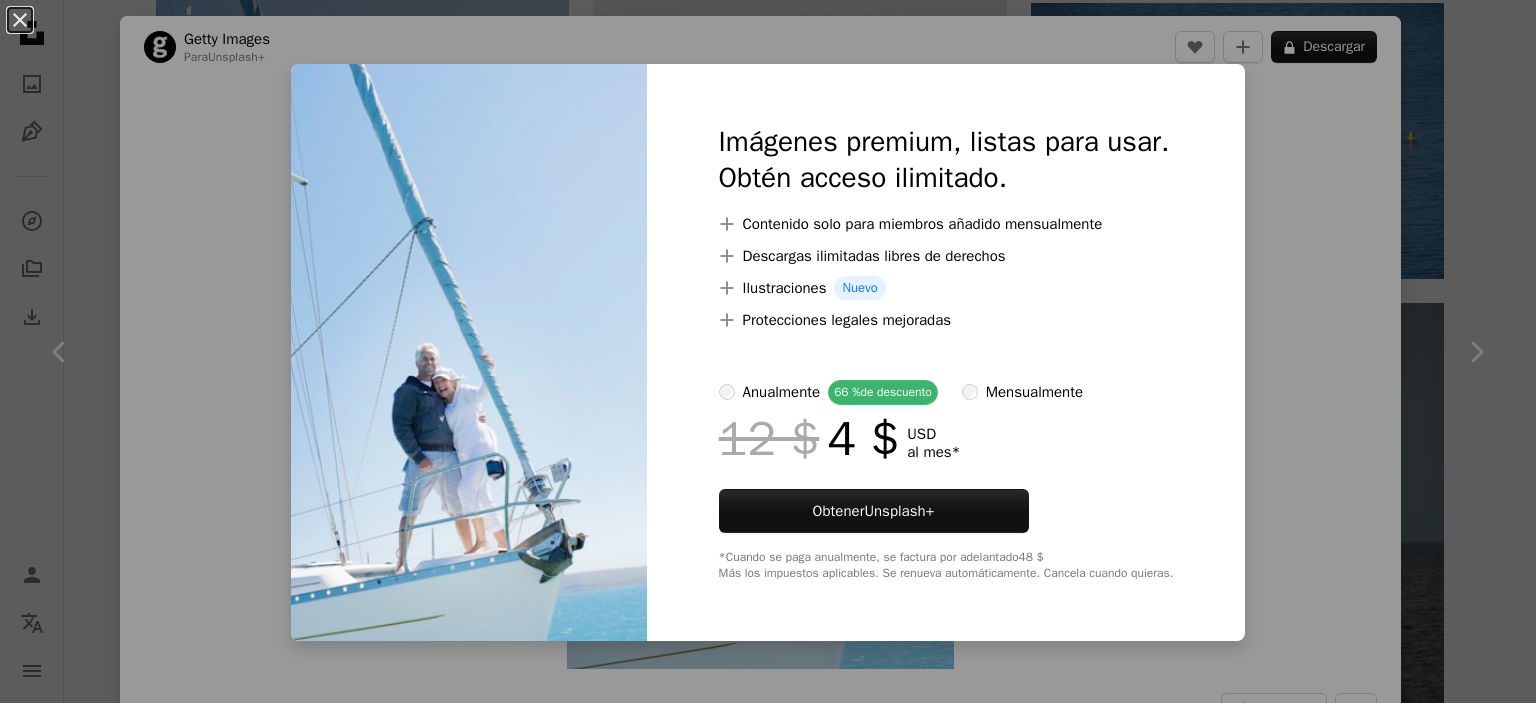 click on "An X shape Imágenes premium, listas para usar. Obtén acceso ilimitado. A plus sign Contenido solo para miembros añadido mensualmente A plus sign Descargas ilimitadas libres de derechos A plus sign Ilustraciones  Nuevo A plus sign Protecciones legales mejoradas anualmente 66 %  de descuento mensualmente 12 $   4 $ USD al mes * Obtener  Unsplash+ *Cuando se paga anualmente, se factura por adelantado  48 $ Más los impuestos aplicables. Se renueva automáticamente. Cancela cuando quieras." at bounding box center [768, 351] 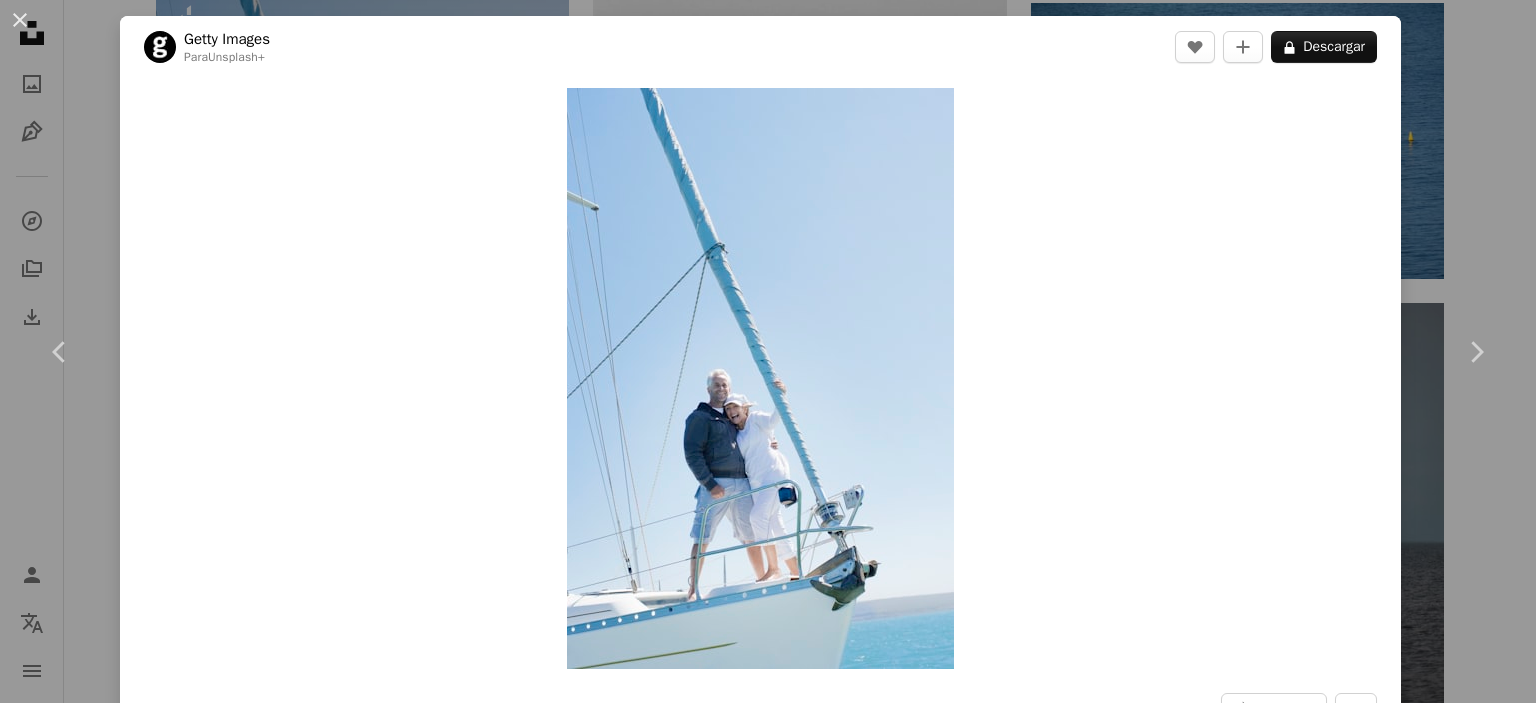 click on "An X shape Chevron left Chevron right Getty Images Para  Unsplash+ A heart A plus sign A lock Descargar Zoom in A forward-right arrow Compartir More Actions Calendar outlined Publicado el  30 de agosto de 2022 Safety Con la  Licencia Unsplash+ viajar mar hombres felicidad riqueza soleado riente ancla unión día emoción Espacio de copia despreocupado pareja madura longitud total Vista de ángulo bajo Imágenes de dominio público De esta serie Chevron right Plus sign for Unsplash+ Plus sign for Unsplash+ Plus sign for Unsplash+ Plus sign for Unsplash+ Imágenes relacionadas Plus sign for Unsplash+ A heart A plus sign Getty Images Para  Unsplash+ A lock Descargar Plus sign for Unsplash+ A heart A plus sign [PERSON] Para  Unsplash+ A lock Descargar Plus sign for Unsplash+ A heart A plus sign [PERSON] Para  Unsplash+ A lock Descargar Plus sign for Unsplash+ A heart A plus sign Getty Images Para  Unsplash+ A lock Descargar Plus sign for Unsplash+ A heart A plus sign [PERSON] Para" at bounding box center [768, 351] 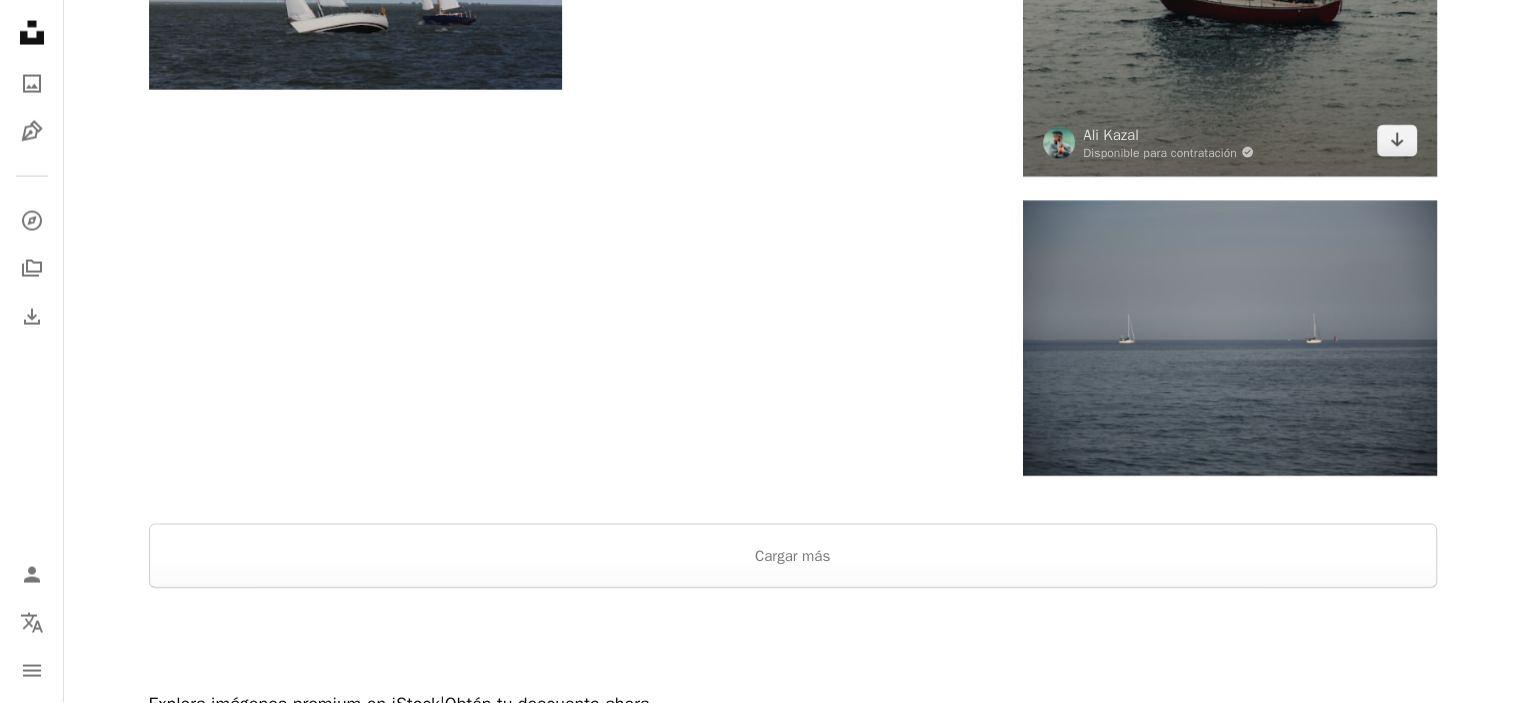 scroll, scrollTop: 4400, scrollLeft: 0, axis: vertical 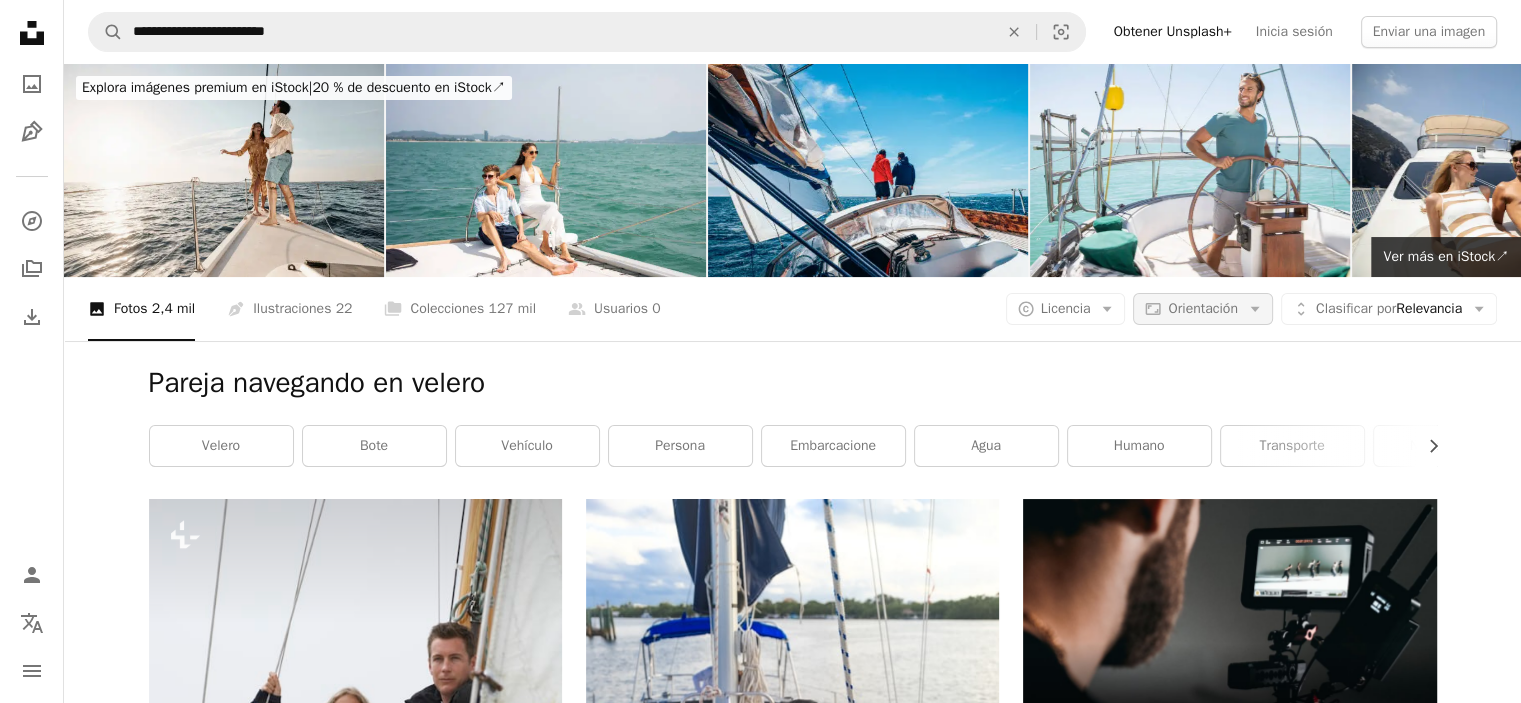 click on "Orientación" at bounding box center (1202, 308) 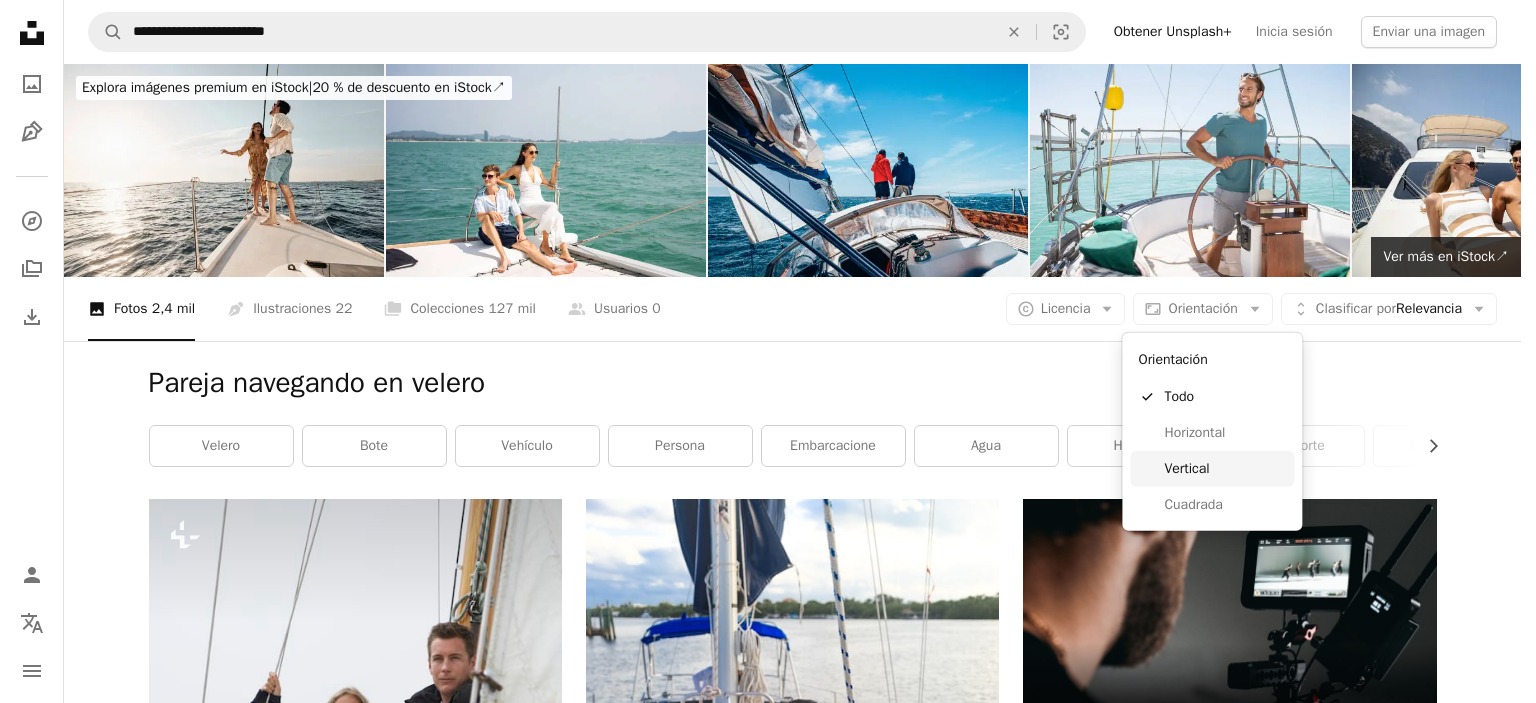 click on "Vertical" at bounding box center [1225, 469] 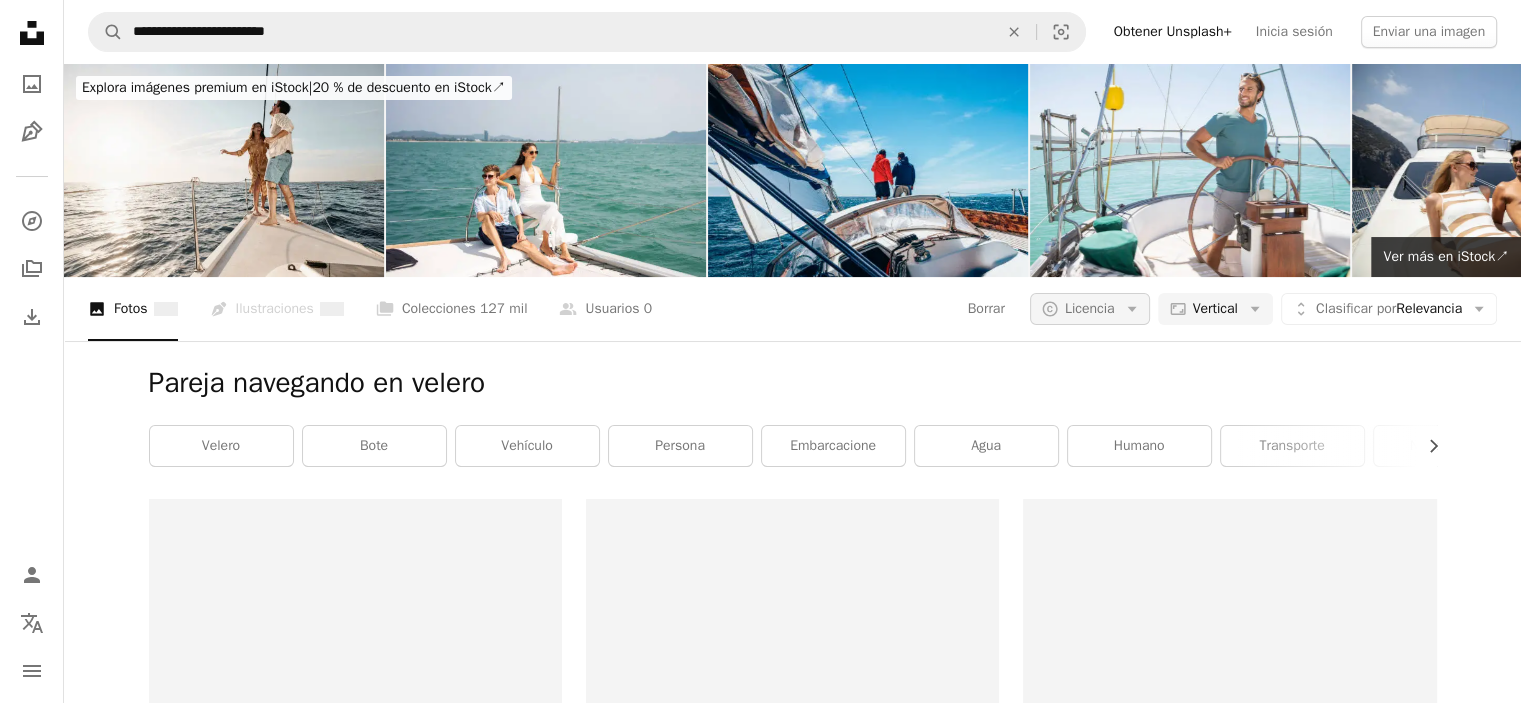 click on "Licencia" at bounding box center (1090, 308) 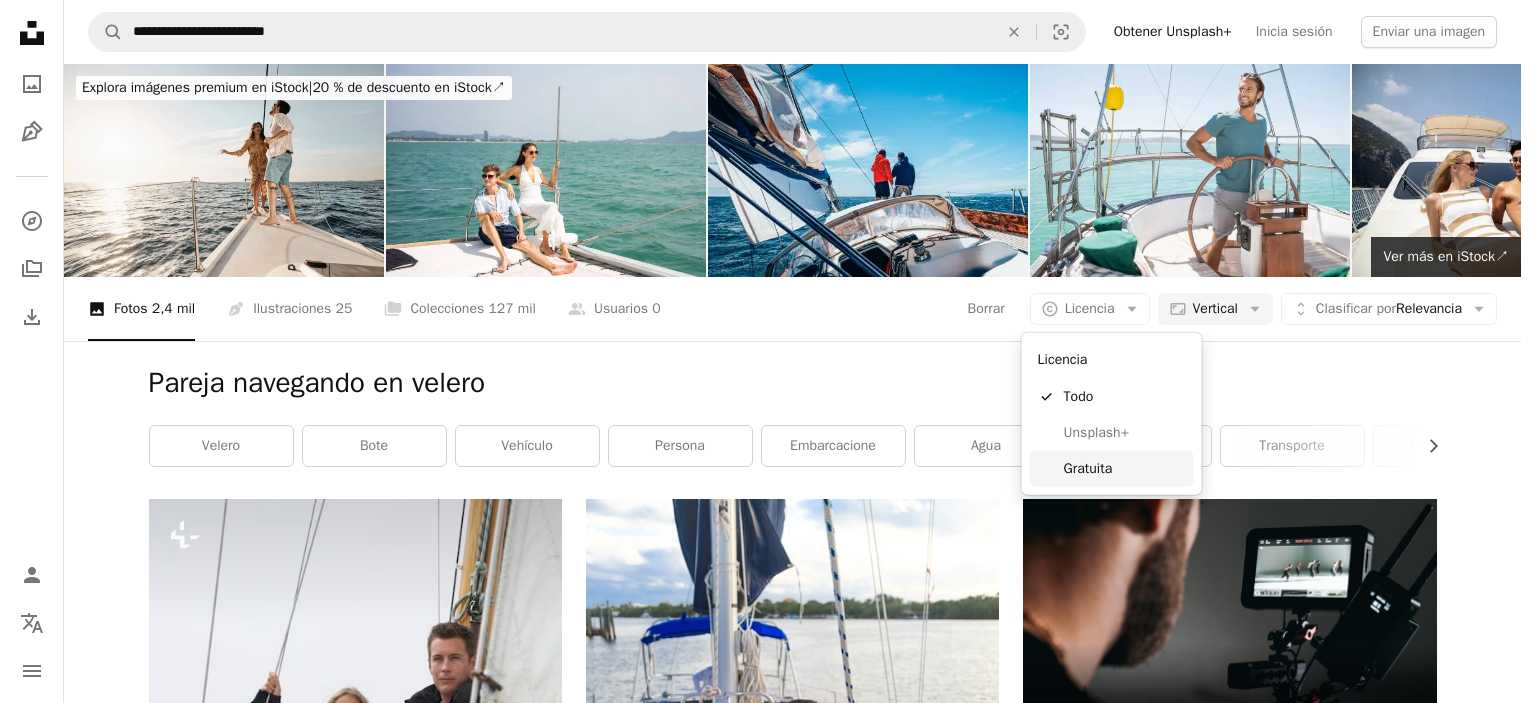 click on "Gratuita" at bounding box center (1125, 469) 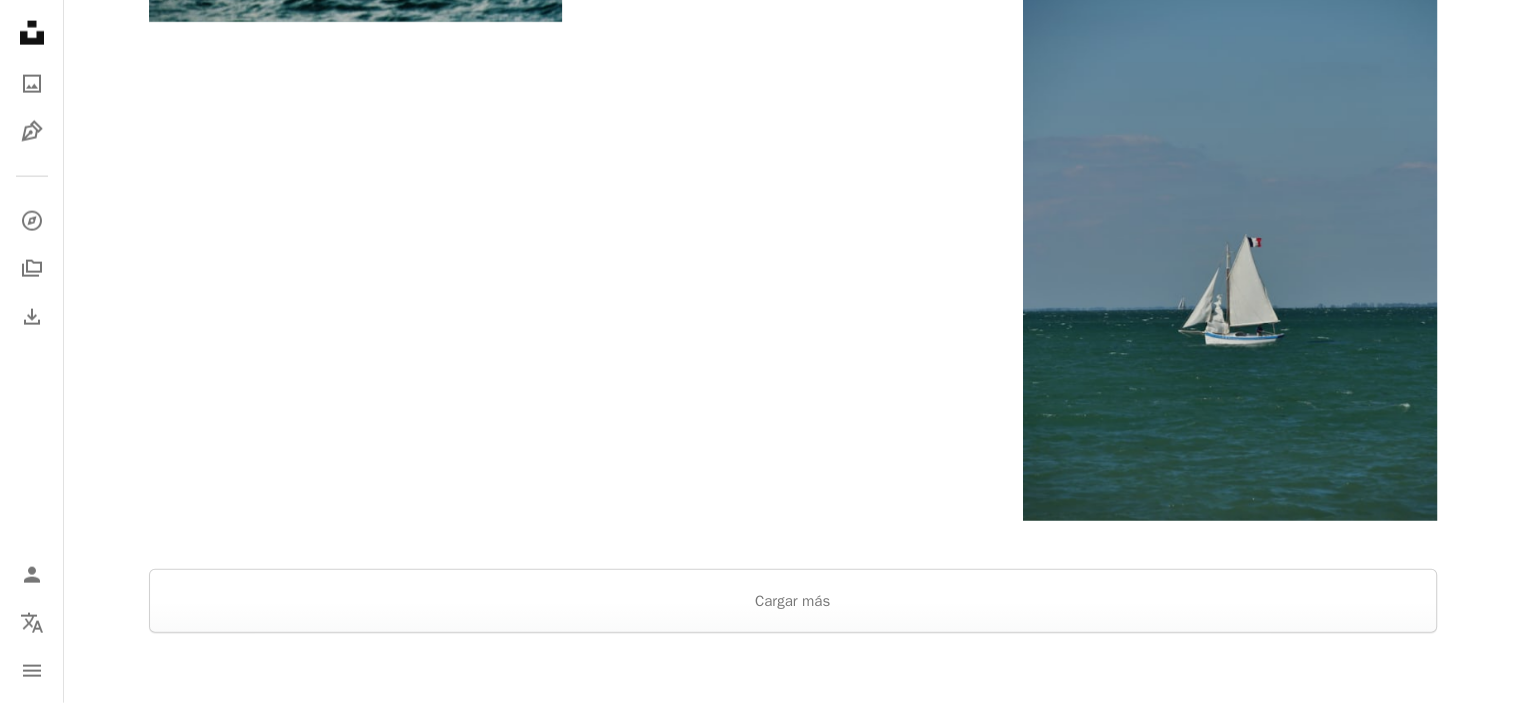 scroll, scrollTop: 5200, scrollLeft: 0, axis: vertical 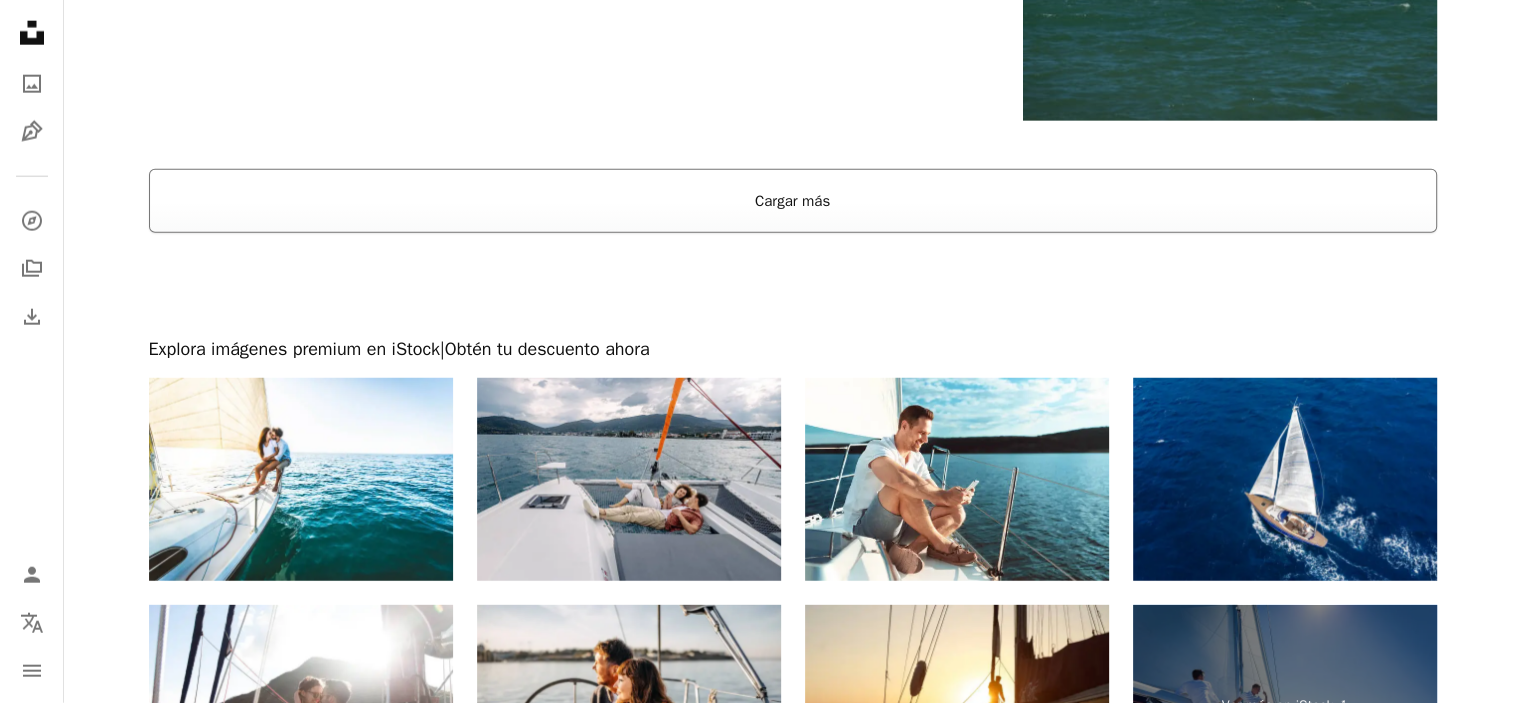 click on "Cargar más" at bounding box center (793, 201) 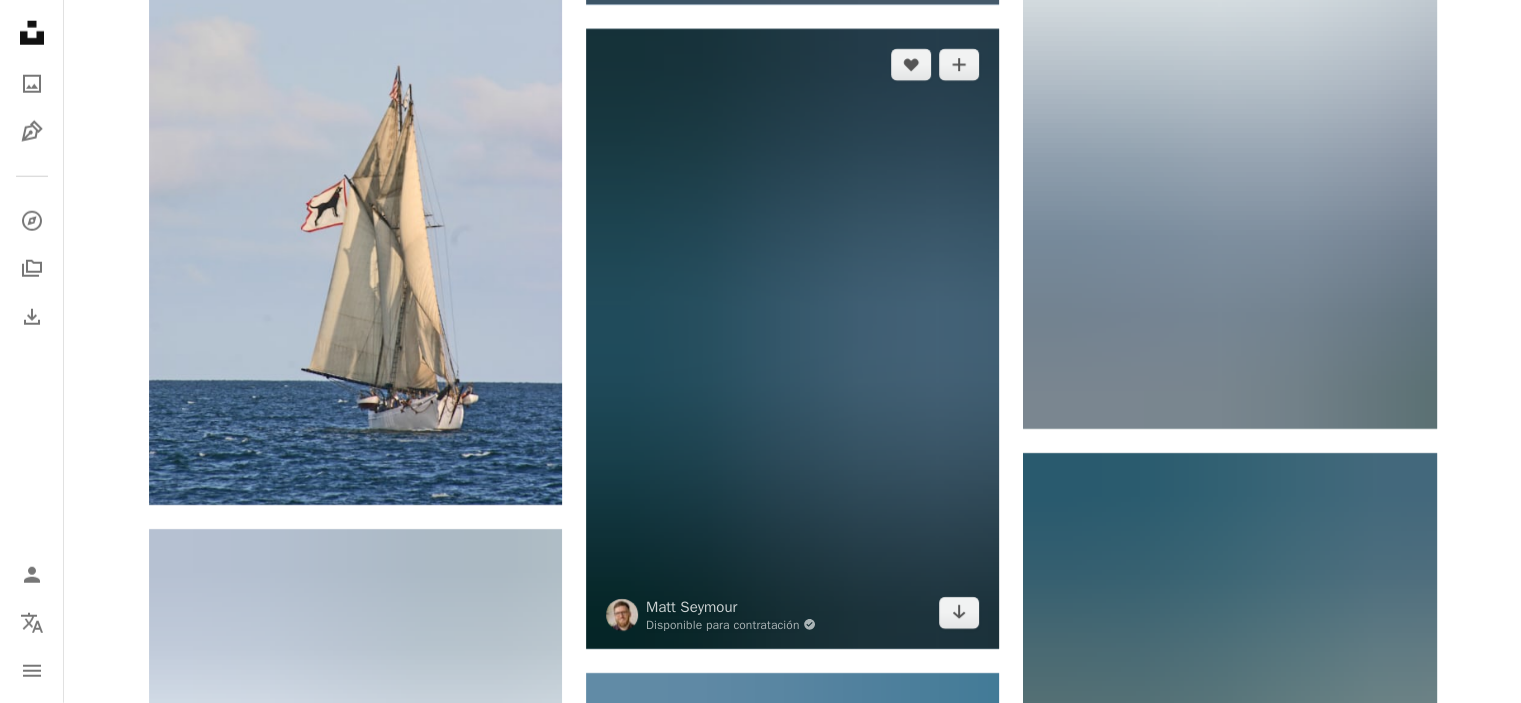 scroll, scrollTop: 5700, scrollLeft: 0, axis: vertical 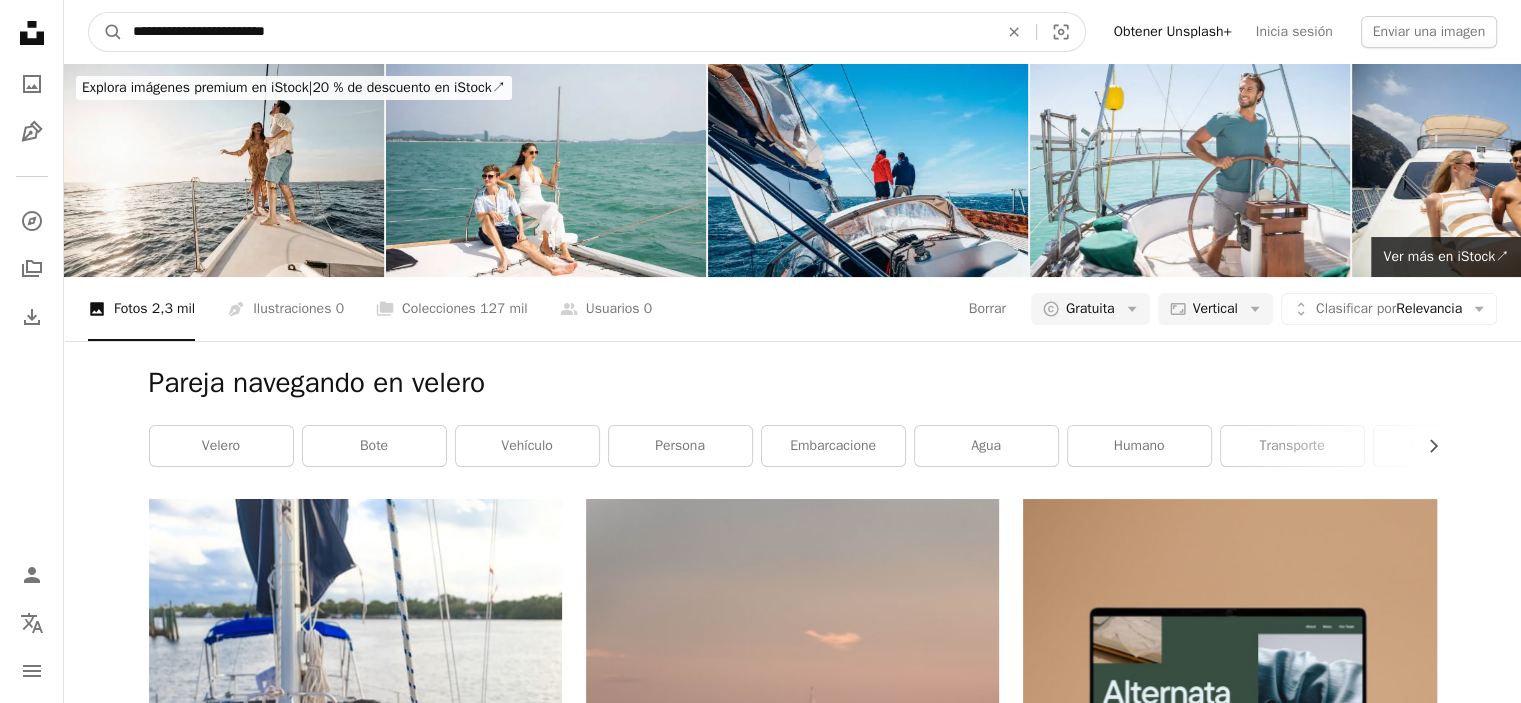 click on "**********" at bounding box center (557, 32) 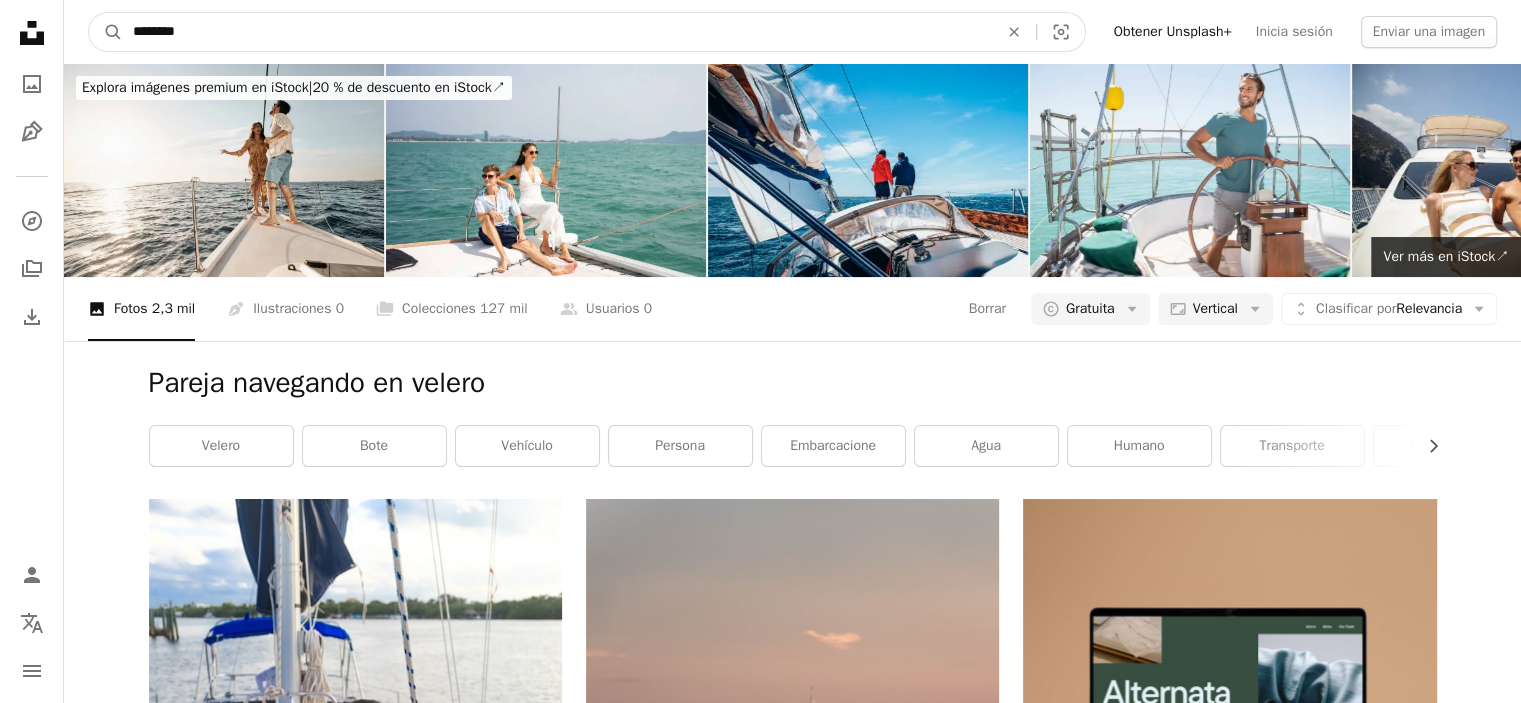 type on "*********" 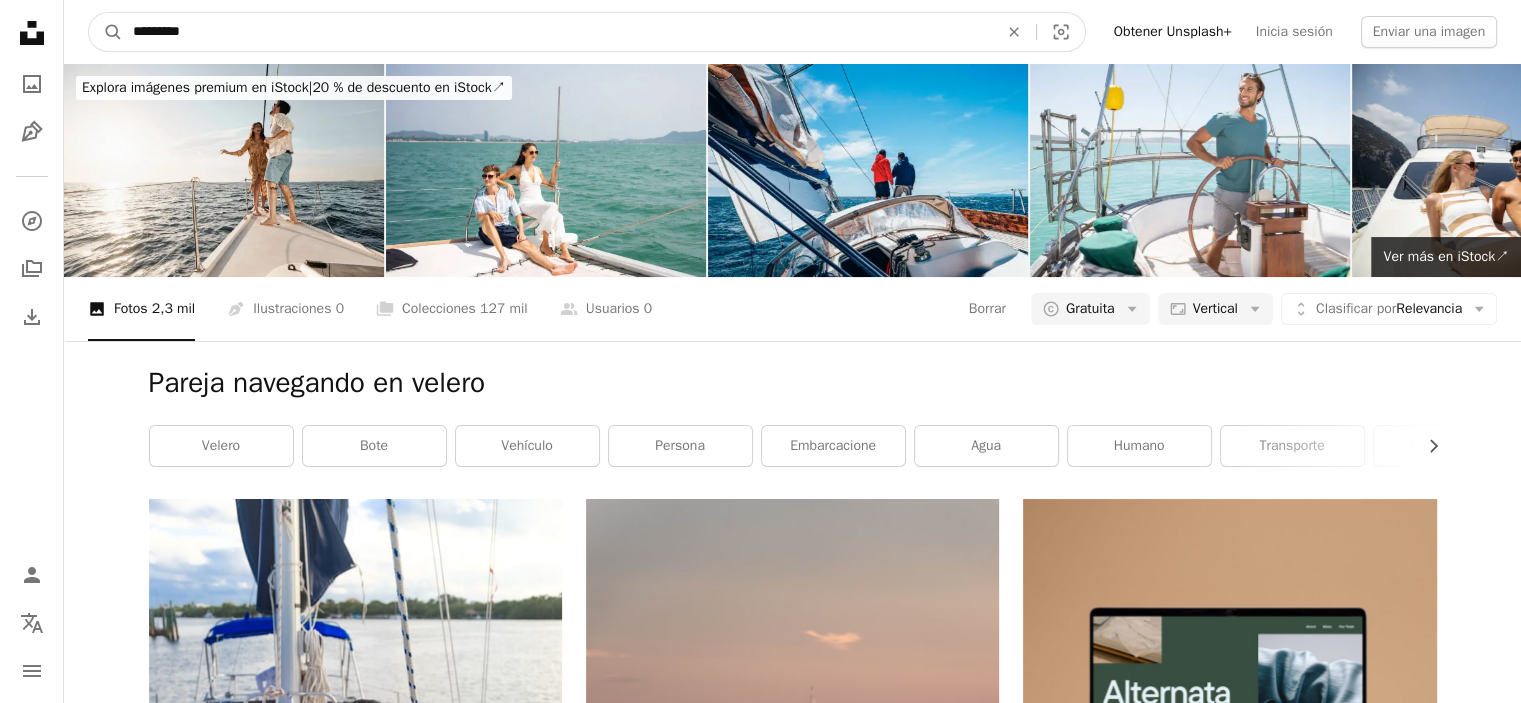 click on "A magnifying glass" at bounding box center (106, 32) 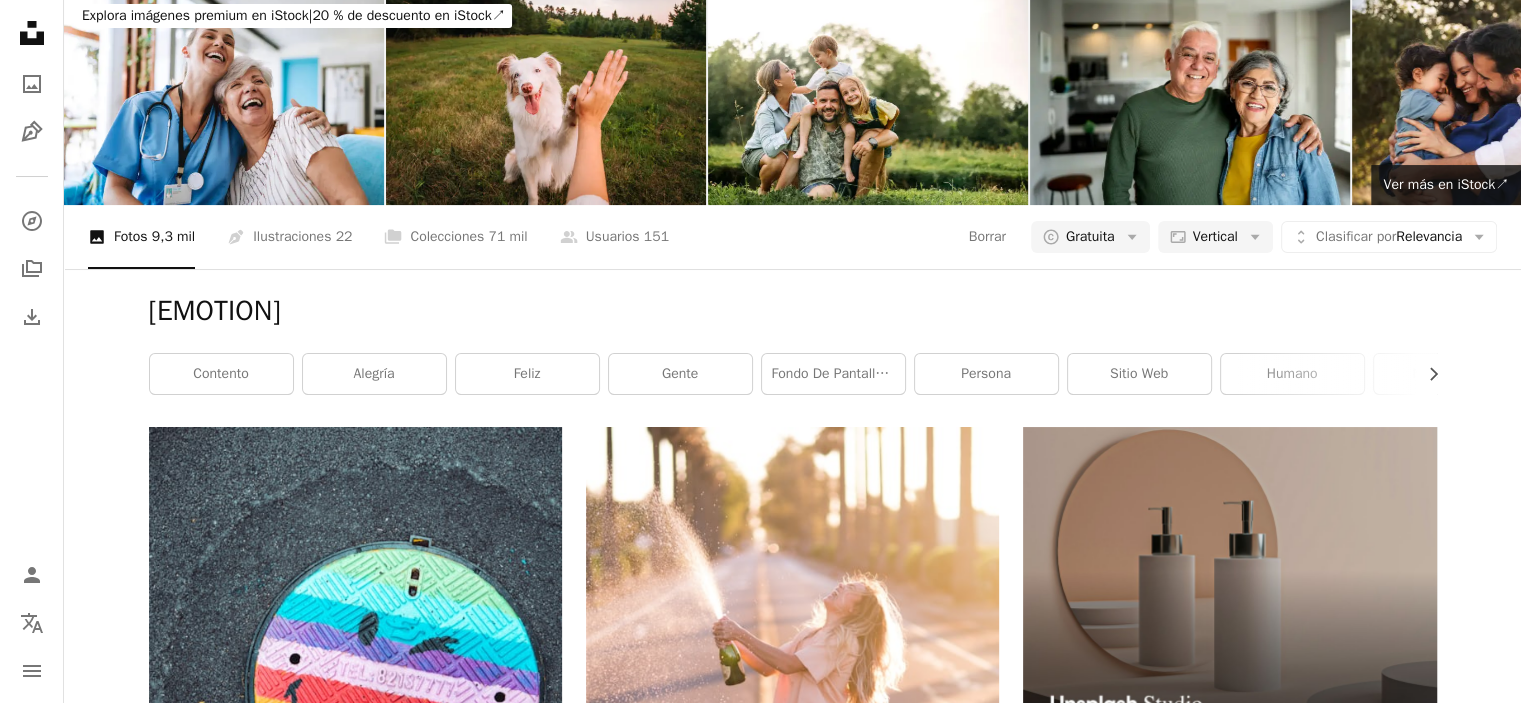 scroll, scrollTop: 0, scrollLeft: 0, axis: both 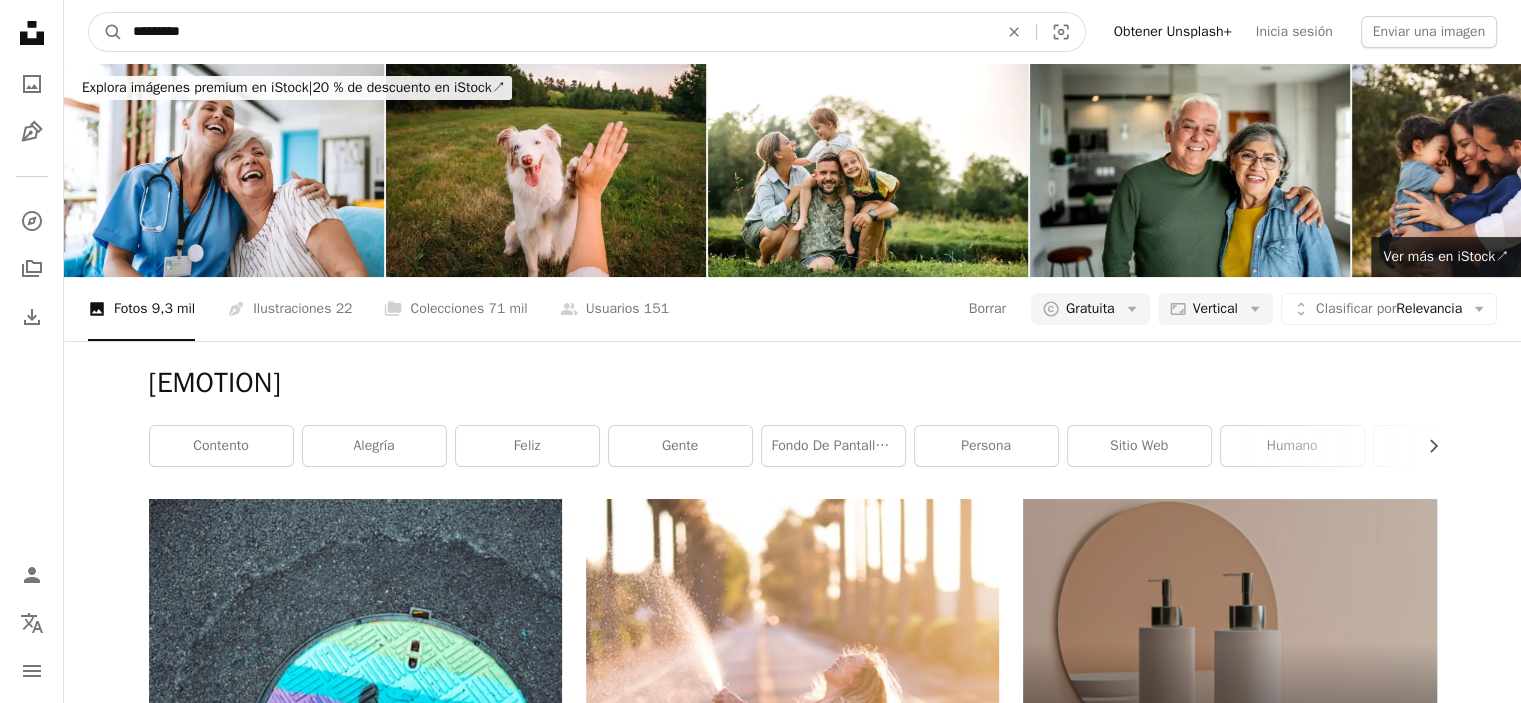 click on "*********" at bounding box center [557, 32] 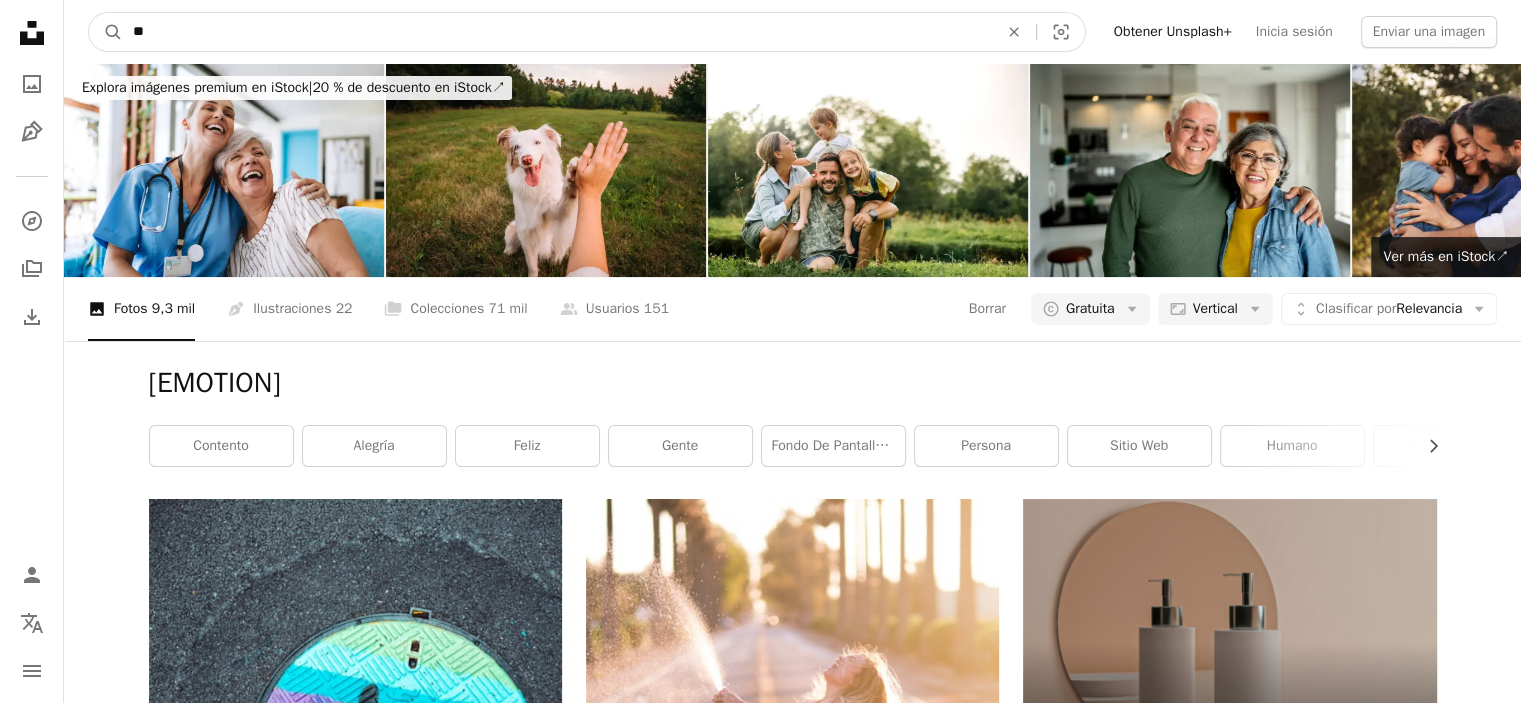 type on "***" 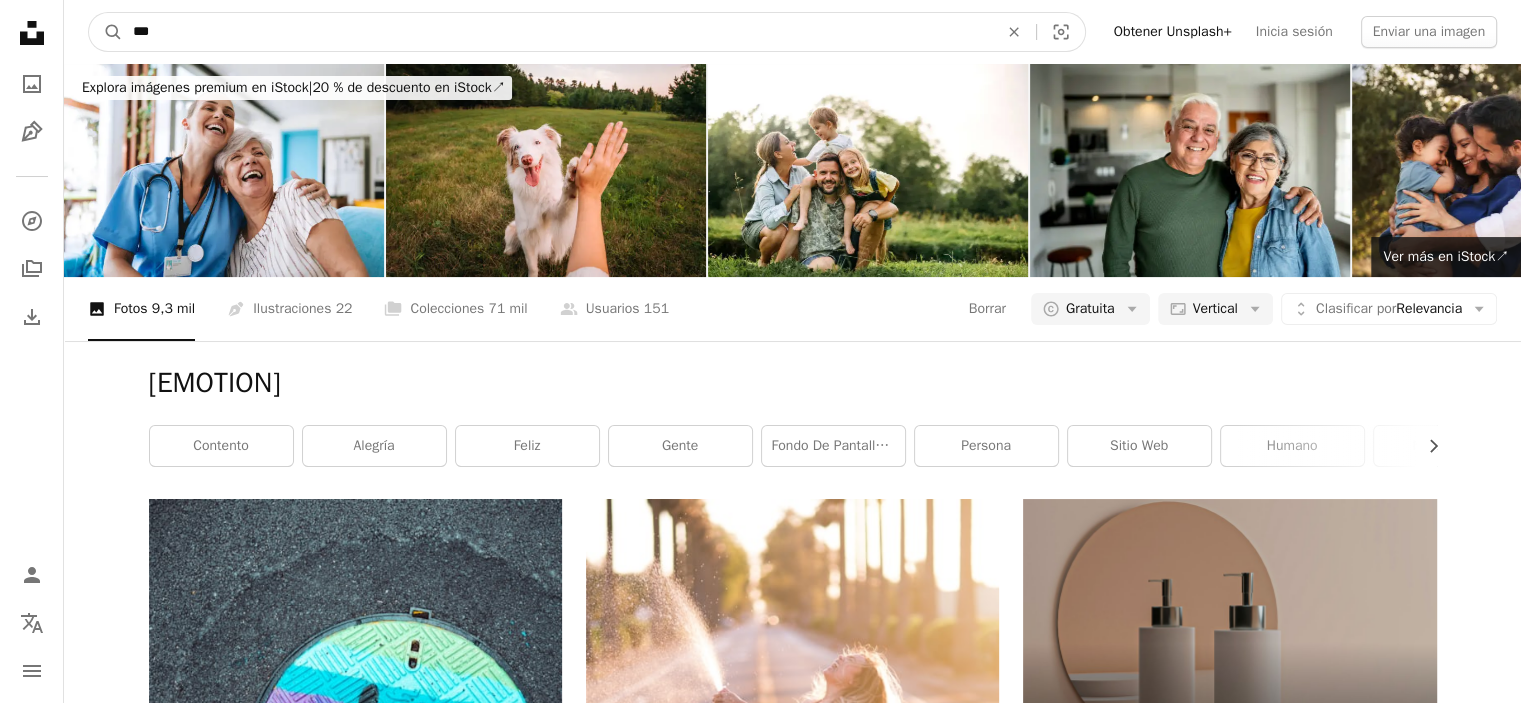 click on "A magnifying glass" at bounding box center [106, 32] 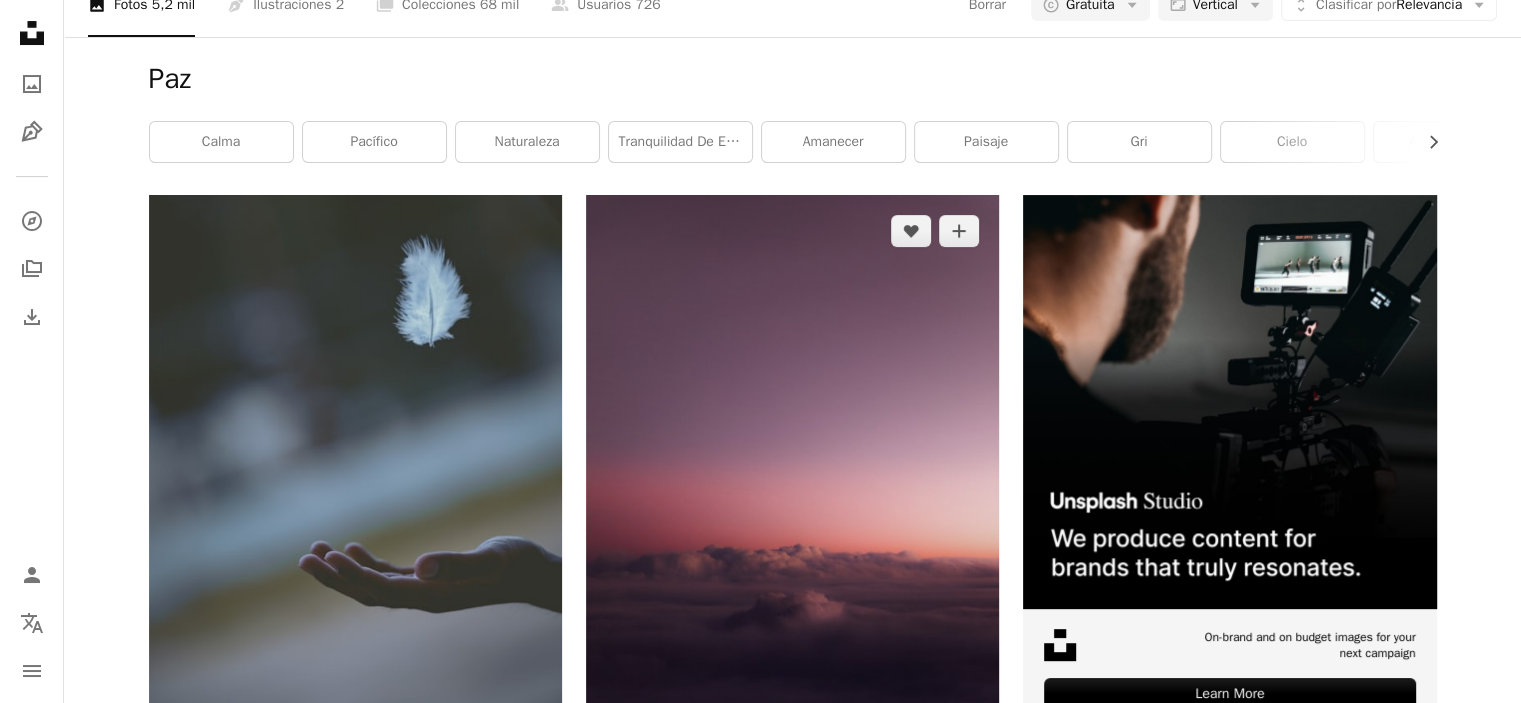 scroll, scrollTop: 0, scrollLeft: 0, axis: both 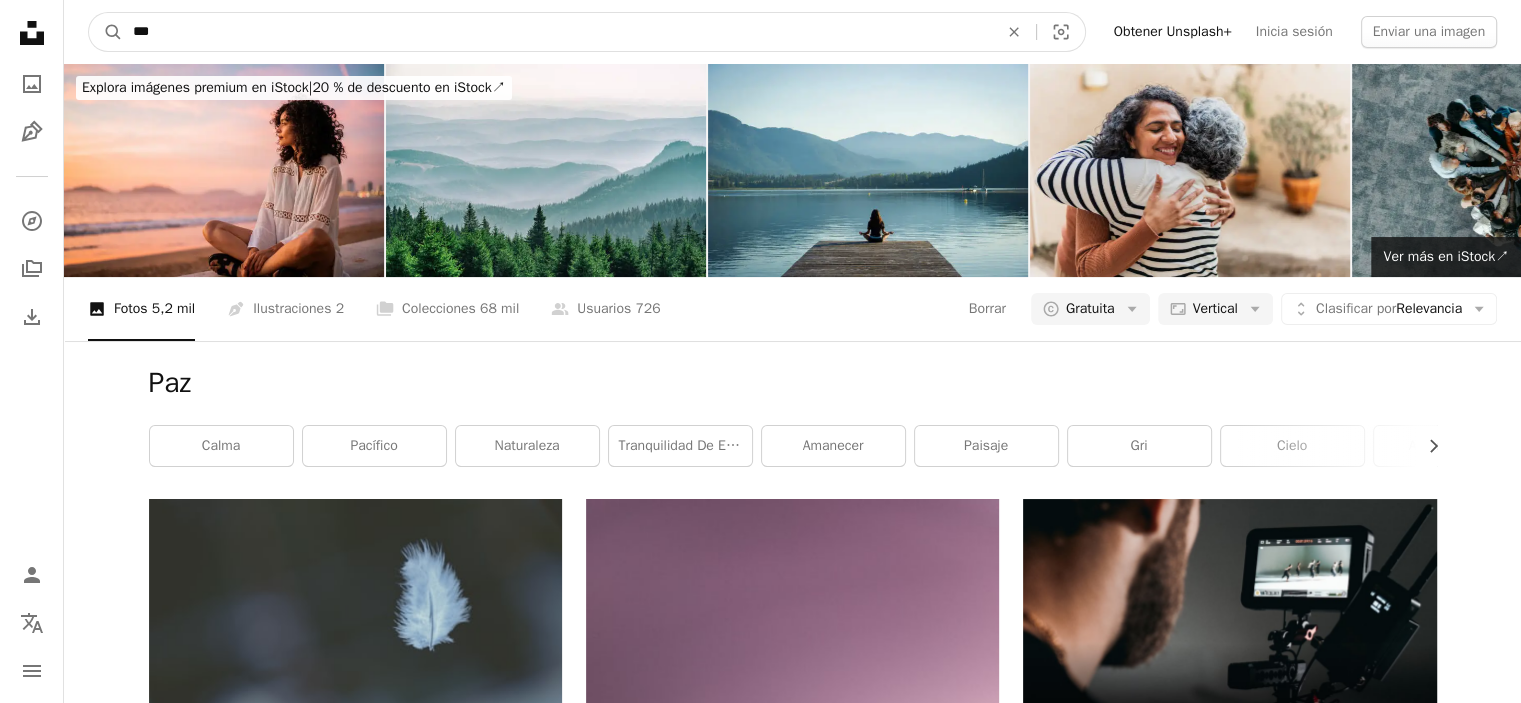 click on "***" at bounding box center (557, 32) 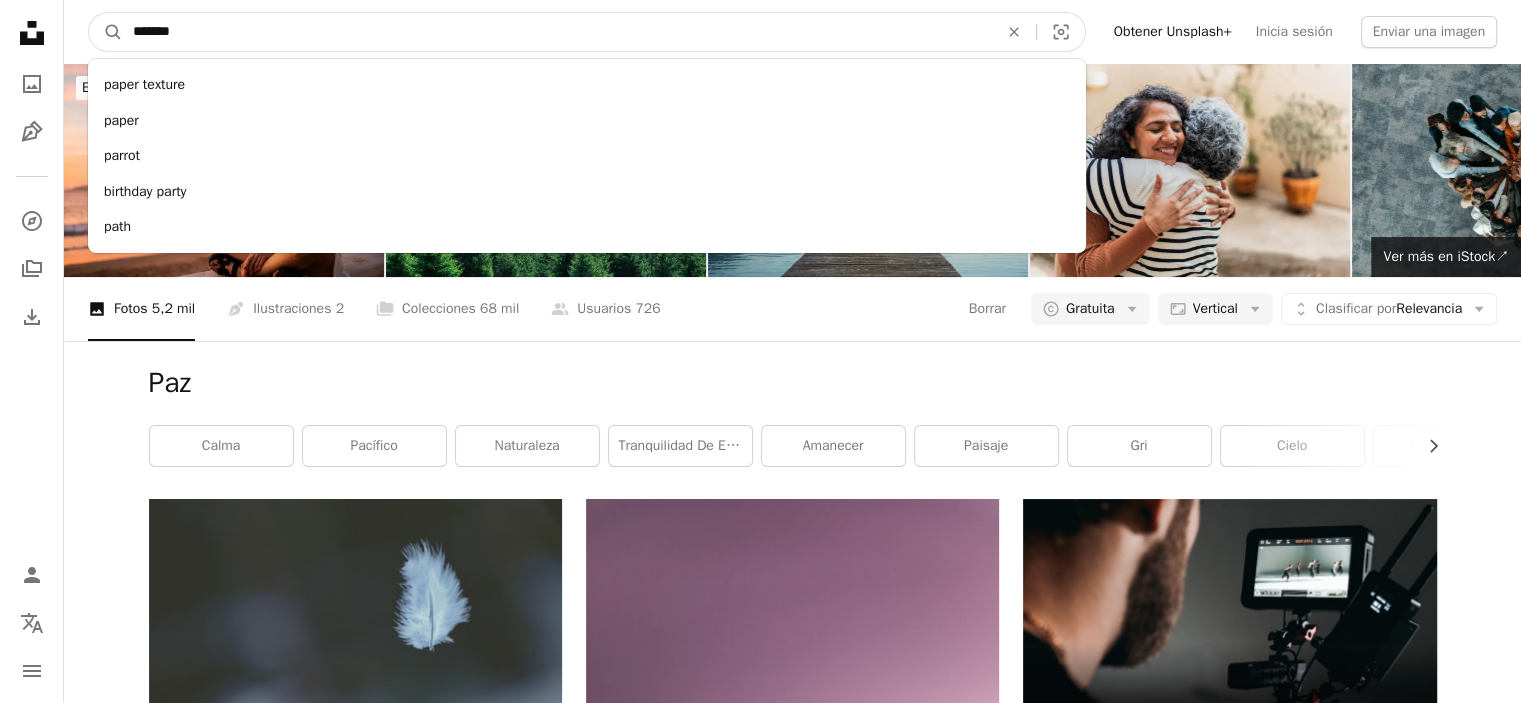 type on "*******" 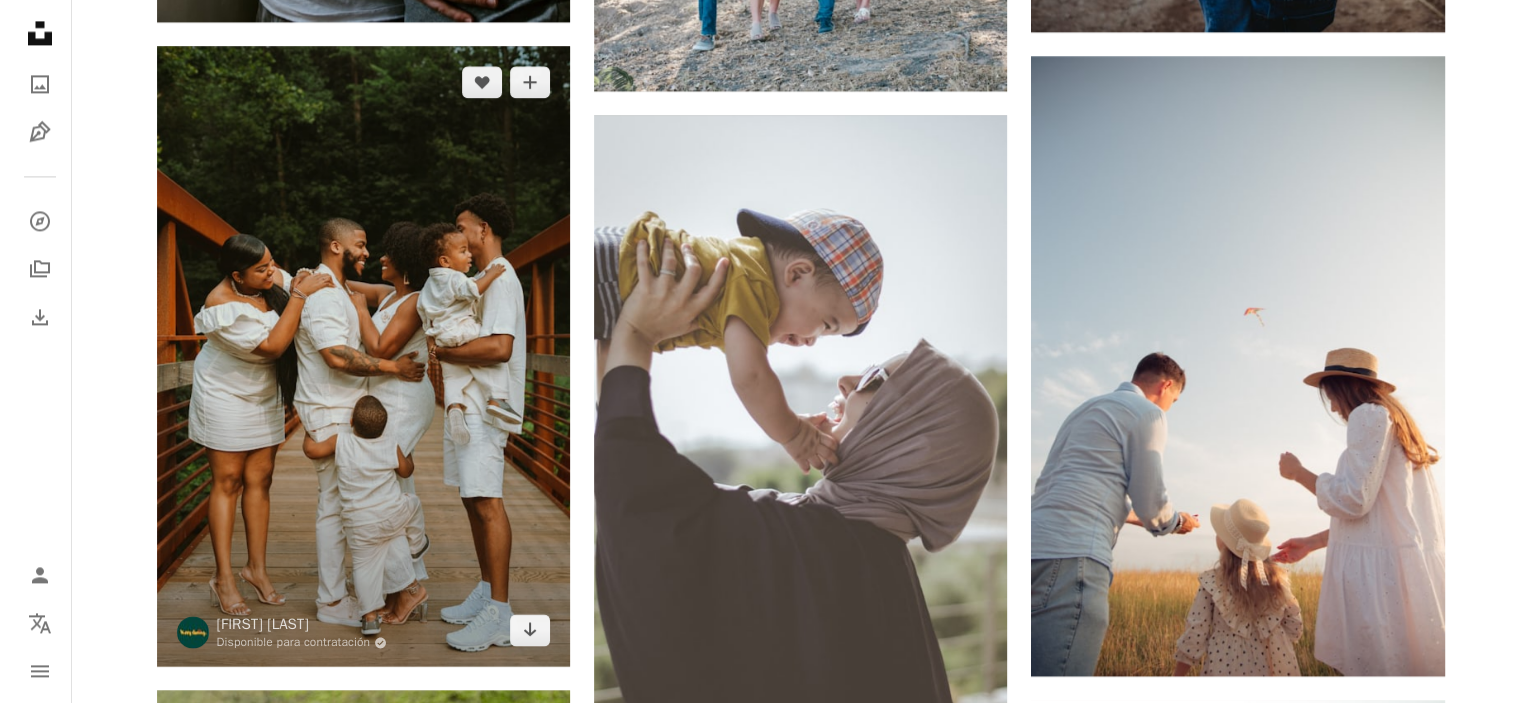 scroll, scrollTop: 3100, scrollLeft: 0, axis: vertical 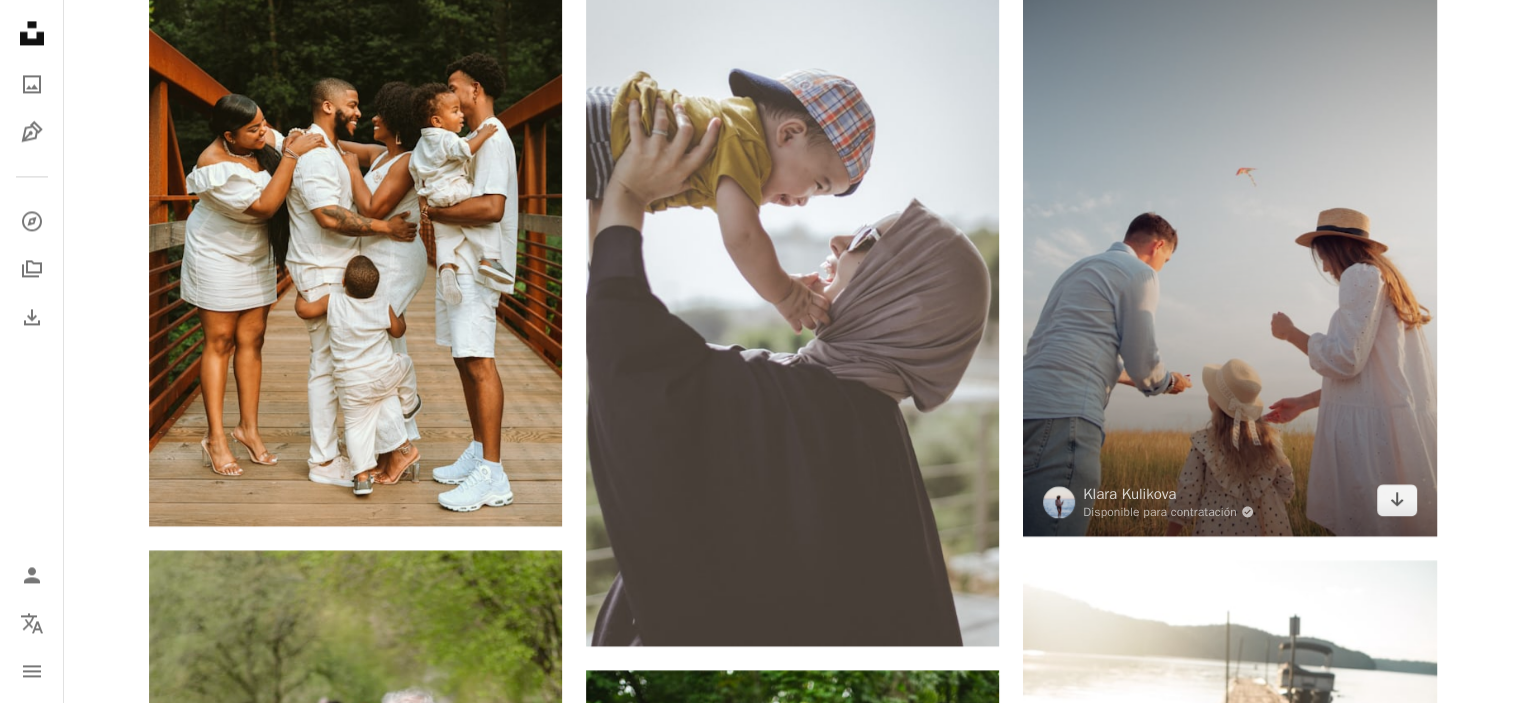 click at bounding box center [1229, 226] 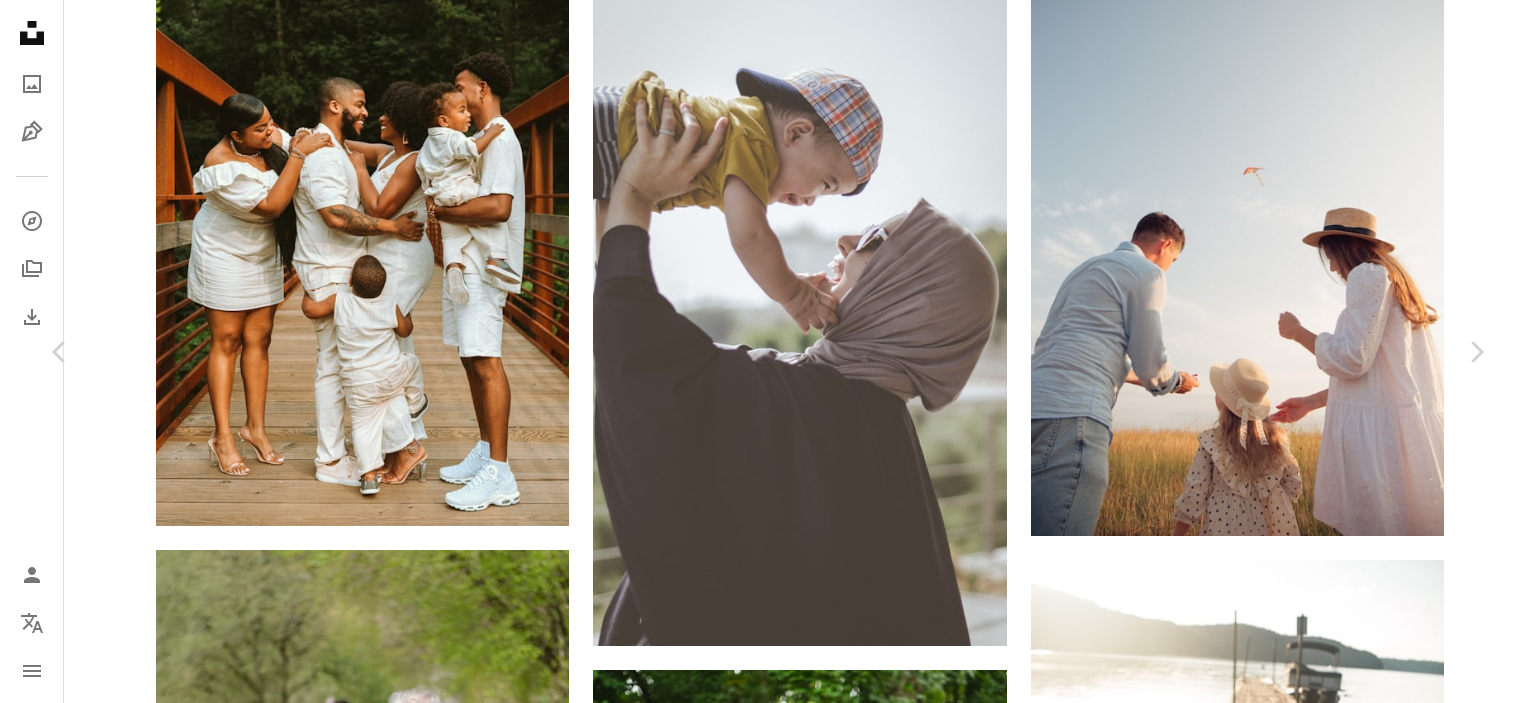 scroll, scrollTop: 100, scrollLeft: 0, axis: vertical 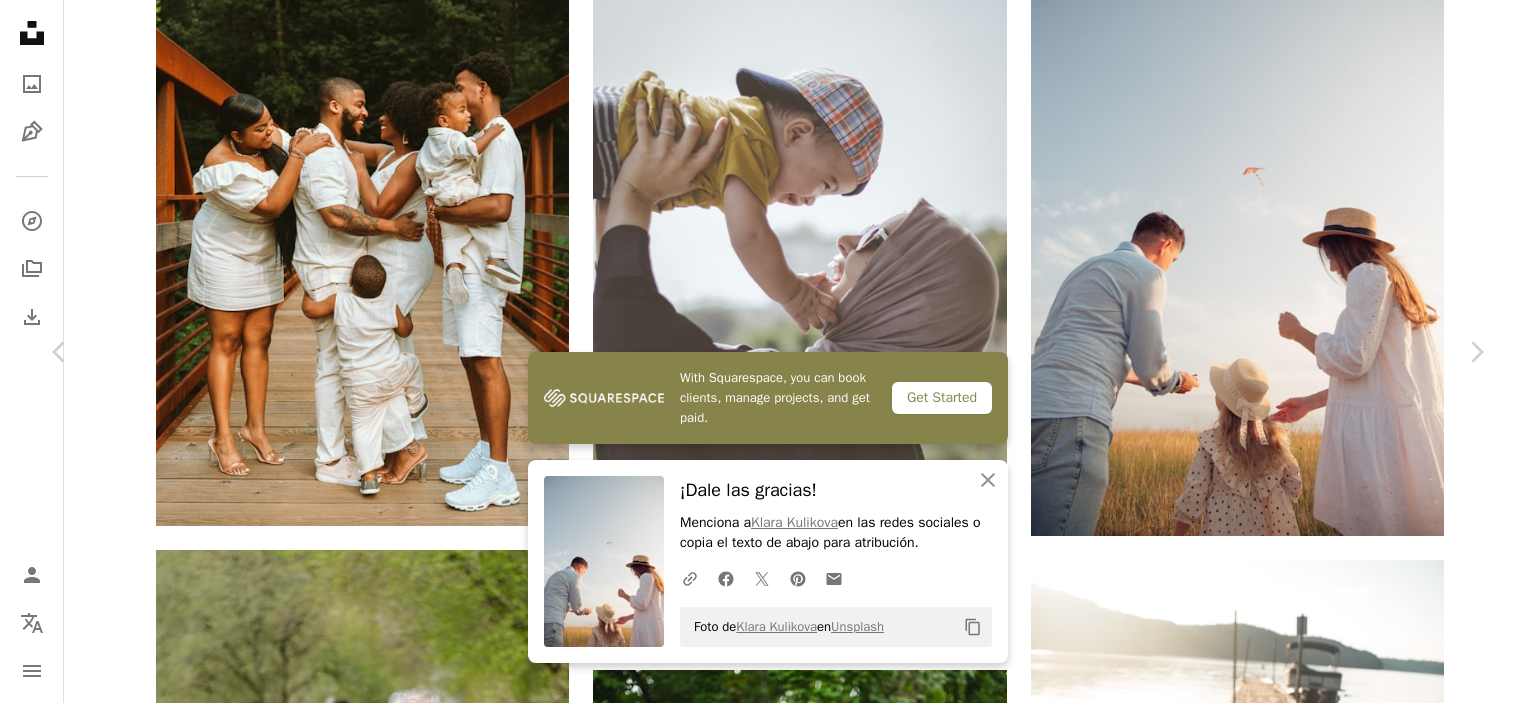 click at bounding box center (341, 3550) 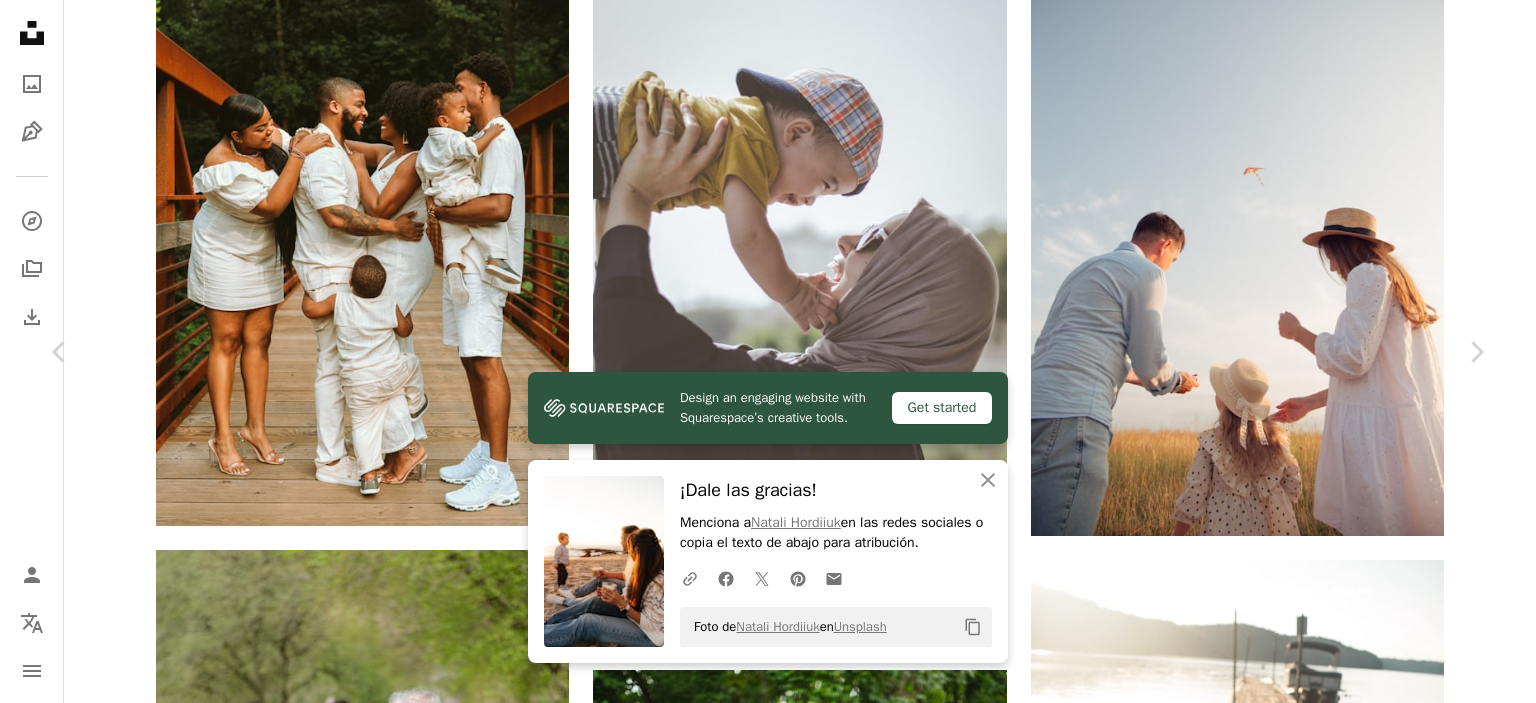 scroll, scrollTop: 2200, scrollLeft: 0, axis: vertical 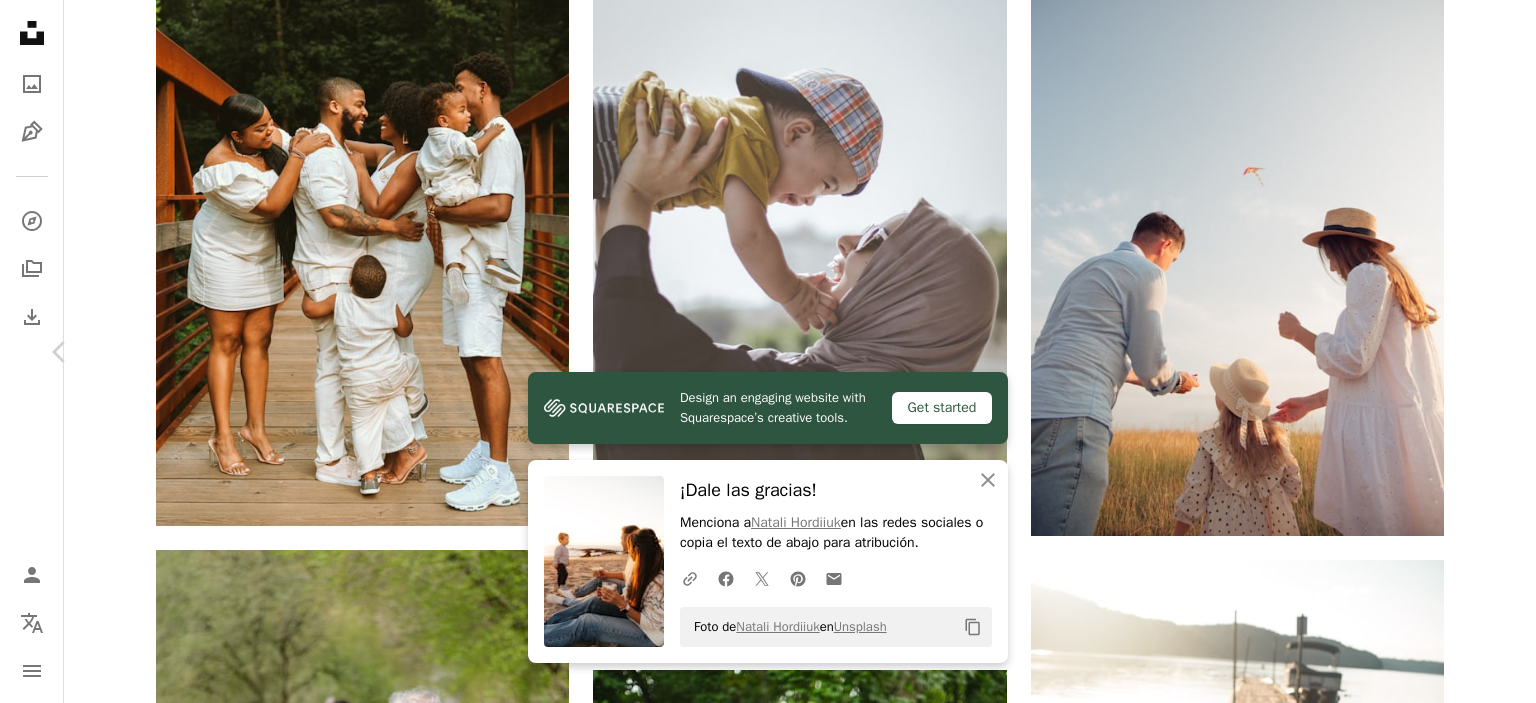 click on "Chevron right" at bounding box center (1476, 352) 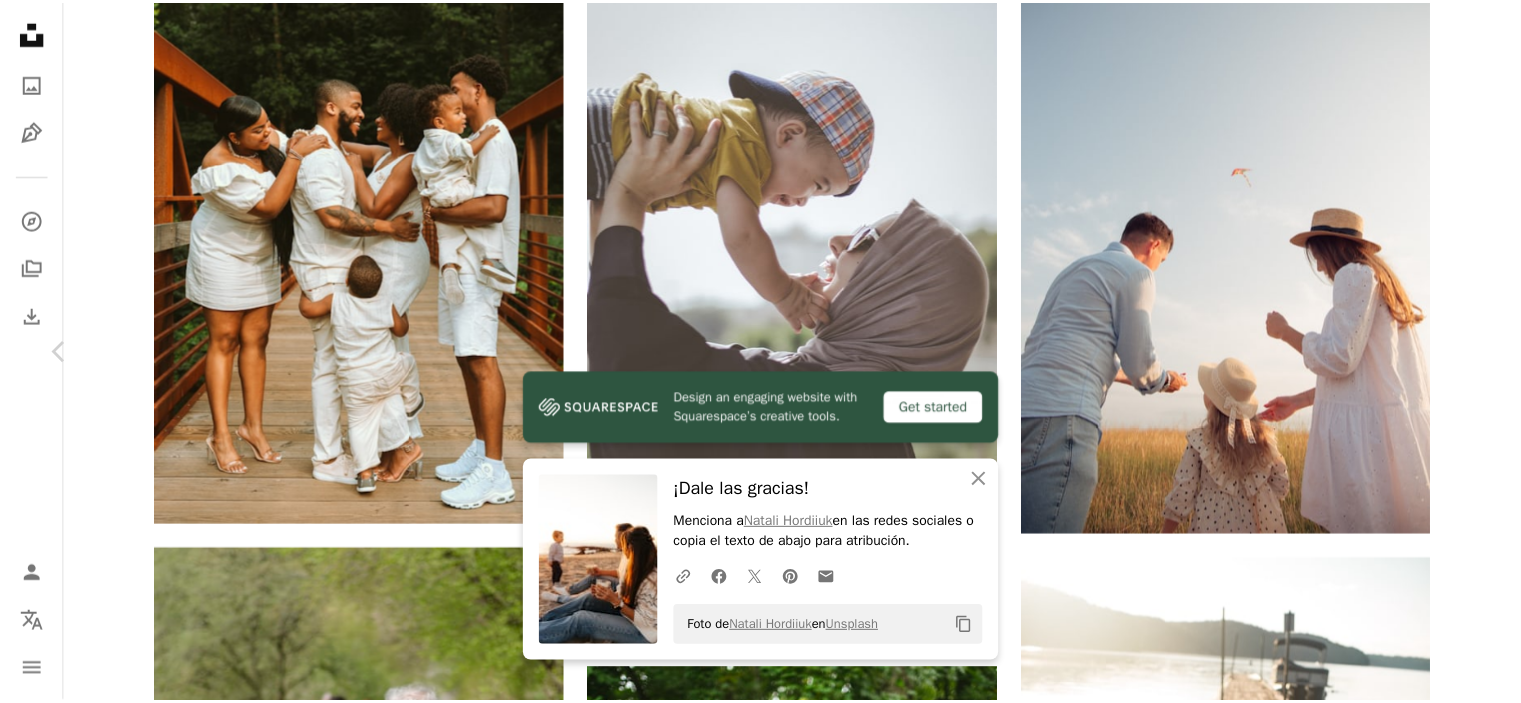 scroll, scrollTop: 0, scrollLeft: 0, axis: both 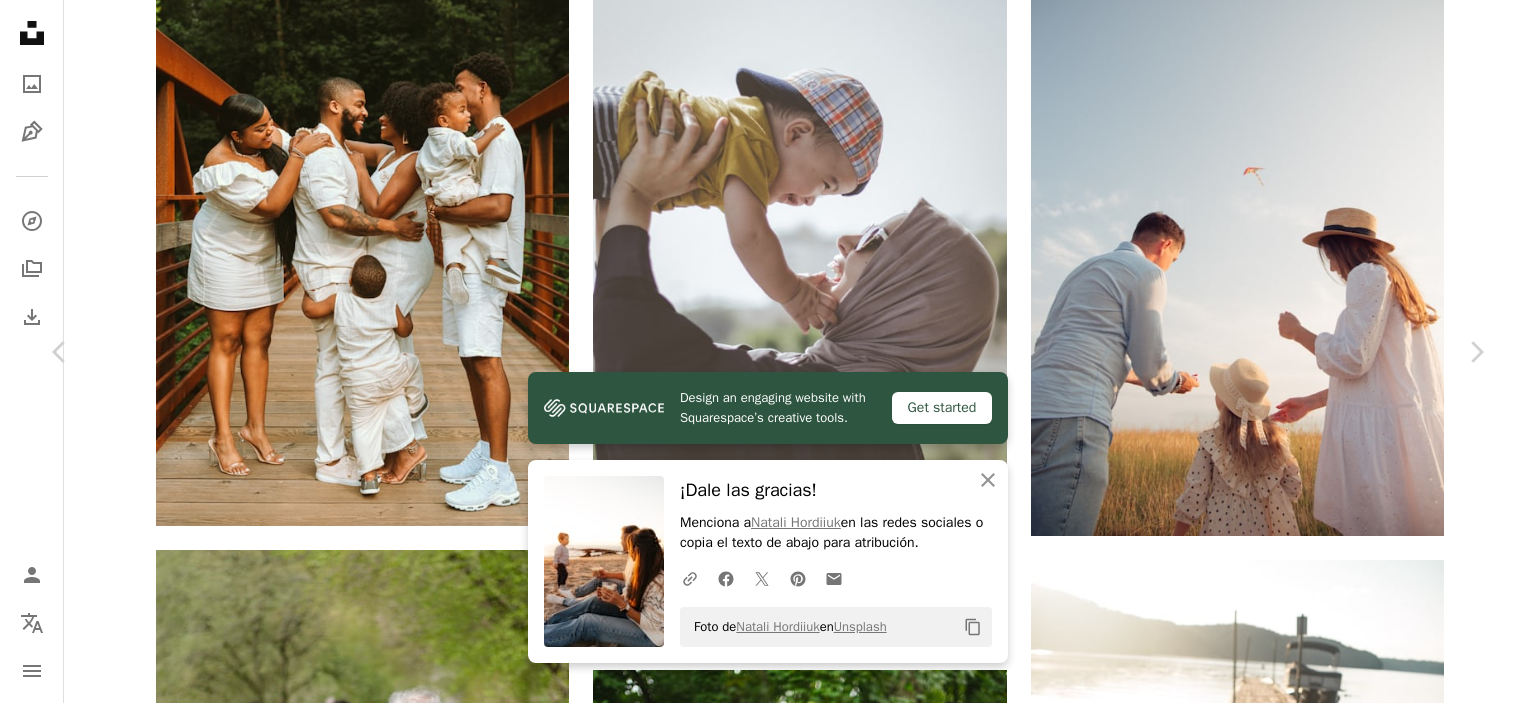 click on "An X shape" at bounding box center (20, 20) 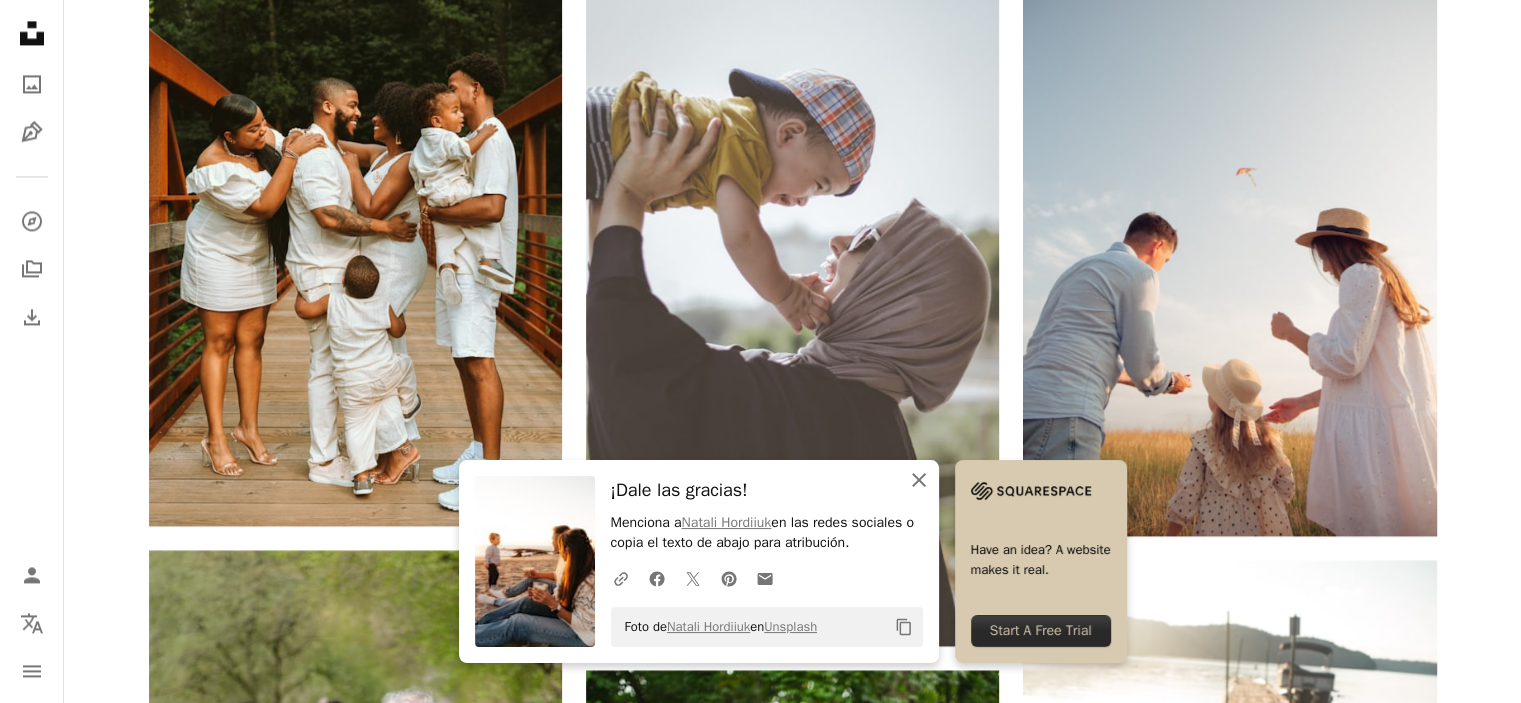 click on "An X shape" 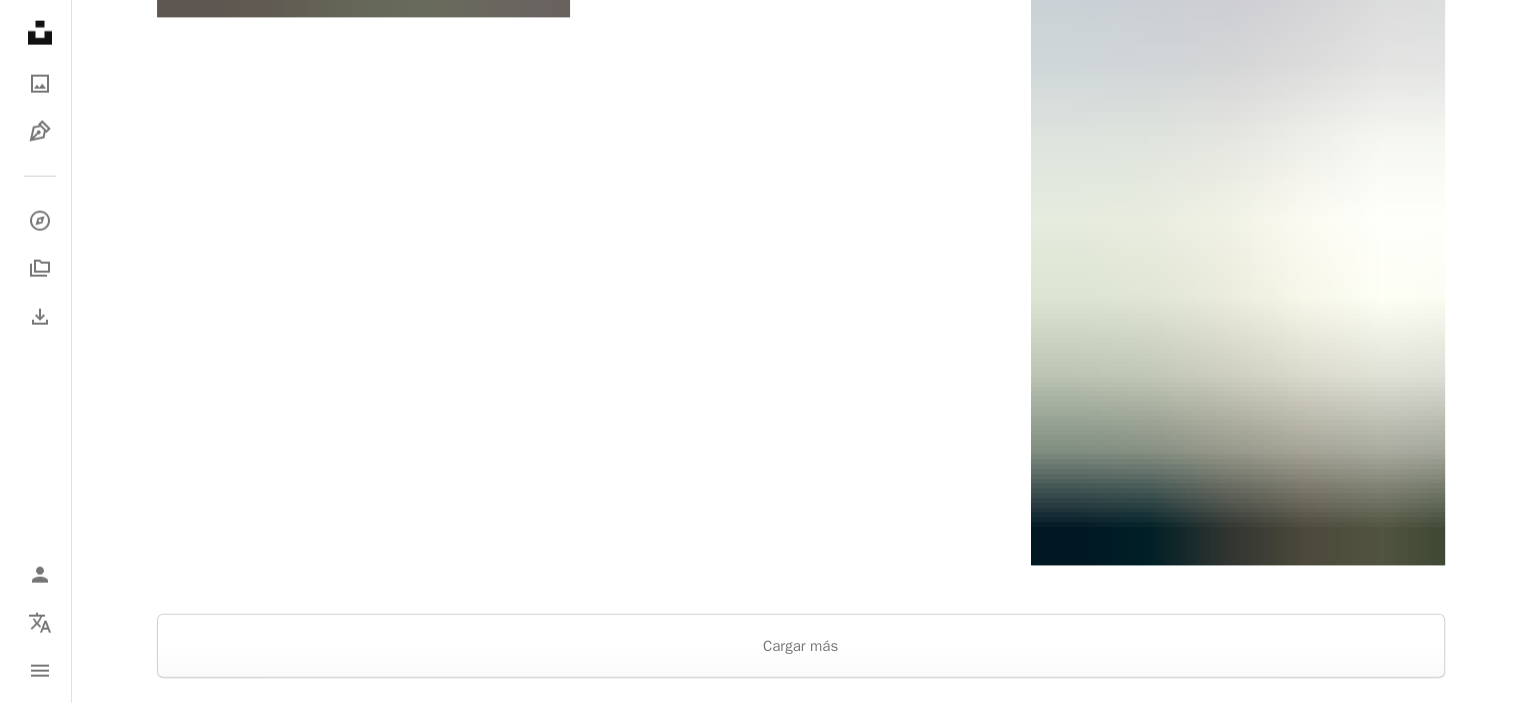 scroll, scrollTop: 5000, scrollLeft: 0, axis: vertical 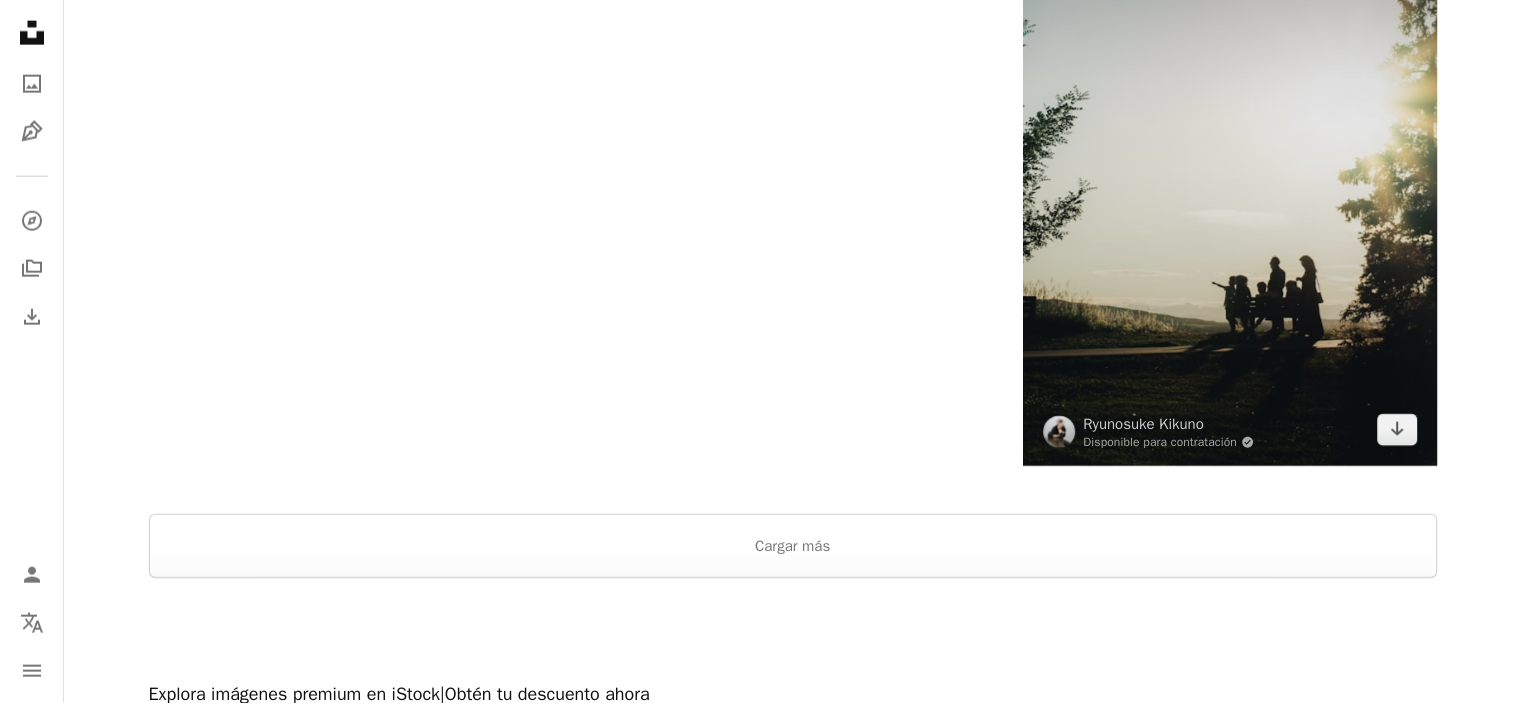 click at bounding box center (1229, 156) 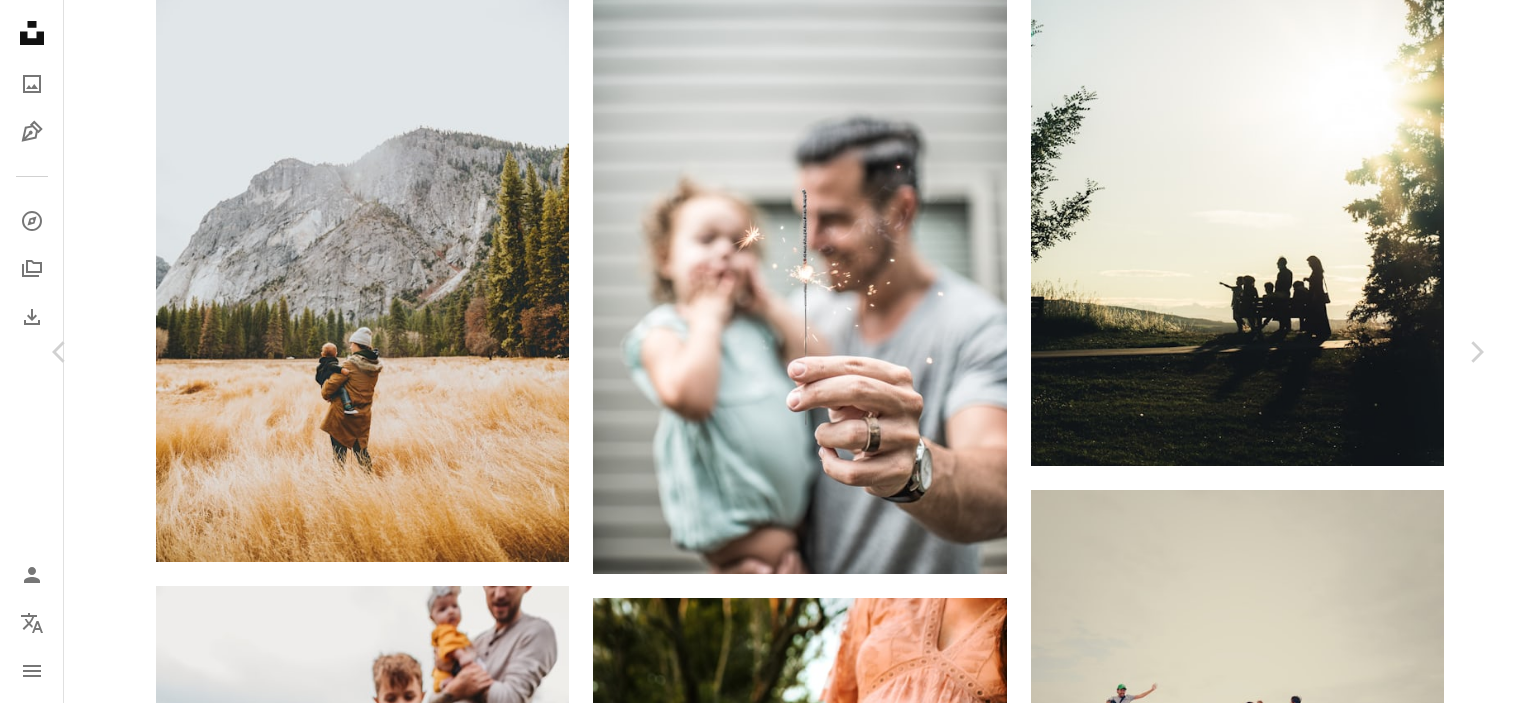 click on "Descargar gratis" at bounding box center (1280, 5800) 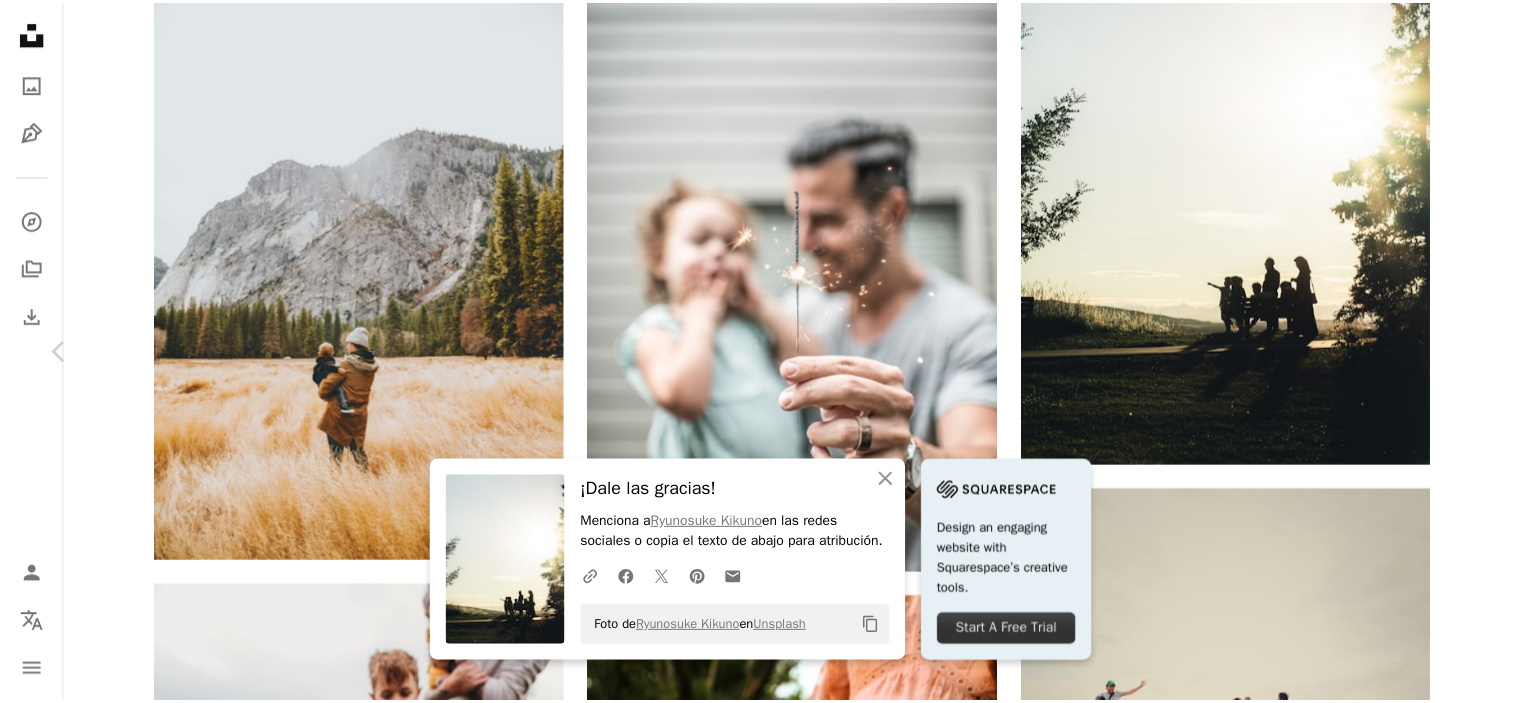 scroll, scrollTop: 100, scrollLeft: 0, axis: vertical 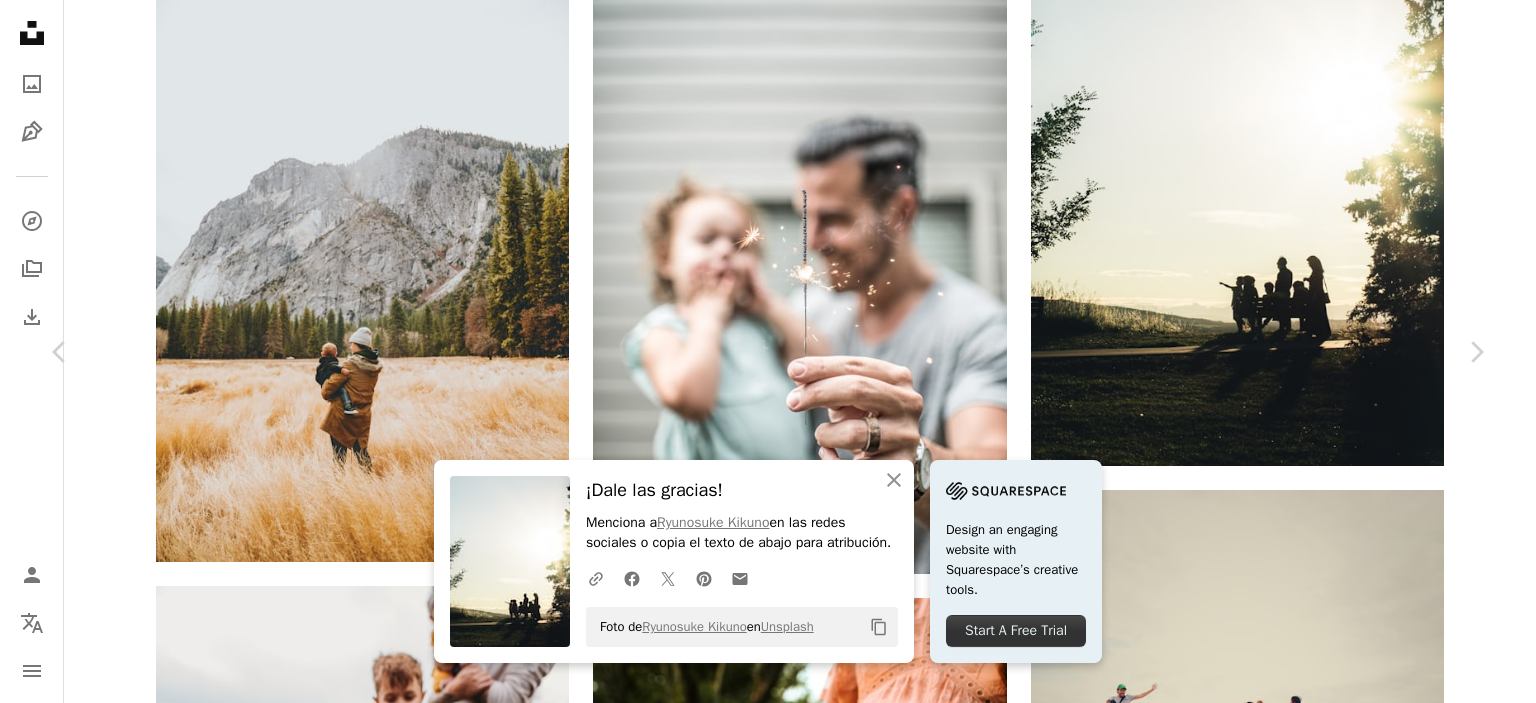click on "An X shape Chevron left Chevron right An X shape Cerrar ¡Dale las gracias! Menciona a [PERSON] en las redes sociales o copia el texto de abajo para atribución. A URL sharing icon (chains) Facebook icon X (formerly Twitter) icon Pinterest icon An envelope Foto de [PERSON] en Unsplash
Copy content Design an engaging website with Squarespace’s creative tools. Start A Free Trial [PERSON] Disponible para contratación A checkmark inside of a circle A heart A plus sign Descargar gratis Chevron down Zoom in Visualizaciones 874.247 Descargas 10.870 A forward-right arrow Compartir Info icon Información More Actions Calendar outlined Publicado el  10 de agosto de 2020 Camera NIKON CORPORATION, NIKON D750 Safety Uso gratuito bajo la  Licencia Unsplash gente familia silueta Humano planta luz vehículo transporte marrón luz del sol al aire libre bengala Imágenes gratuitas Explora imágenes premium relacionadas en iStock  |  Ahorra un 20 % con el código UNSPLASH20  ↗ A heart" at bounding box center [768, 6104] 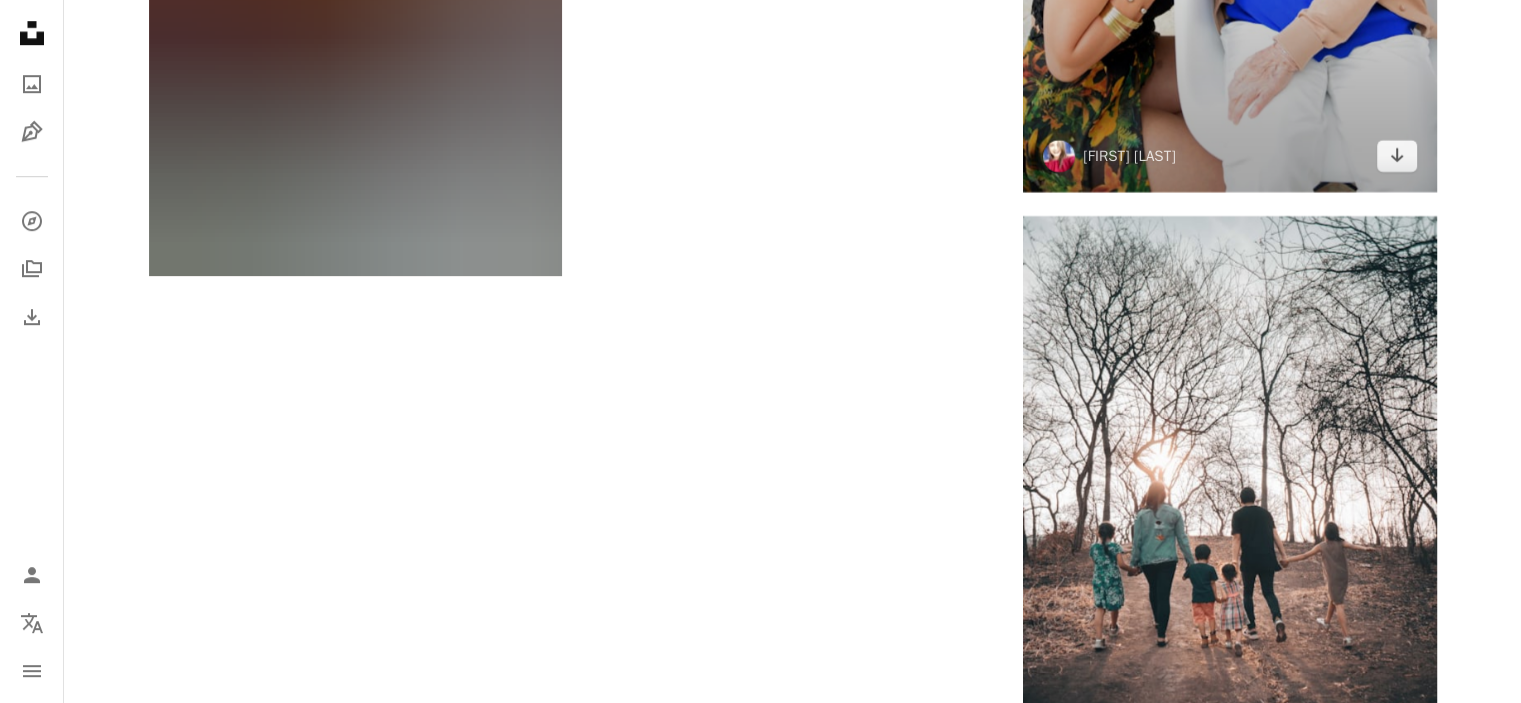 scroll, scrollTop: 9600, scrollLeft: 0, axis: vertical 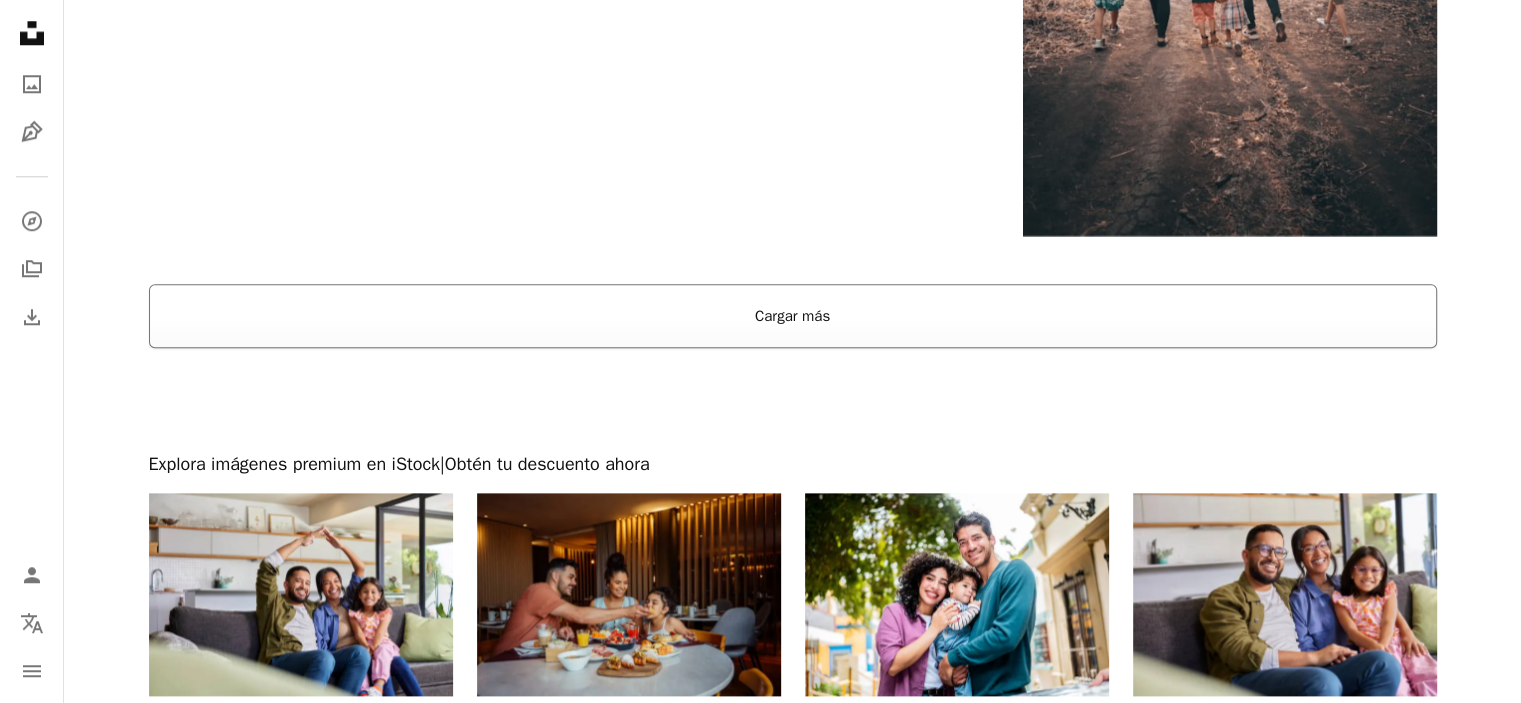 click on "Cargar más" at bounding box center [793, 316] 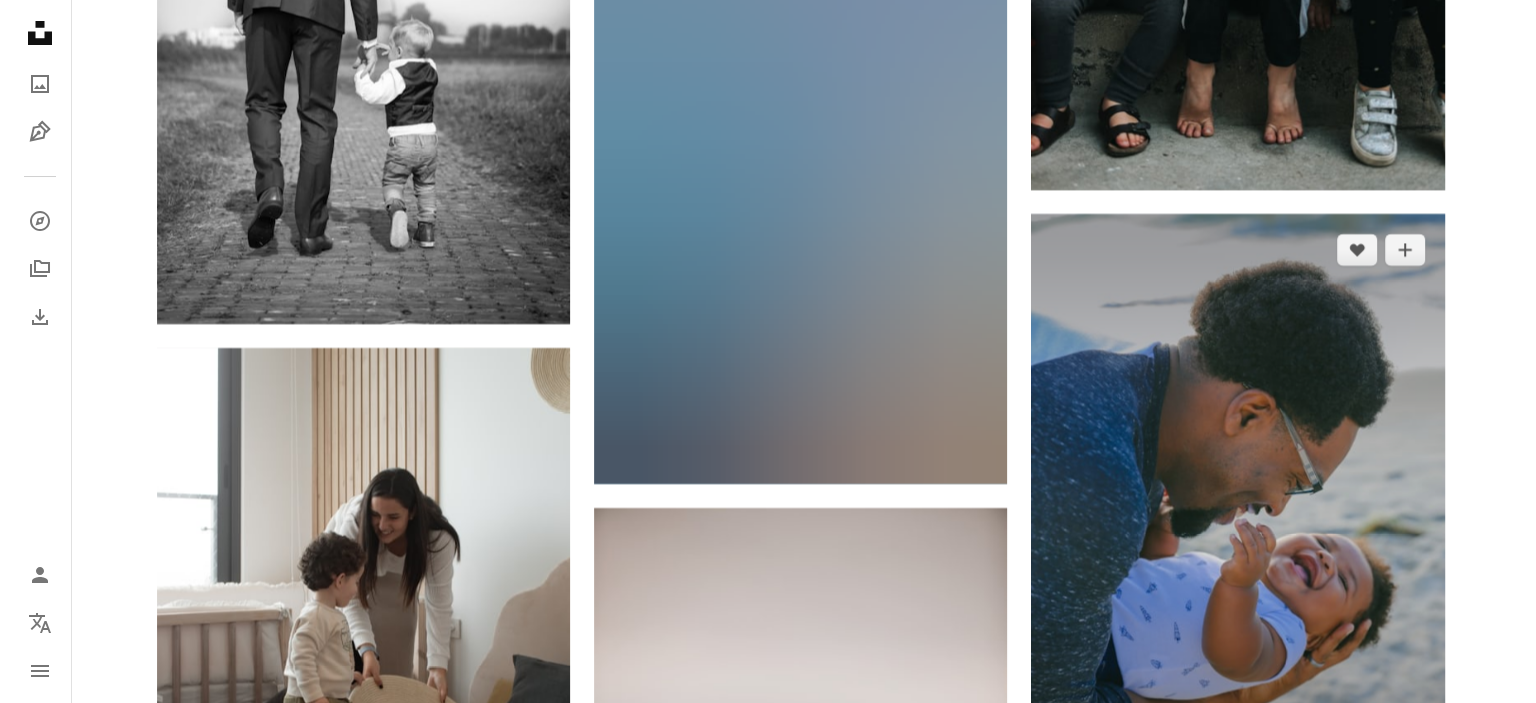 scroll, scrollTop: 22700, scrollLeft: 0, axis: vertical 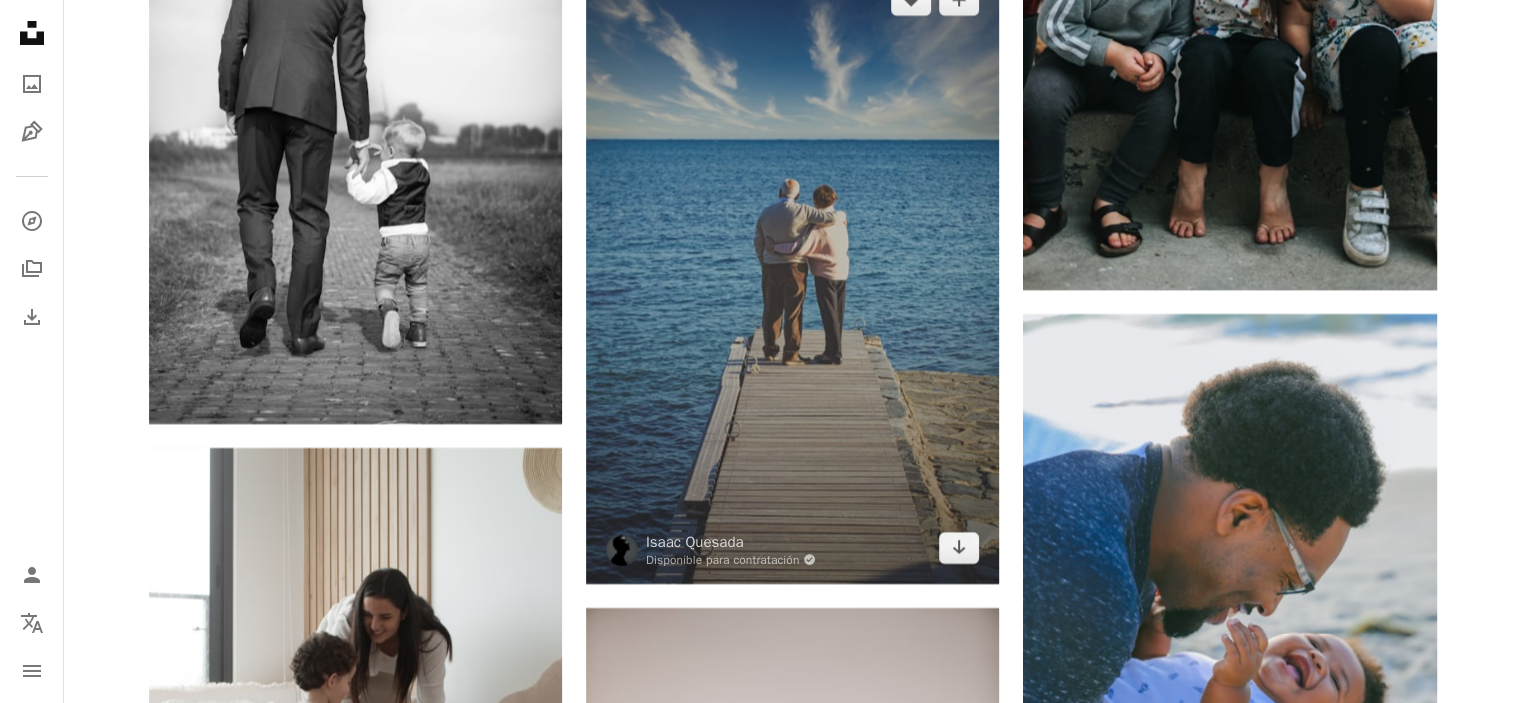 click at bounding box center (792, 274) 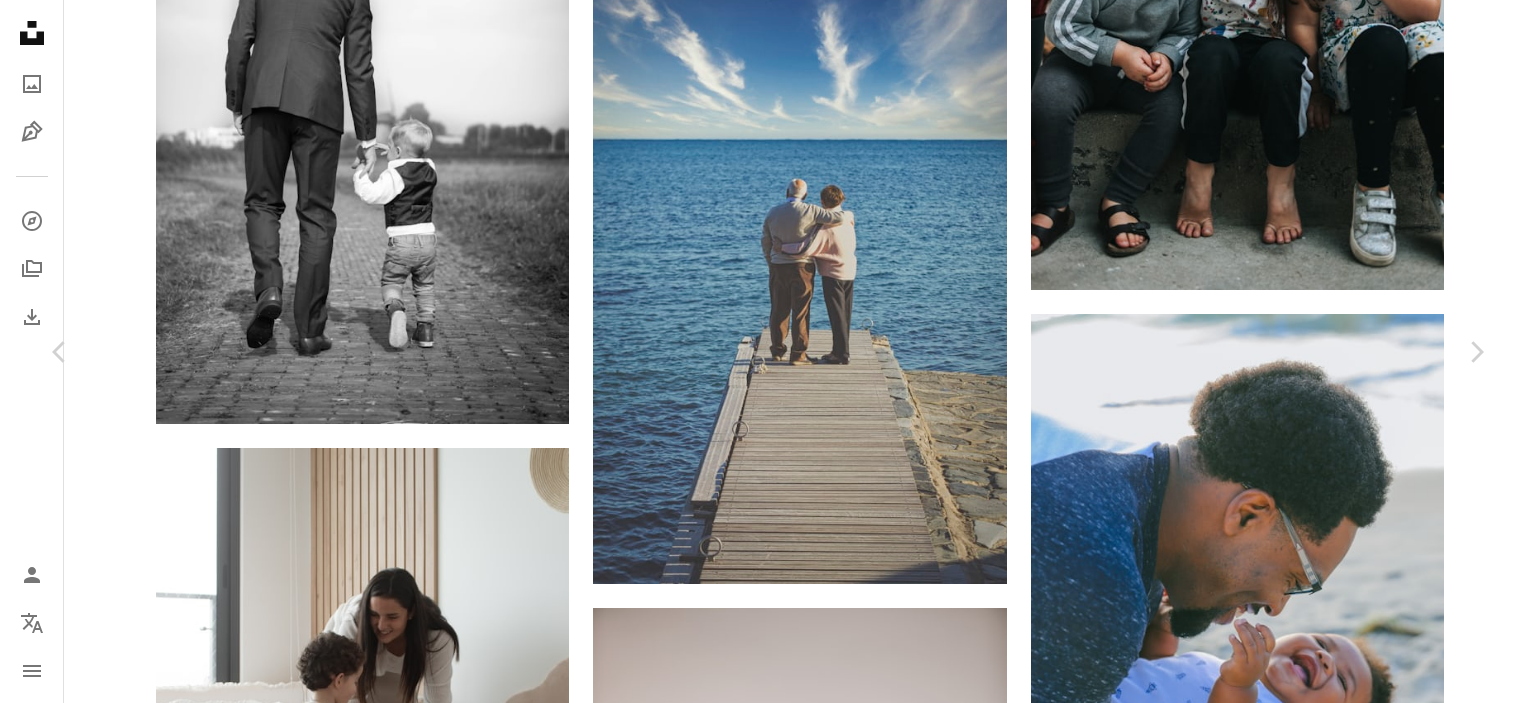 scroll, scrollTop: 2400, scrollLeft: 0, axis: vertical 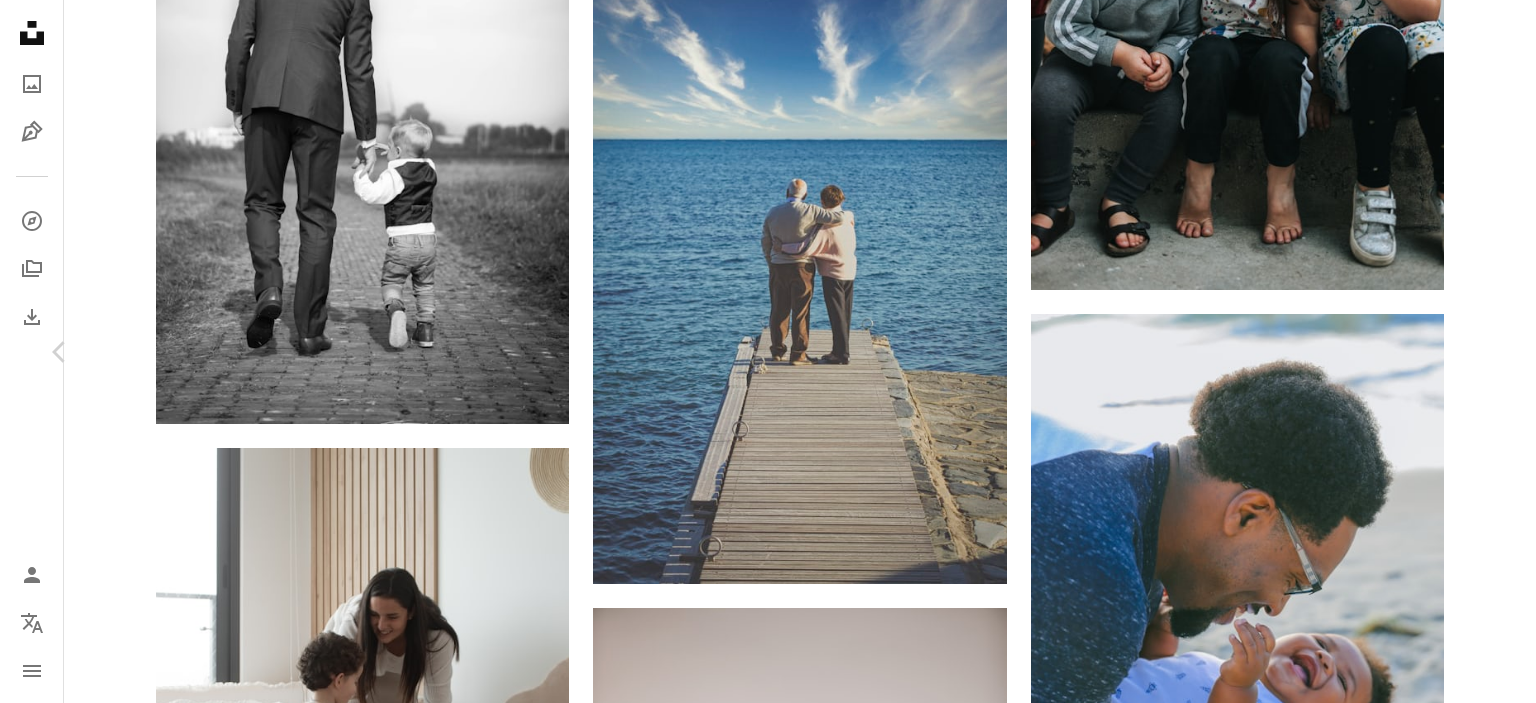 click on "Chevron right" at bounding box center (1476, 352) 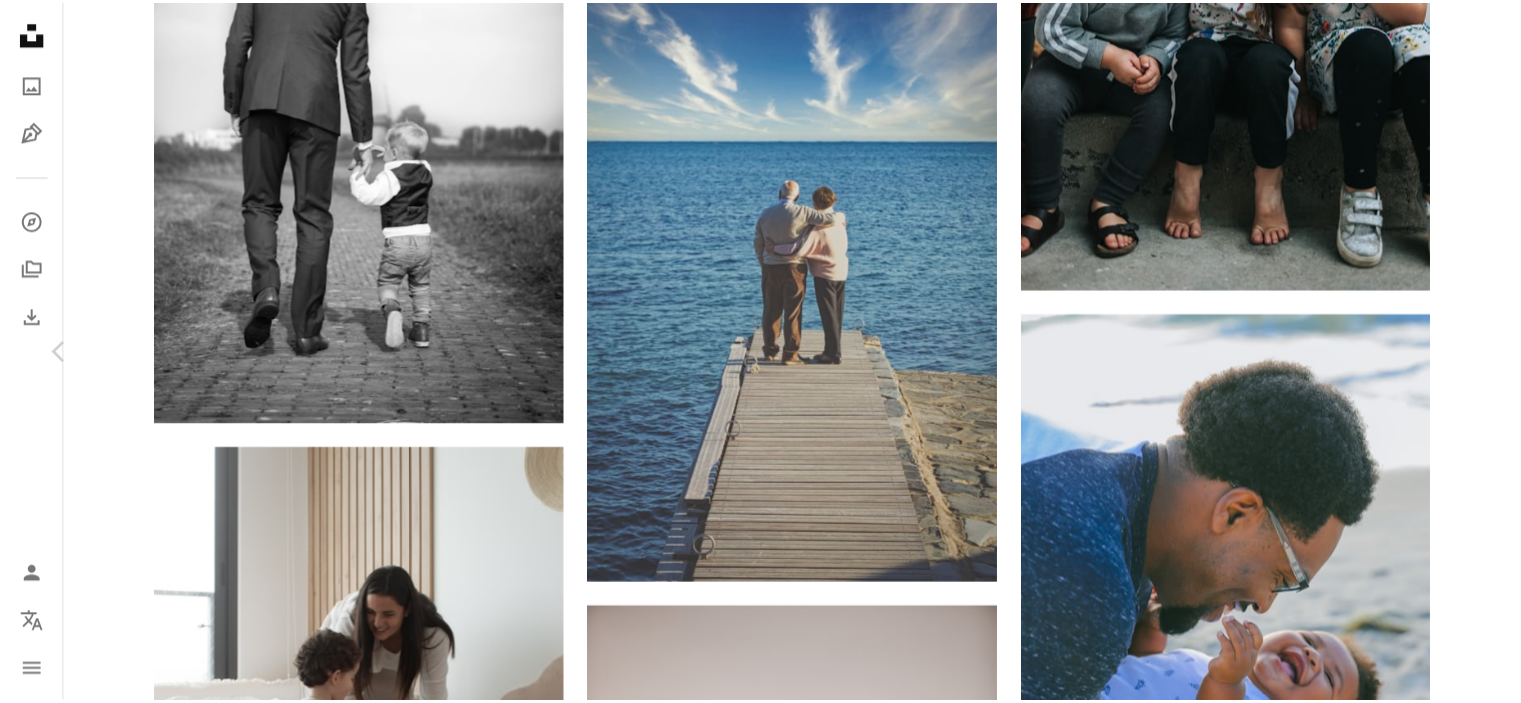scroll, scrollTop: 0, scrollLeft: 0, axis: both 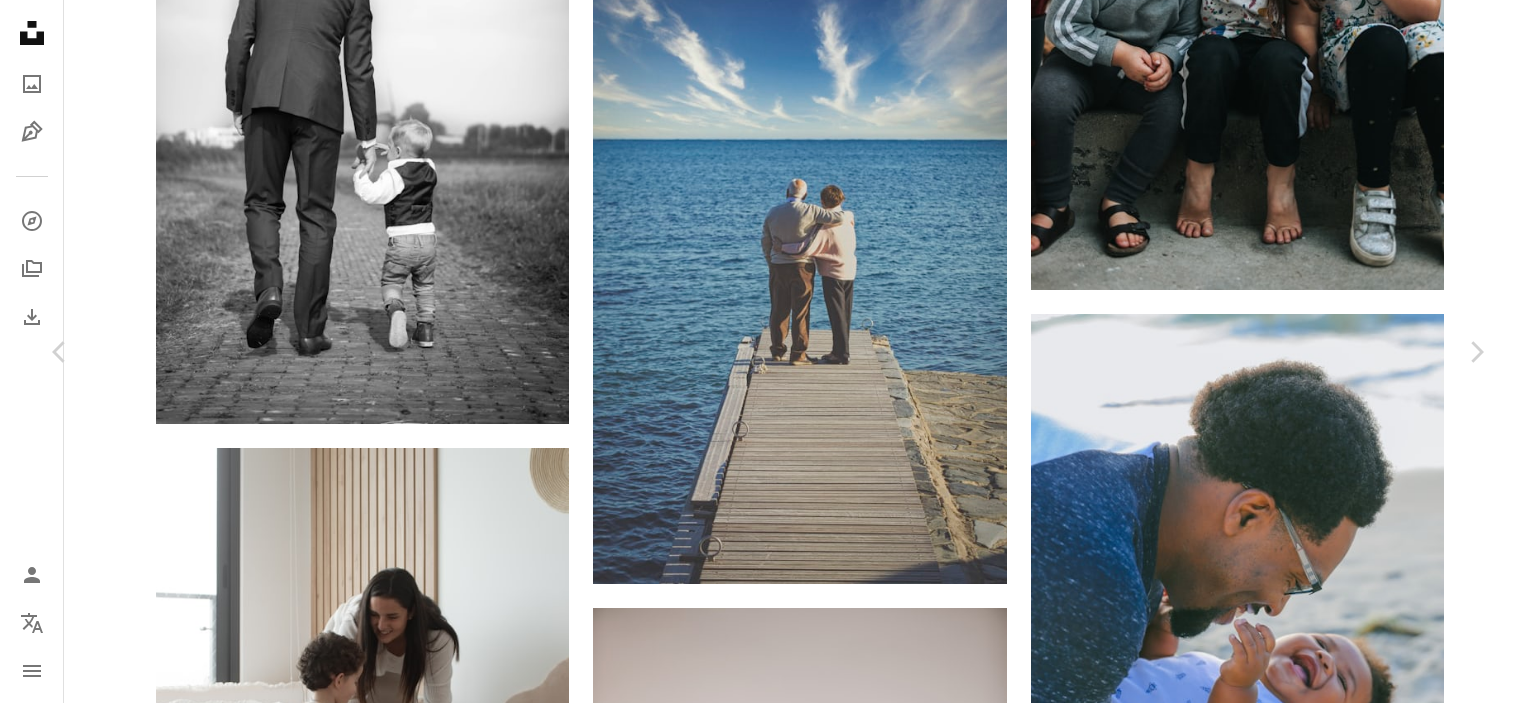 click on "An X shape" at bounding box center (20, 20) 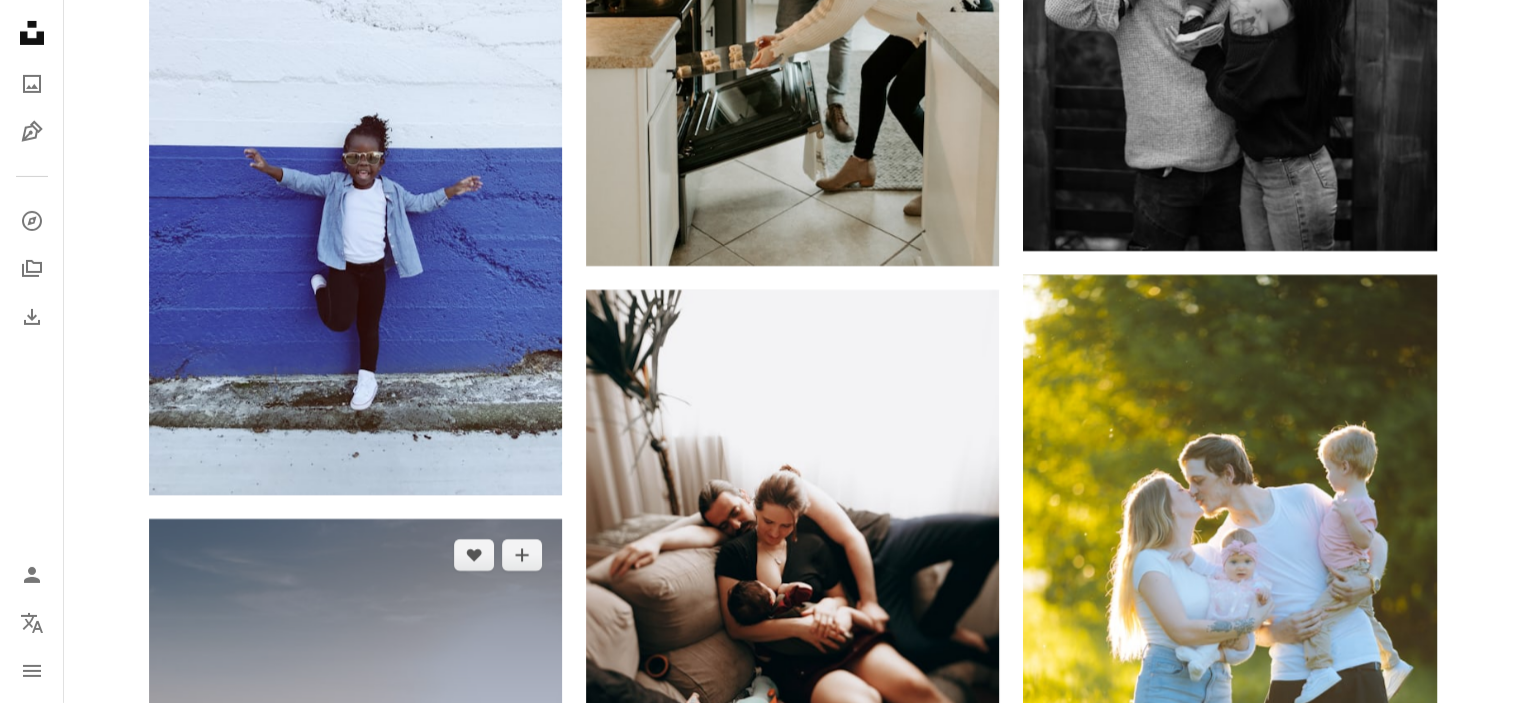 scroll, scrollTop: 37600, scrollLeft: 0, axis: vertical 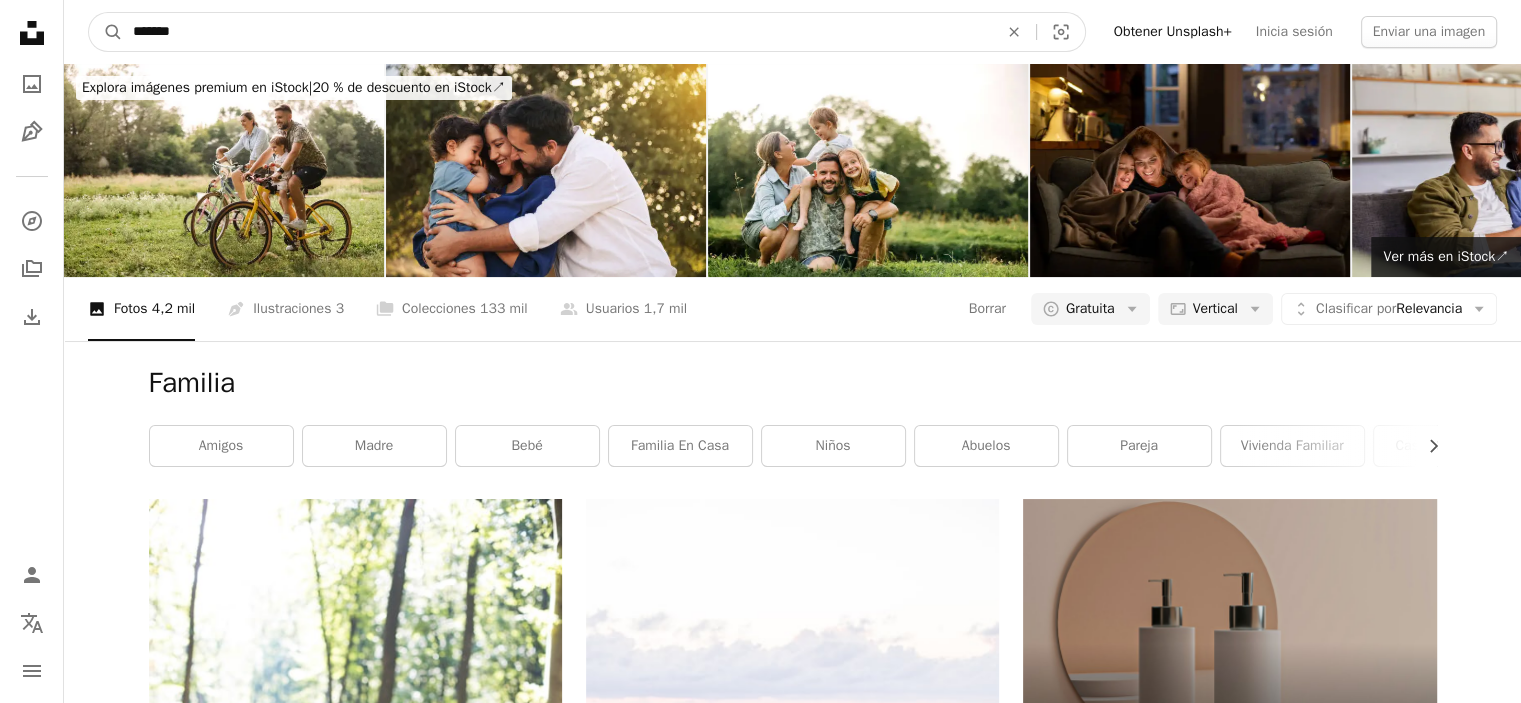 click on "*******" at bounding box center (557, 32) 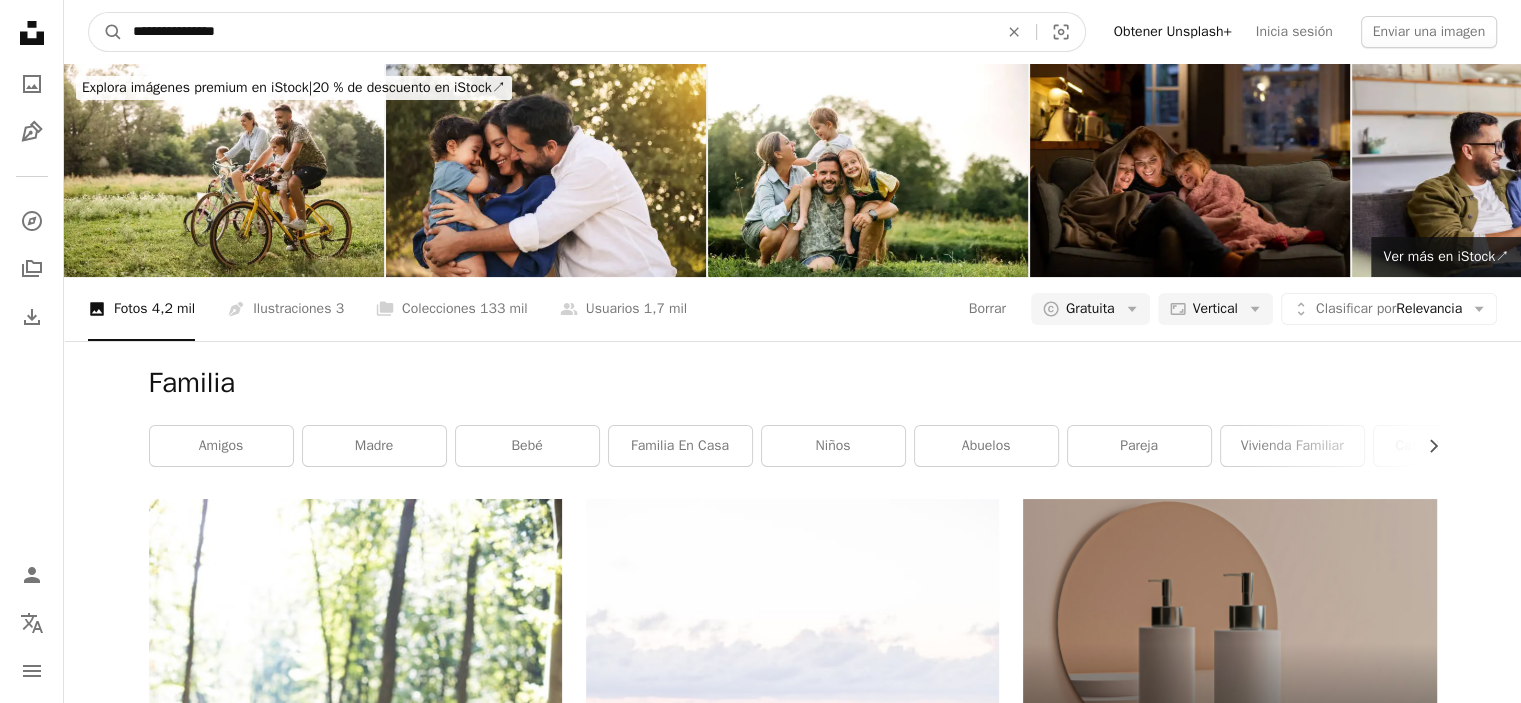 type on "**********" 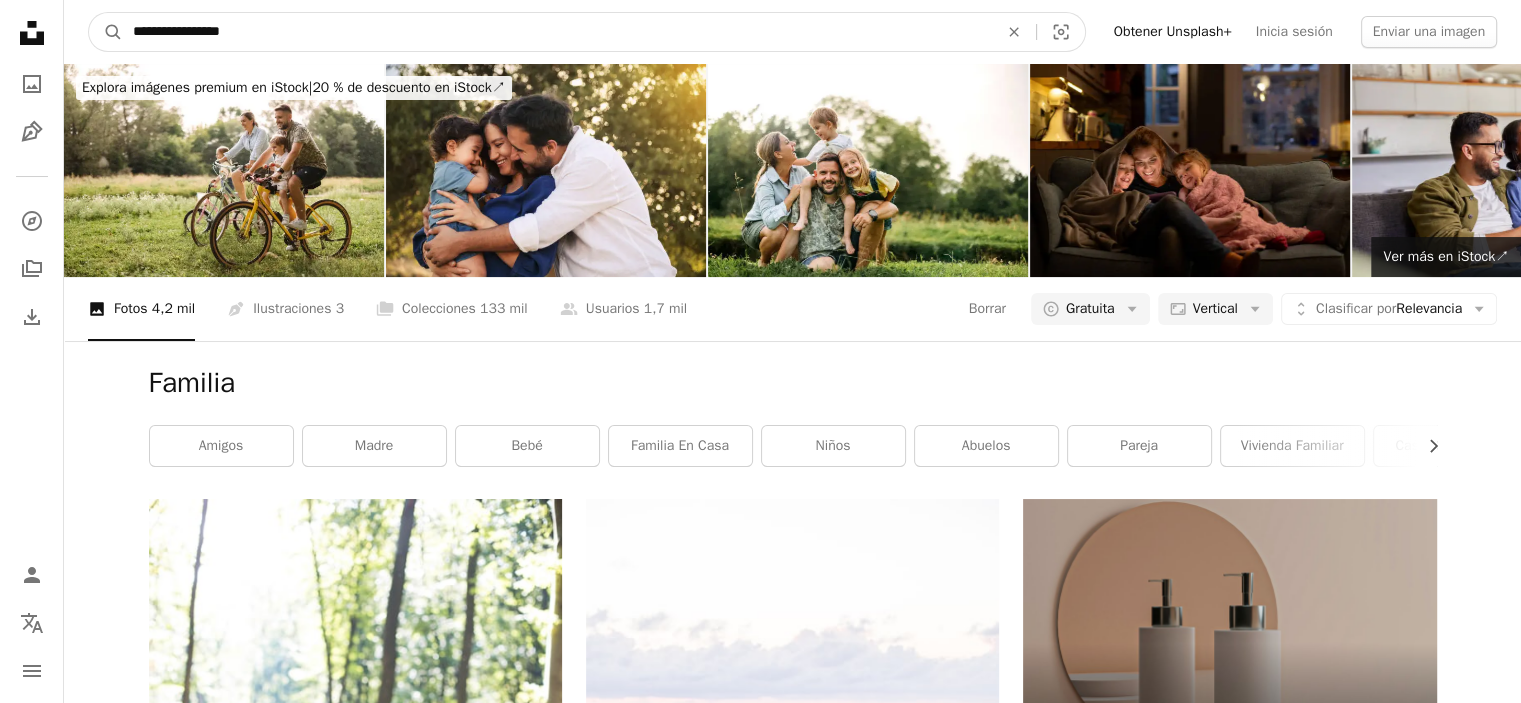 click on "A magnifying glass" at bounding box center [106, 32] 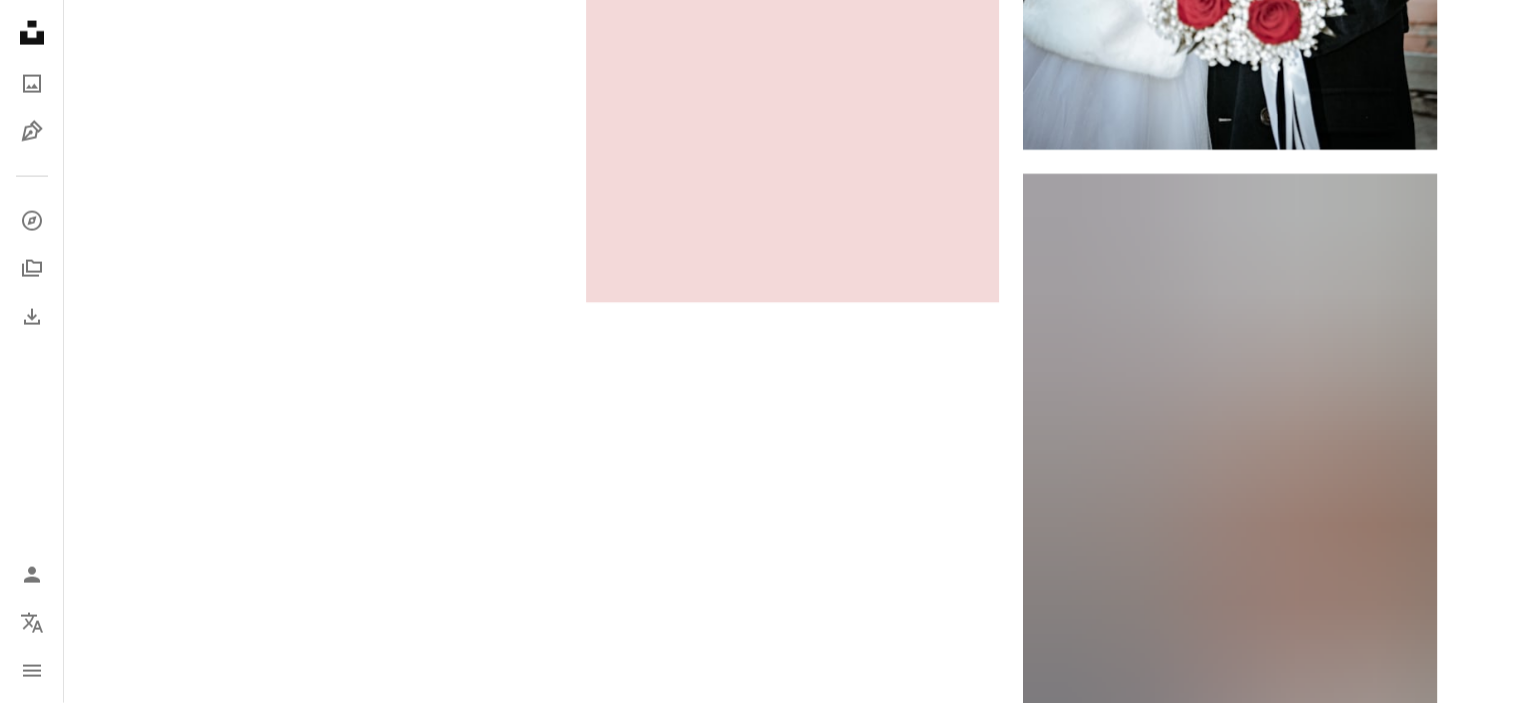 scroll, scrollTop: 4800, scrollLeft: 0, axis: vertical 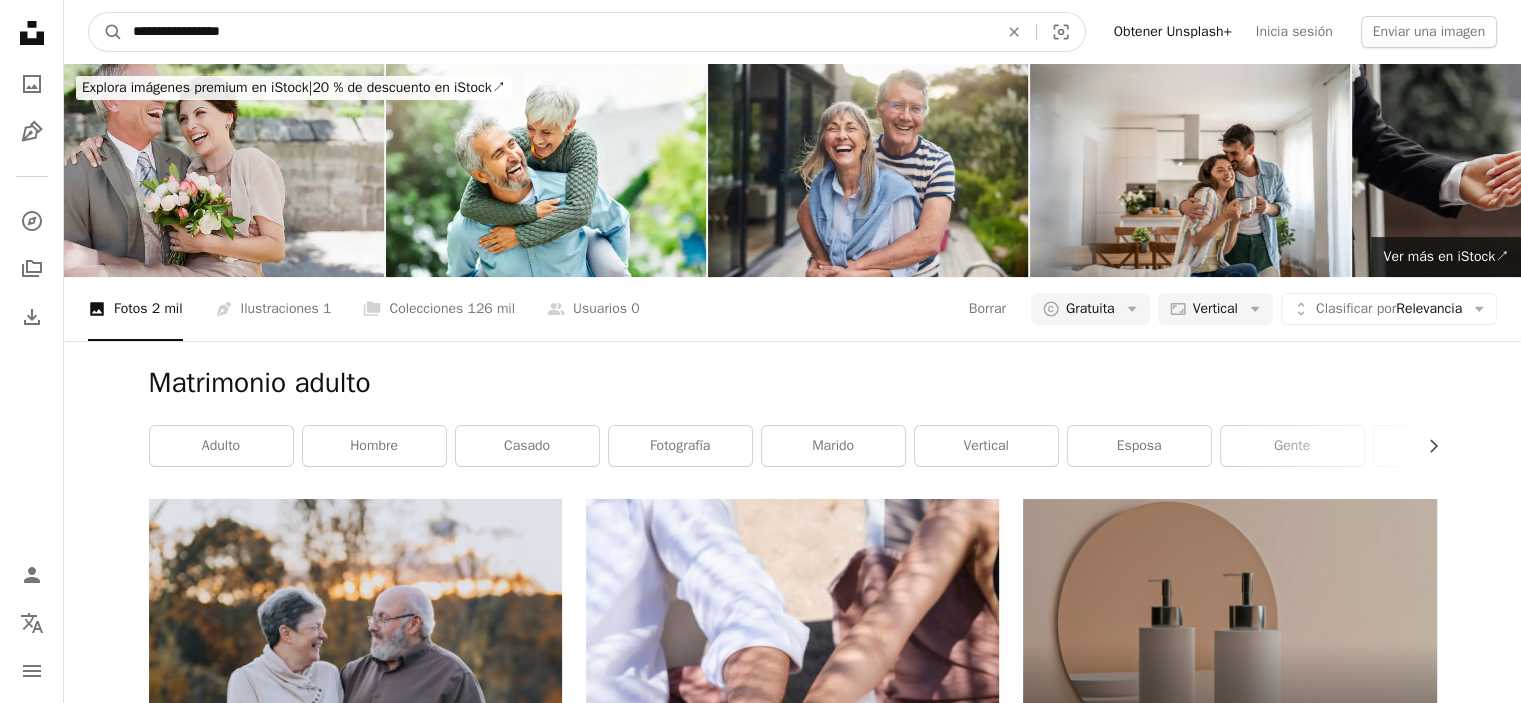 click on "**********" at bounding box center [557, 32] 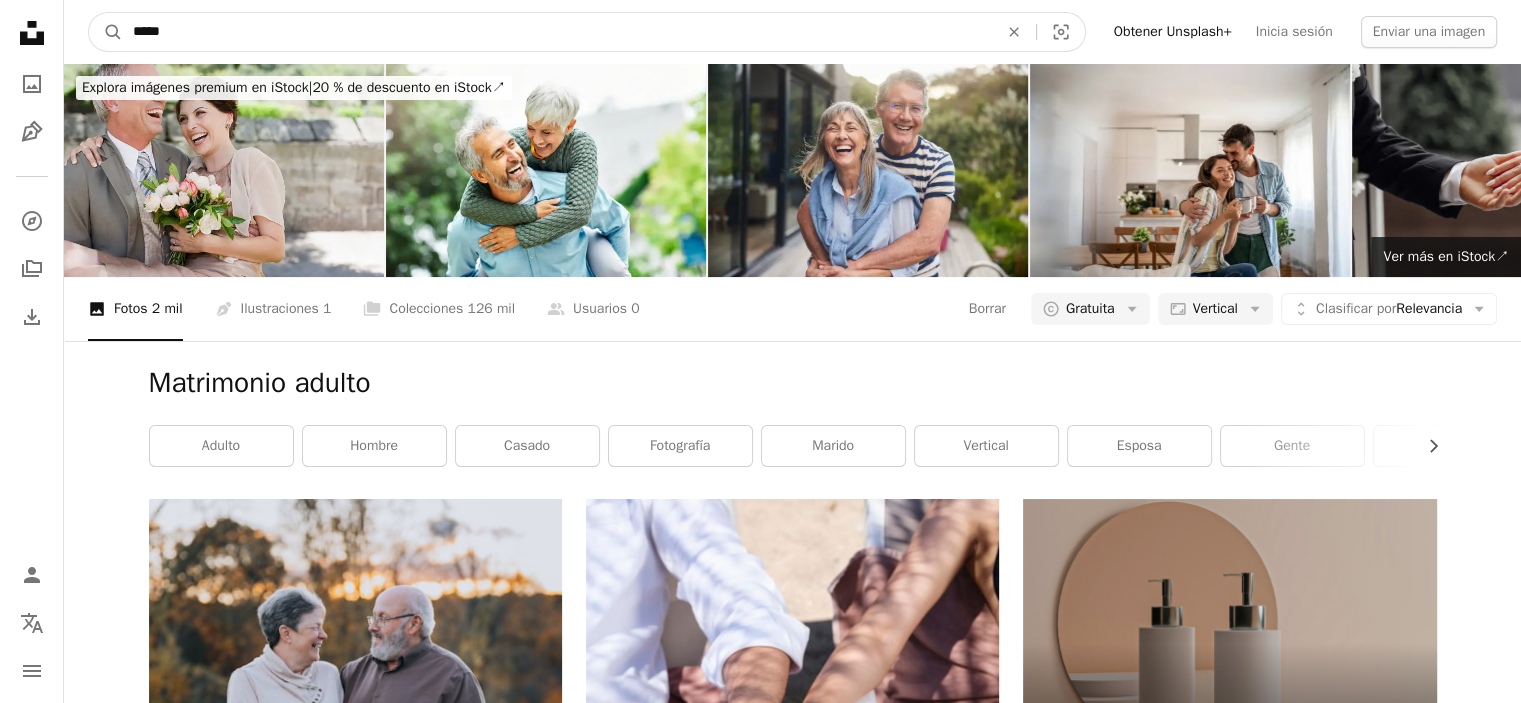 type on "****" 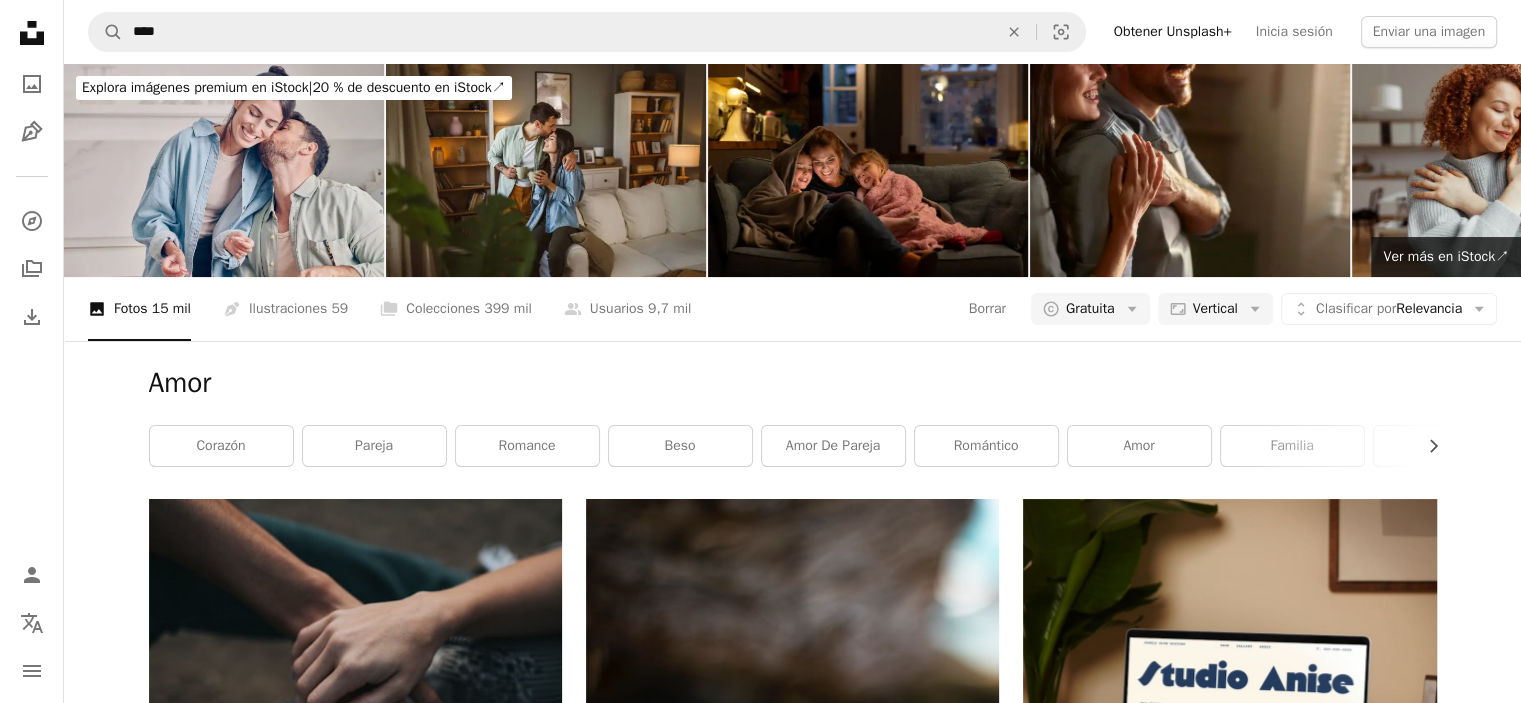 click on "Explora imágenes premium en iStock  |  20 % de descuento en iStock  ↗" at bounding box center (294, 87) 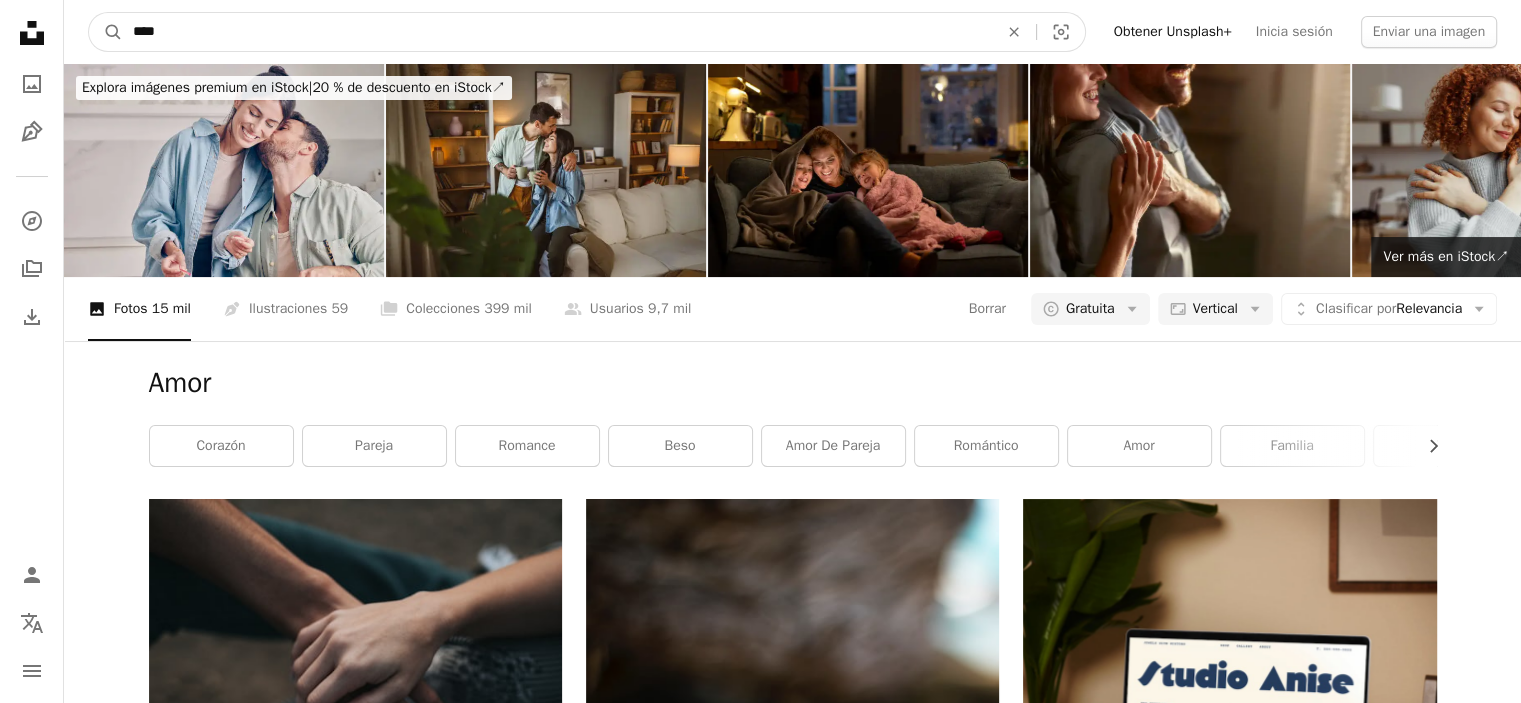 click on "****" at bounding box center (557, 32) 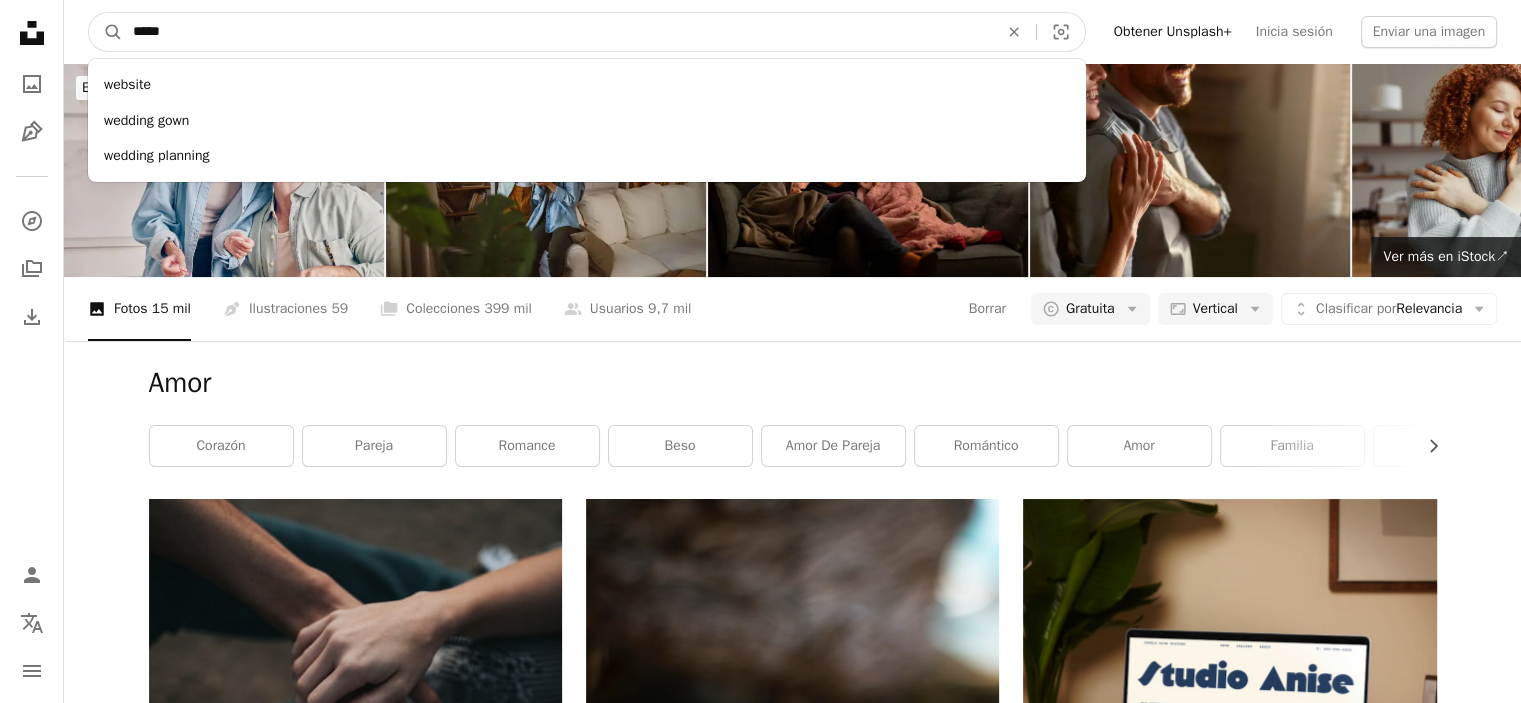 type on "******" 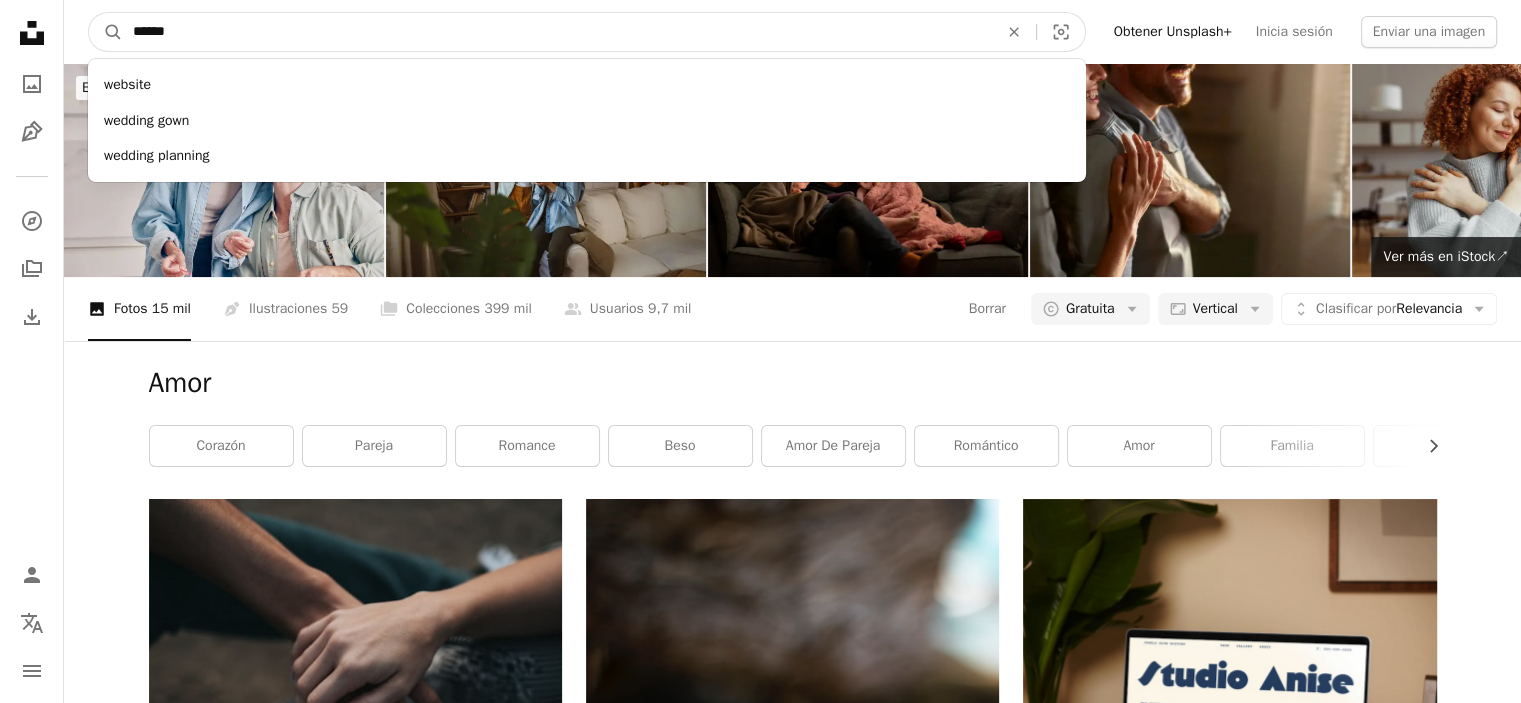 click on "A magnifying glass" at bounding box center [106, 32] 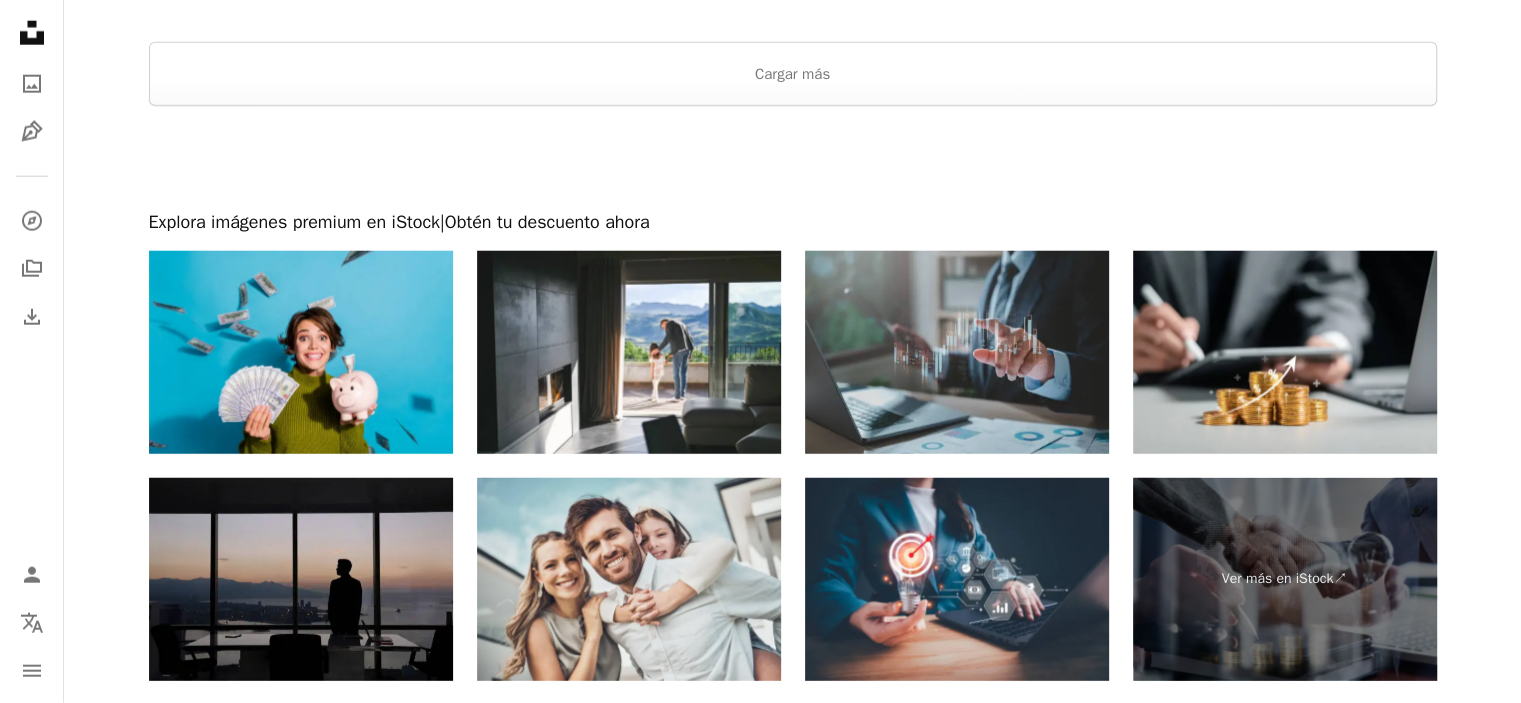 scroll, scrollTop: 5200, scrollLeft: 0, axis: vertical 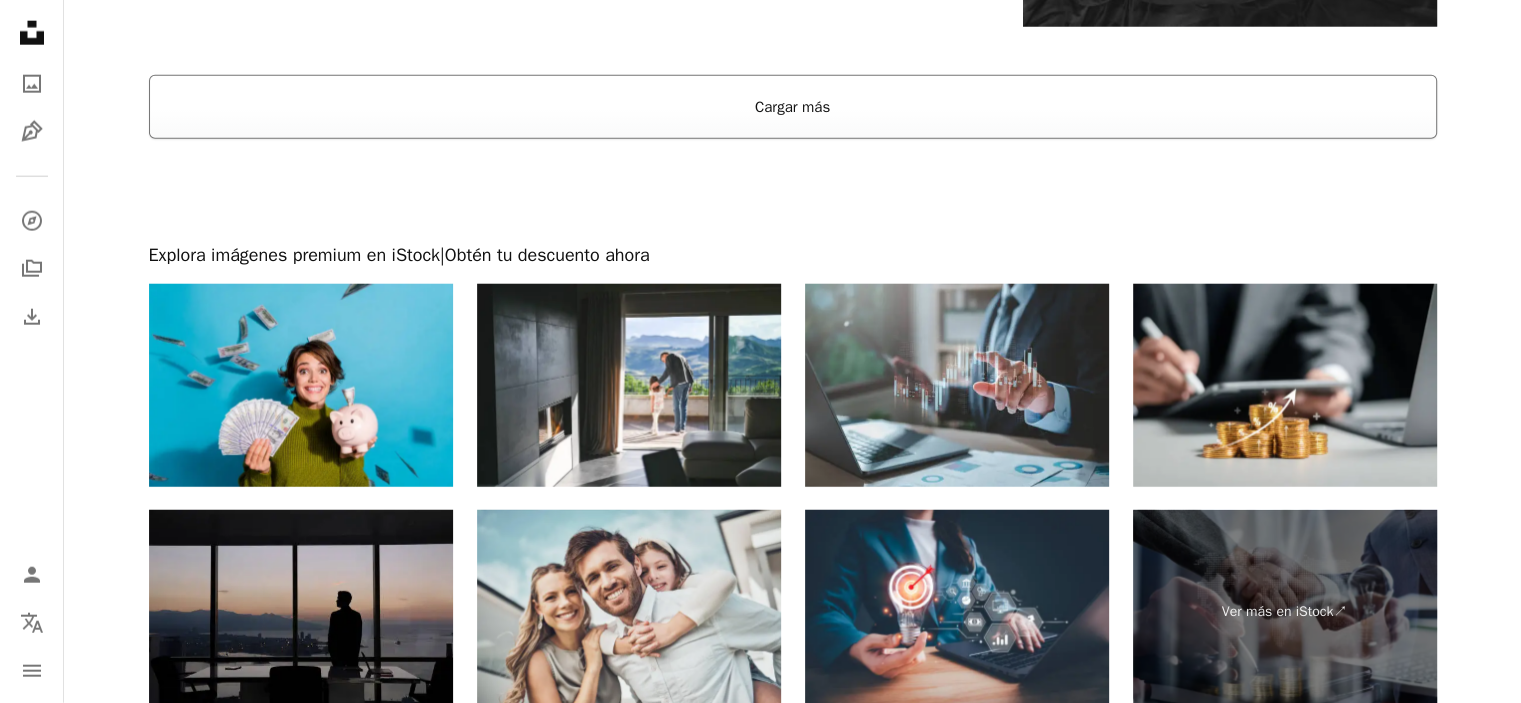 click on "Cargar más" at bounding box center [793, 107] 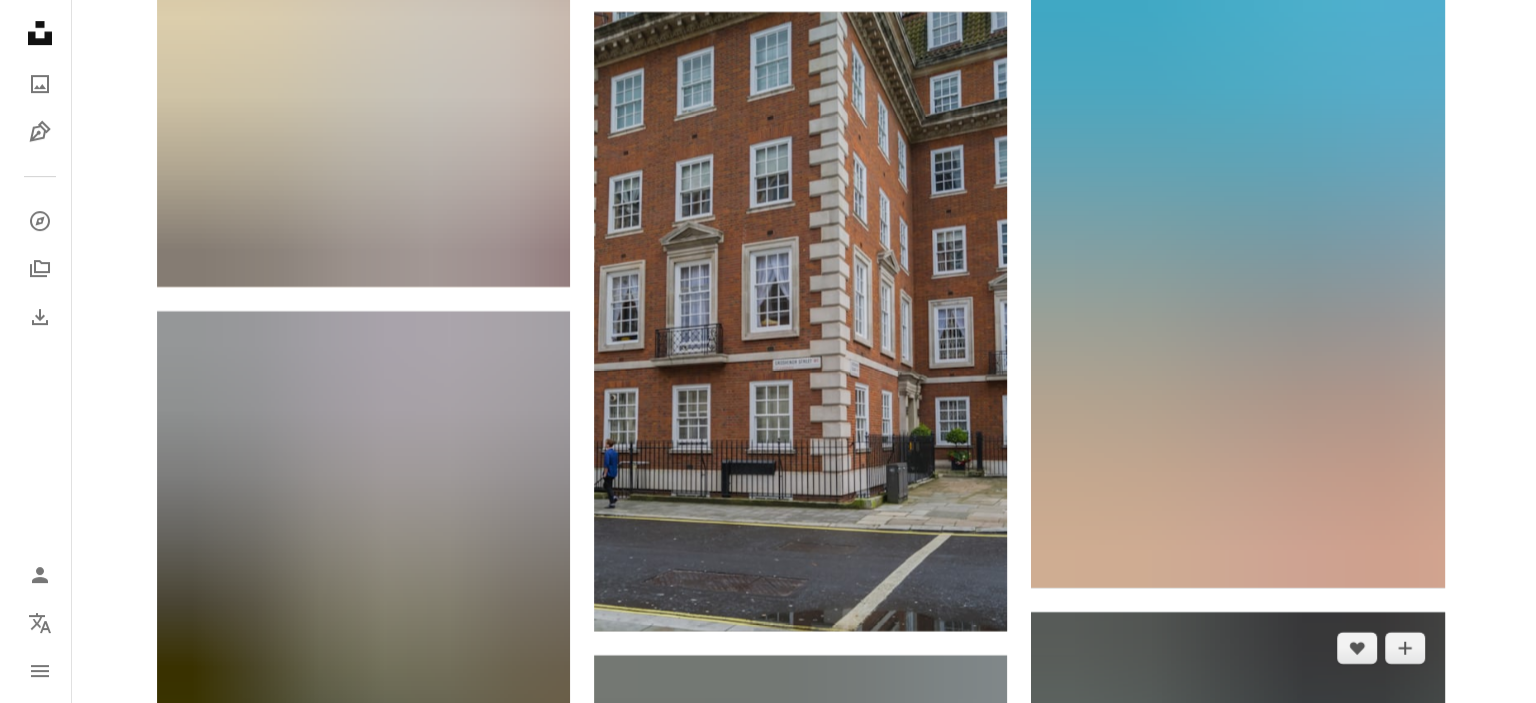 scroll, scrollTop: 16100, scrollLeft: 0, axis: vertical 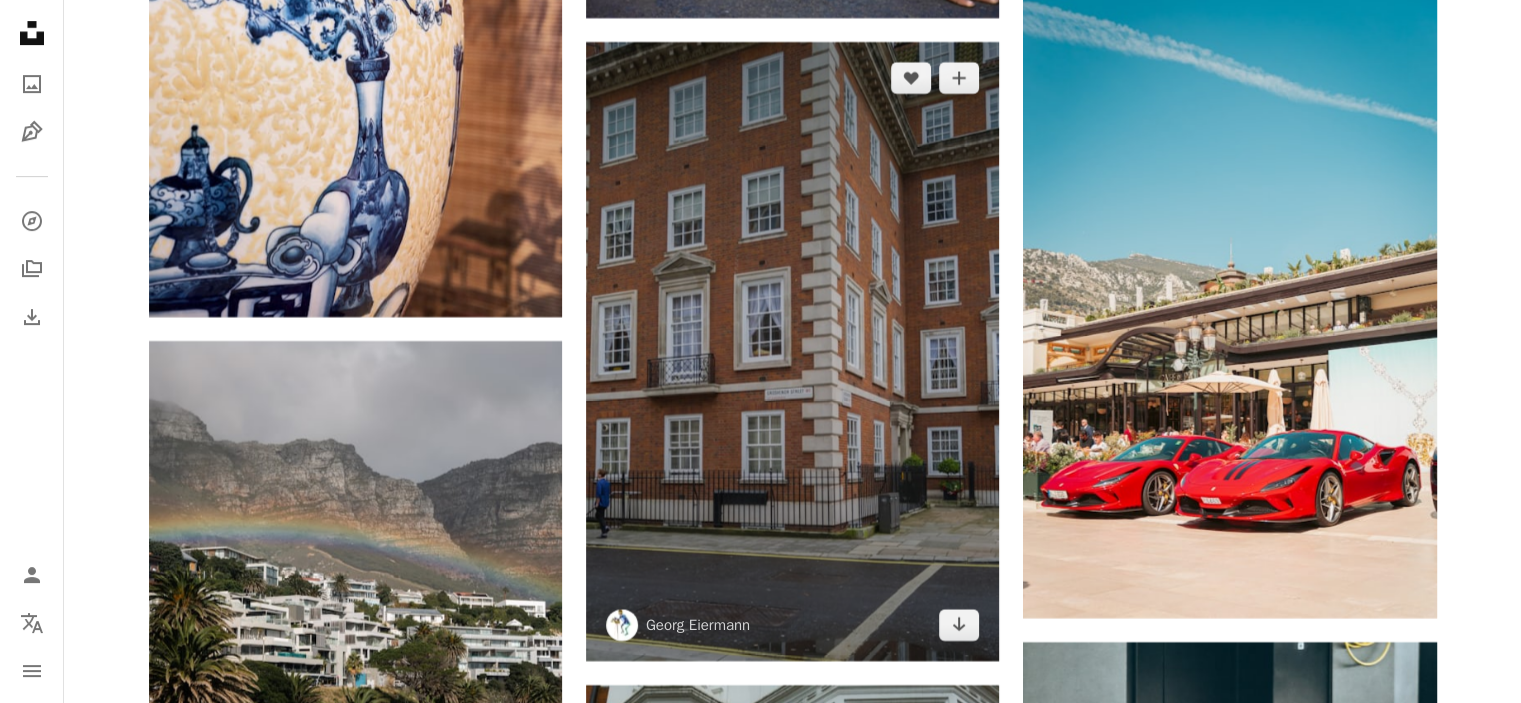 click at bounding box center (792, 351) 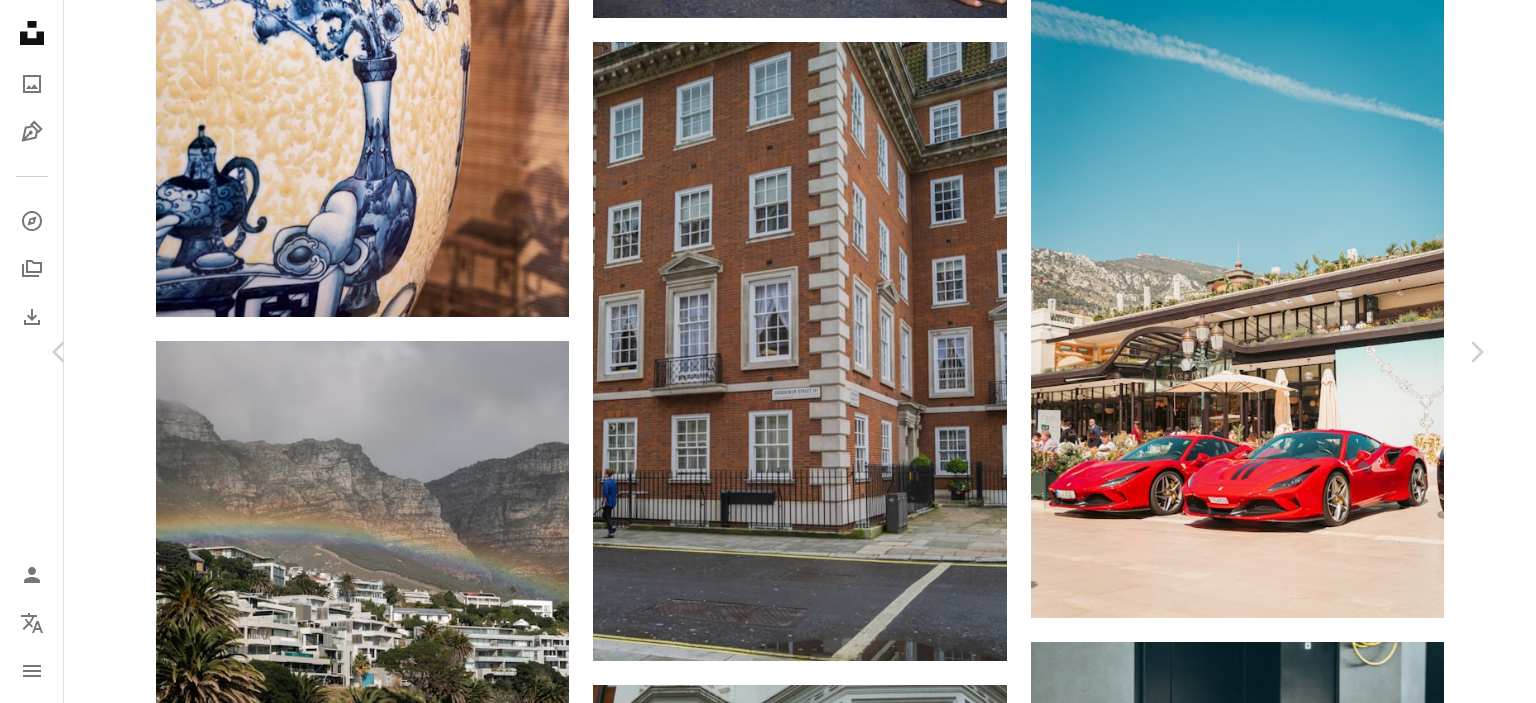 click on "Descargar gratis" at bounding box center (1280, 6461) 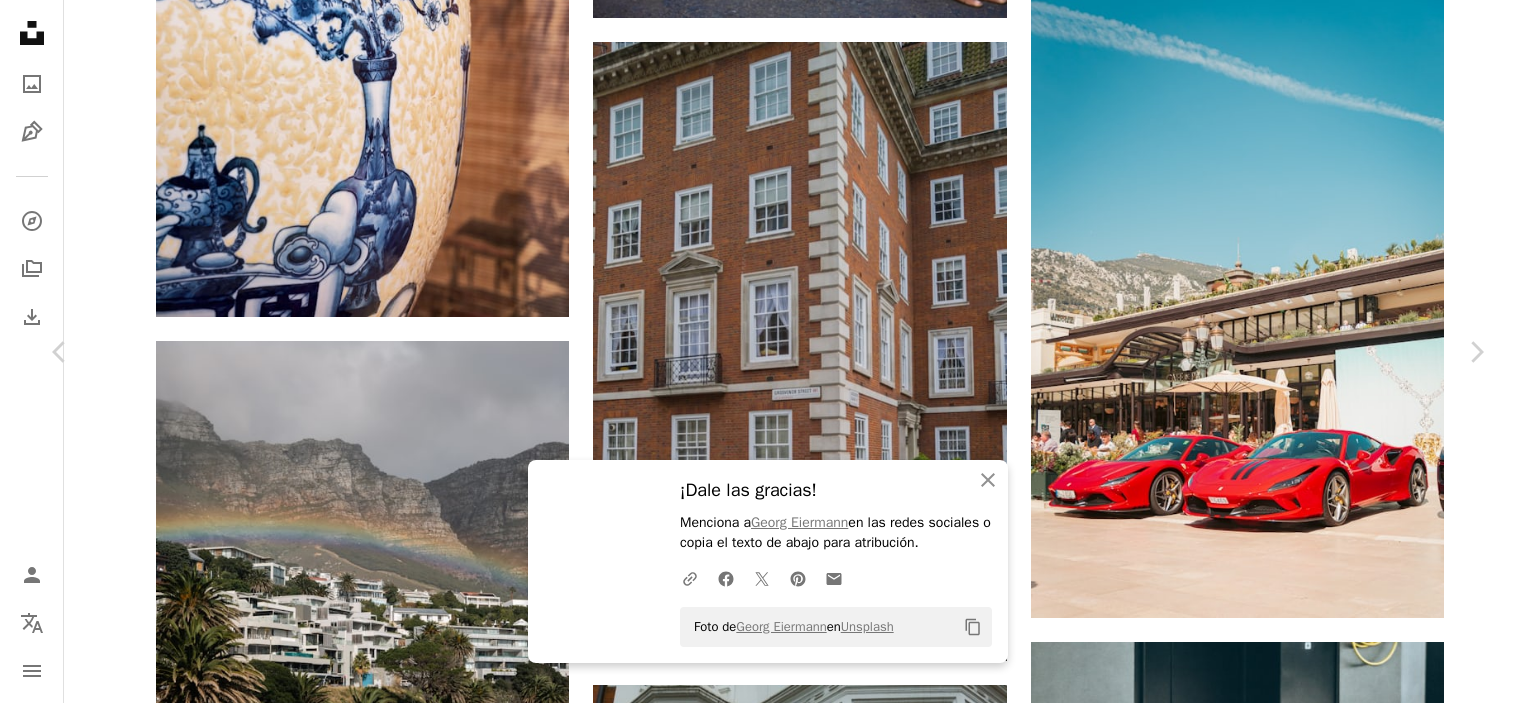 scroll, scrollTop: 1500, scrollLeft: 0, axis: vertical 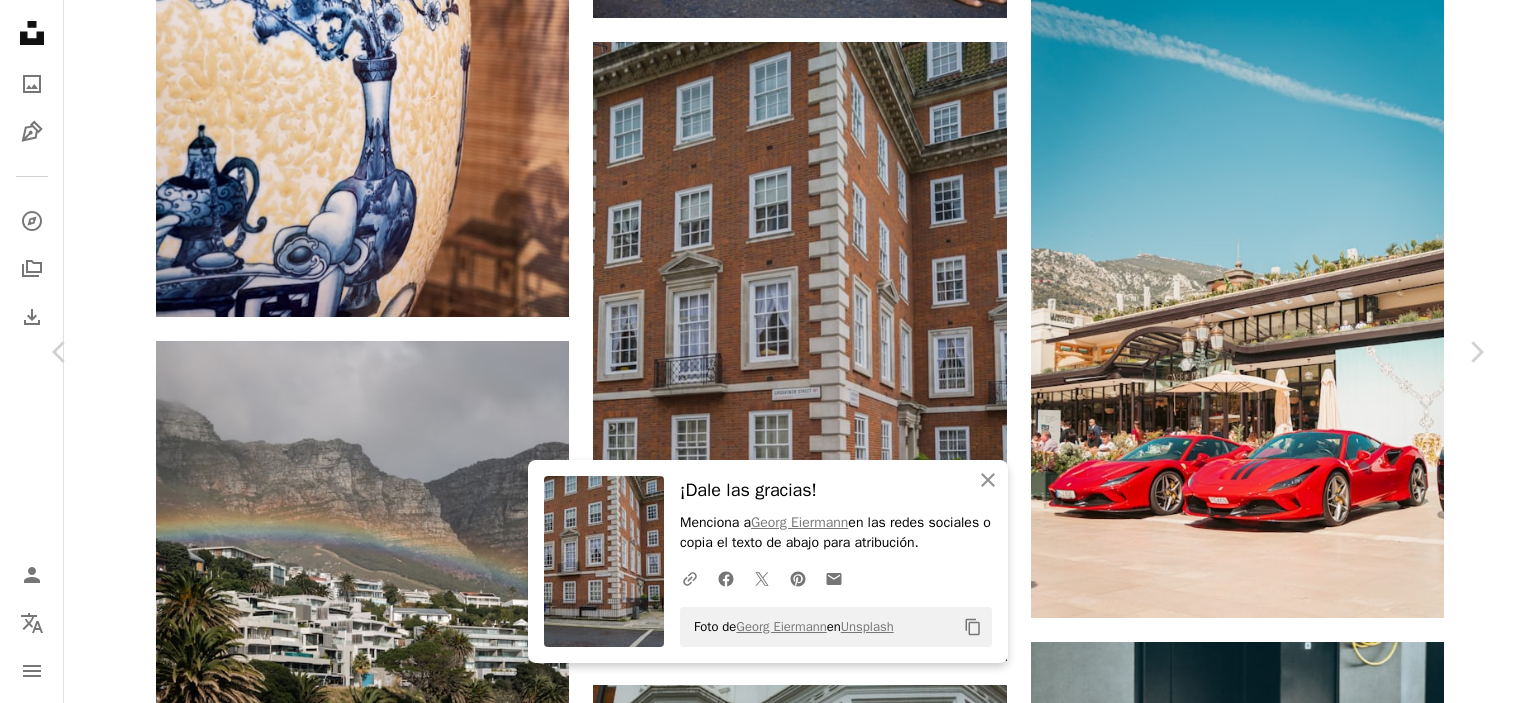 click on "Arrow pointing down" at bounding box center (1337, 6920) 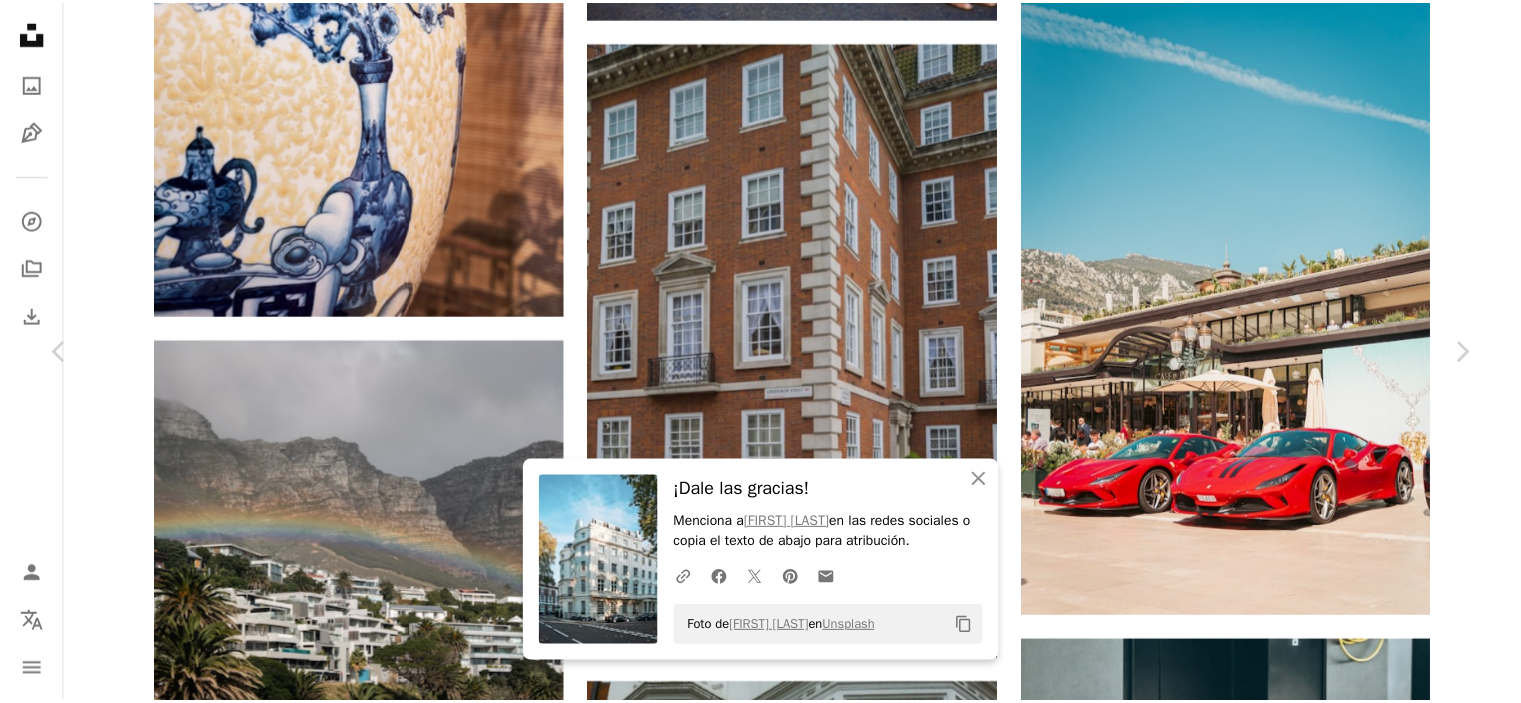 scroll, scrollTop: 7562, scrollLeft: 0, axis: vertical 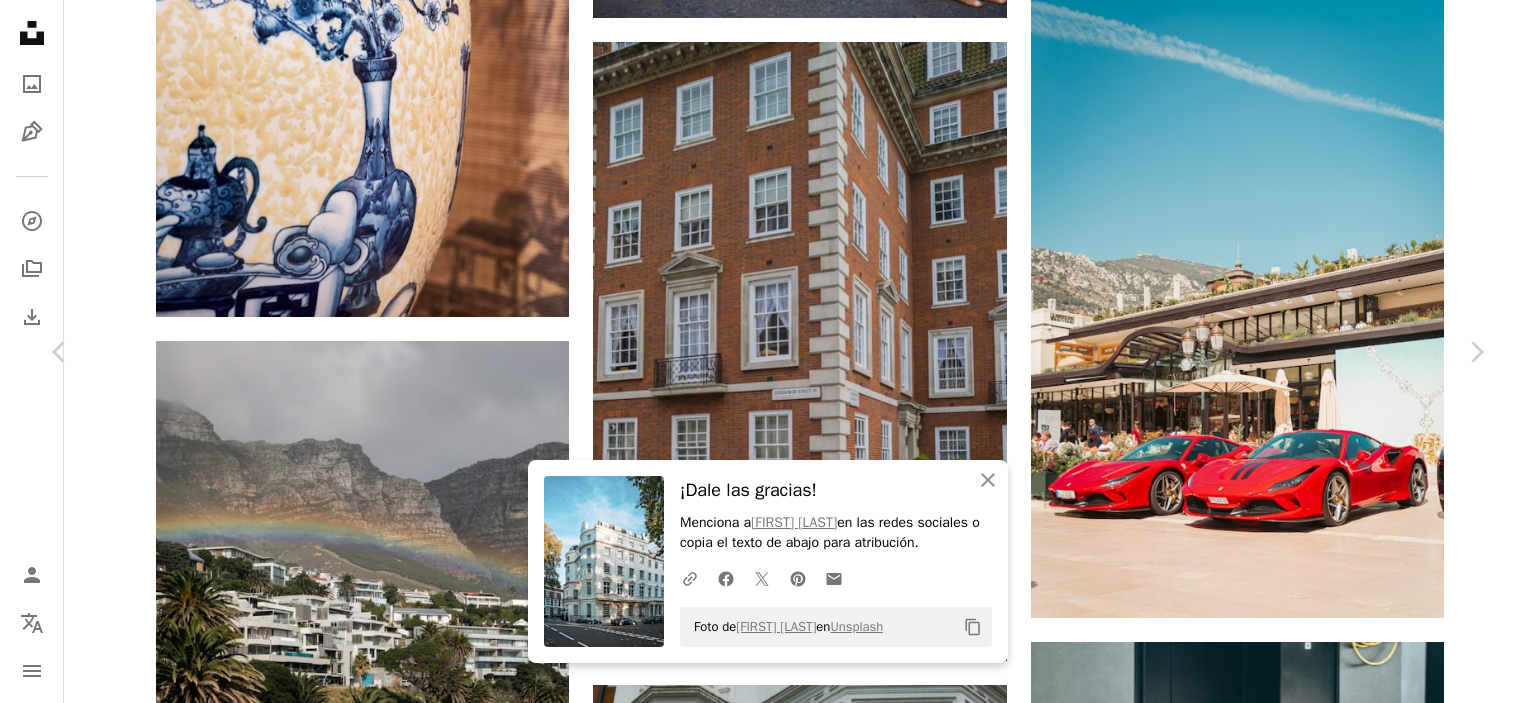 click on "An X shape Chevron left Chevron right An X shape Cerrar ¡Dale las gracias! Menciona a  [FIRST] [LAST]  en las redes sociales o copia el texto de abajo para atribución. A URL sharing icon (chains) Facebook icon X (formerly Twitter) icon Pinterest icon An envelope Foto de  [FIRST] [LAST]  en  Unsplash
Copy content [FIRST] [LAST] [FIRST] [LAST] A heart A plus sign Descargar gratis Chevron down Zoom in Visualizaciones 21.413 Descargas 65 A forward-right arrow Compartir Info icon Información More Actions A map marker [CITY], [COUNTRY] Calendar outlined Publicado el  [DAY] de [MONTH] de 2023 Camera LEICA CAMERA AG, LEICA Q2 Safety Uso gratuito bajo la  Licencia Unsplash Londres rico Inglaterra casas riqueza edificio ciudad Casa camino calle urbano zapato Edificio de apartamentos vivienda Rascacielos condominio Imágenes gratuitas Explora imágenes premium relacionadas en iStock  |  Ahorra un 20 % con el código UNSPLASH20 Ver más en iStock  ↖️ Imágenes relacionadas A heart A plus sign" at bounding box center (768, 6765) 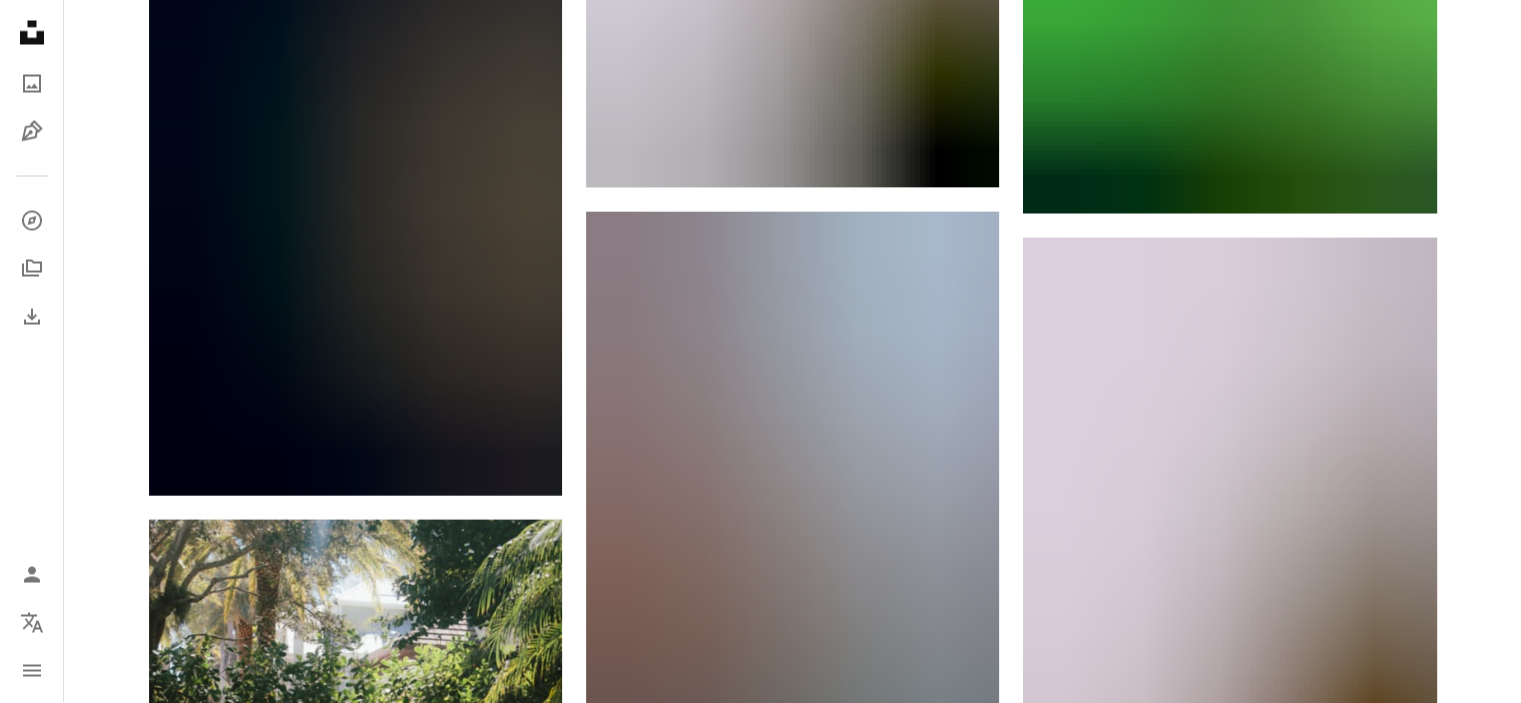 scroll, scrollTop: 0, scrollLeft: 0, axis: both 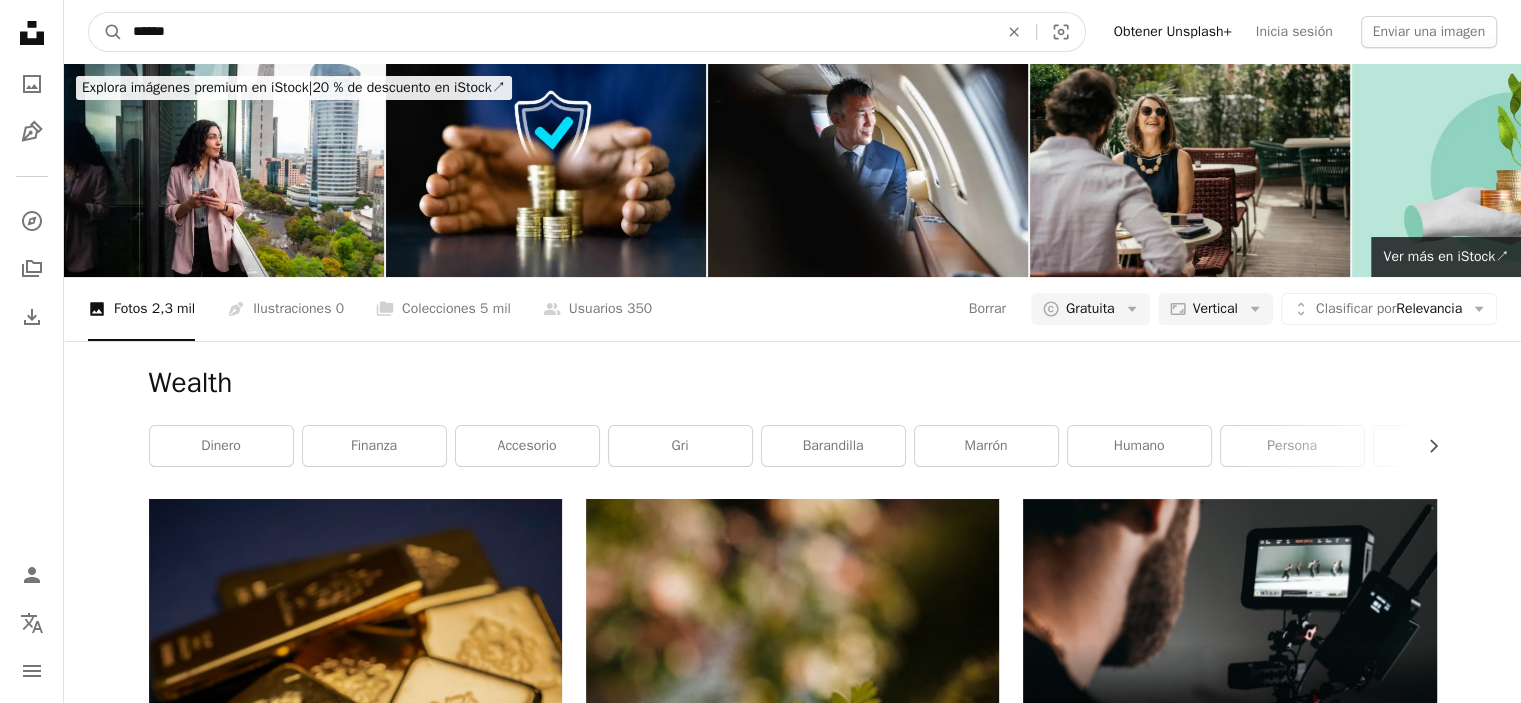 click on "******" at bounding box center [557, 32] 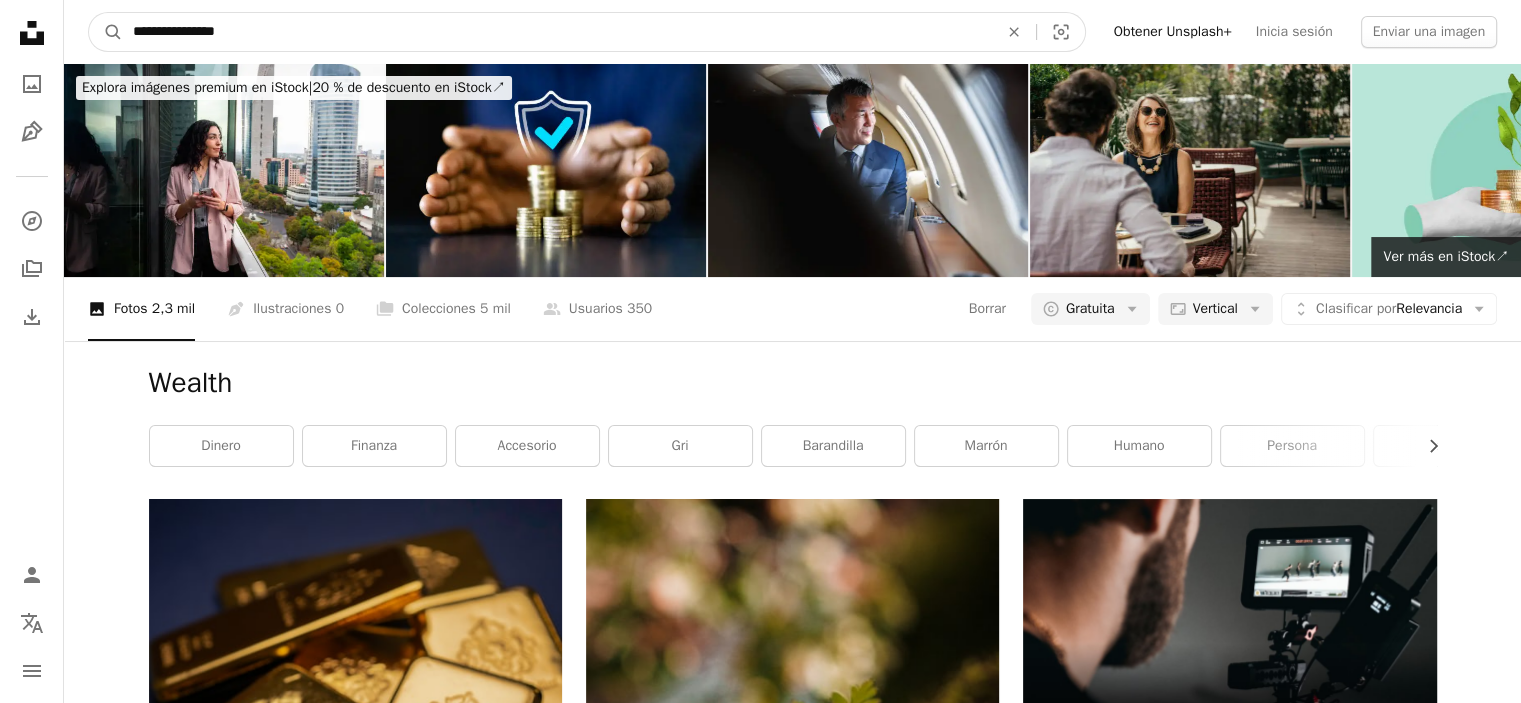 type on "**********" 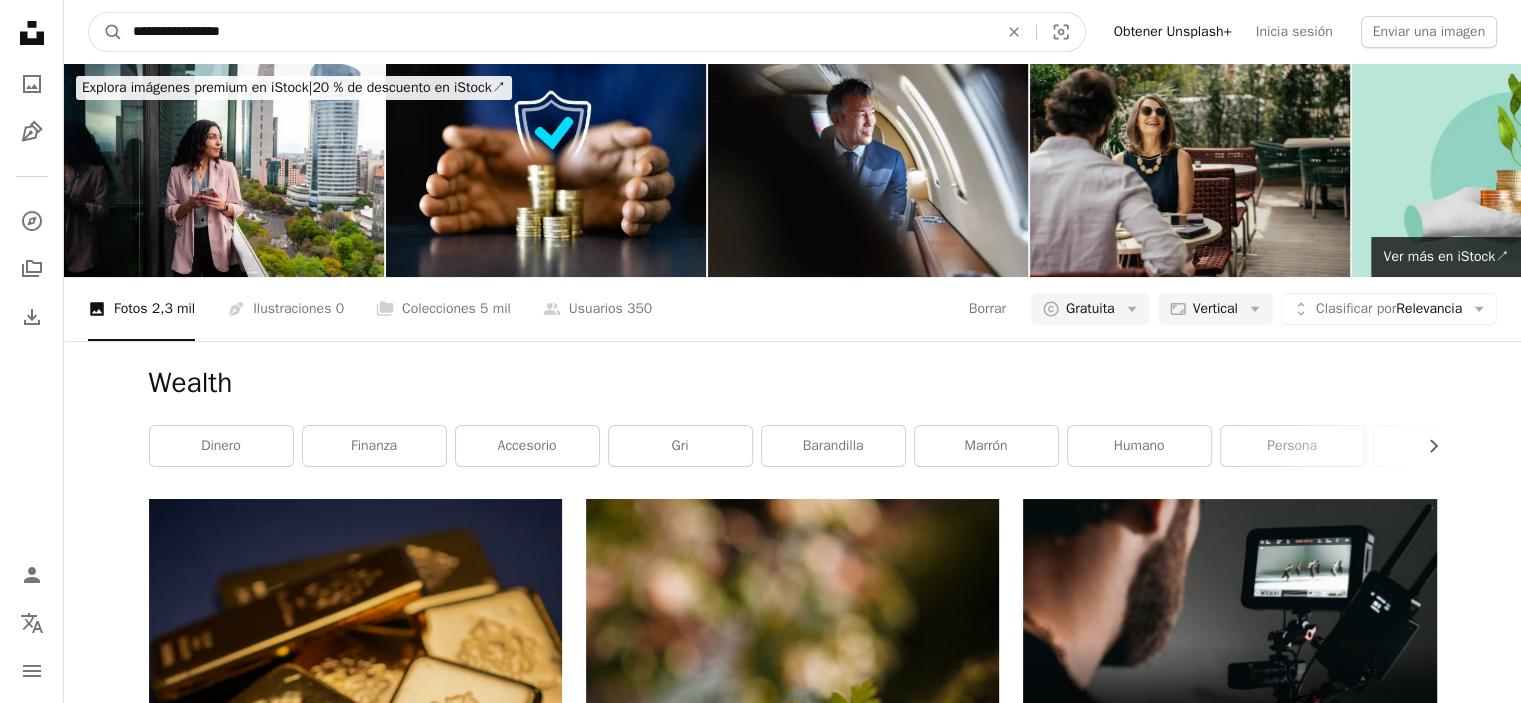 click on "A magnifying glass" at bounding box center [106, 32] 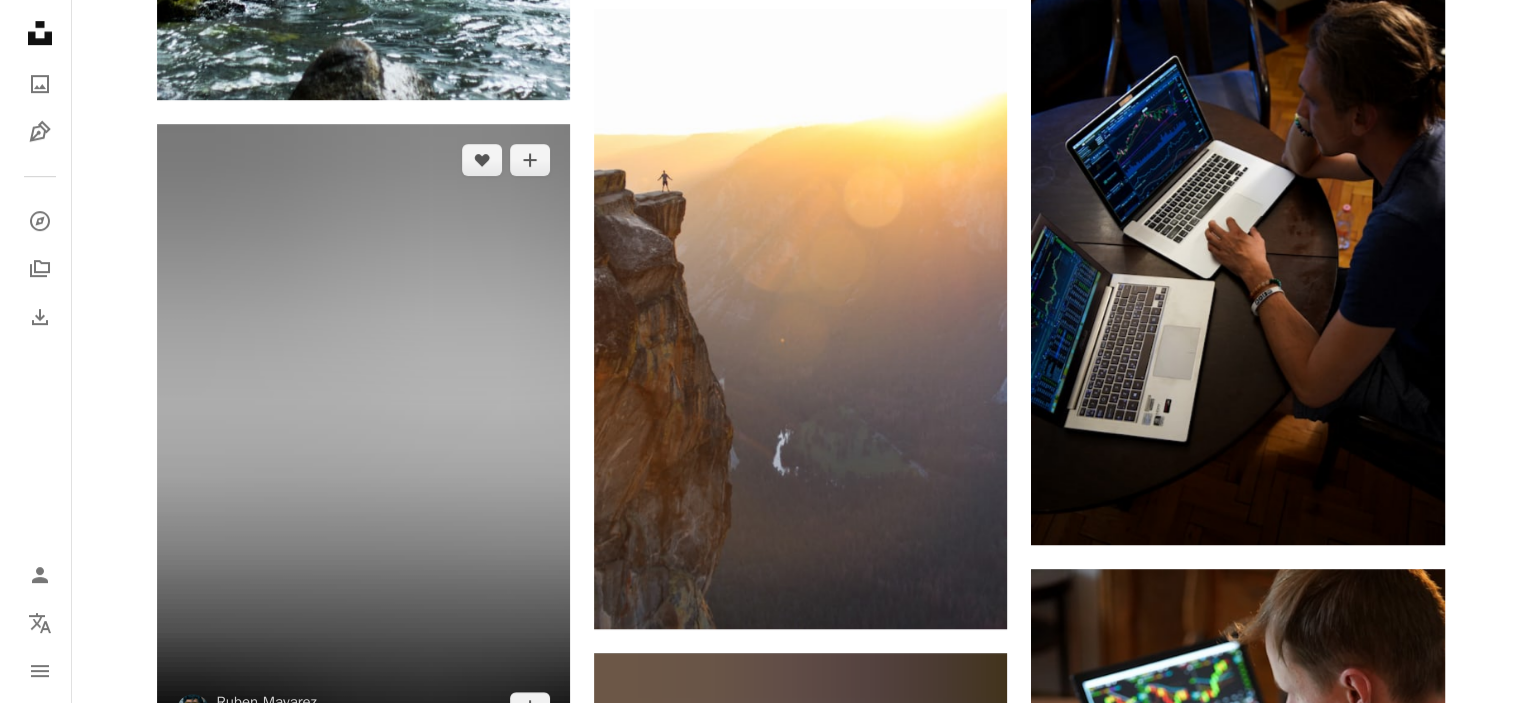 scroll, scrollTop: 1100, scrollLeft: 0, axis: vertical 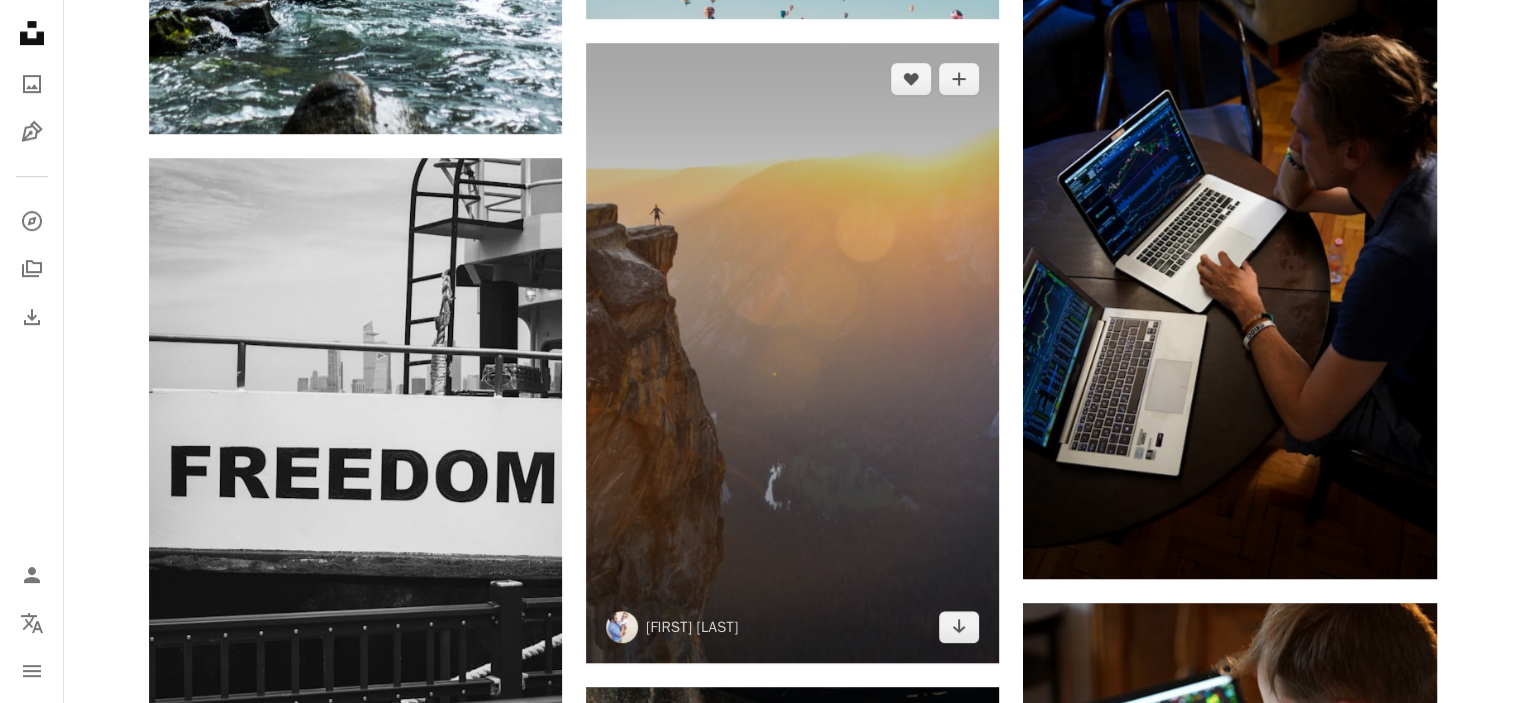 click at bounding box center [792, 353] 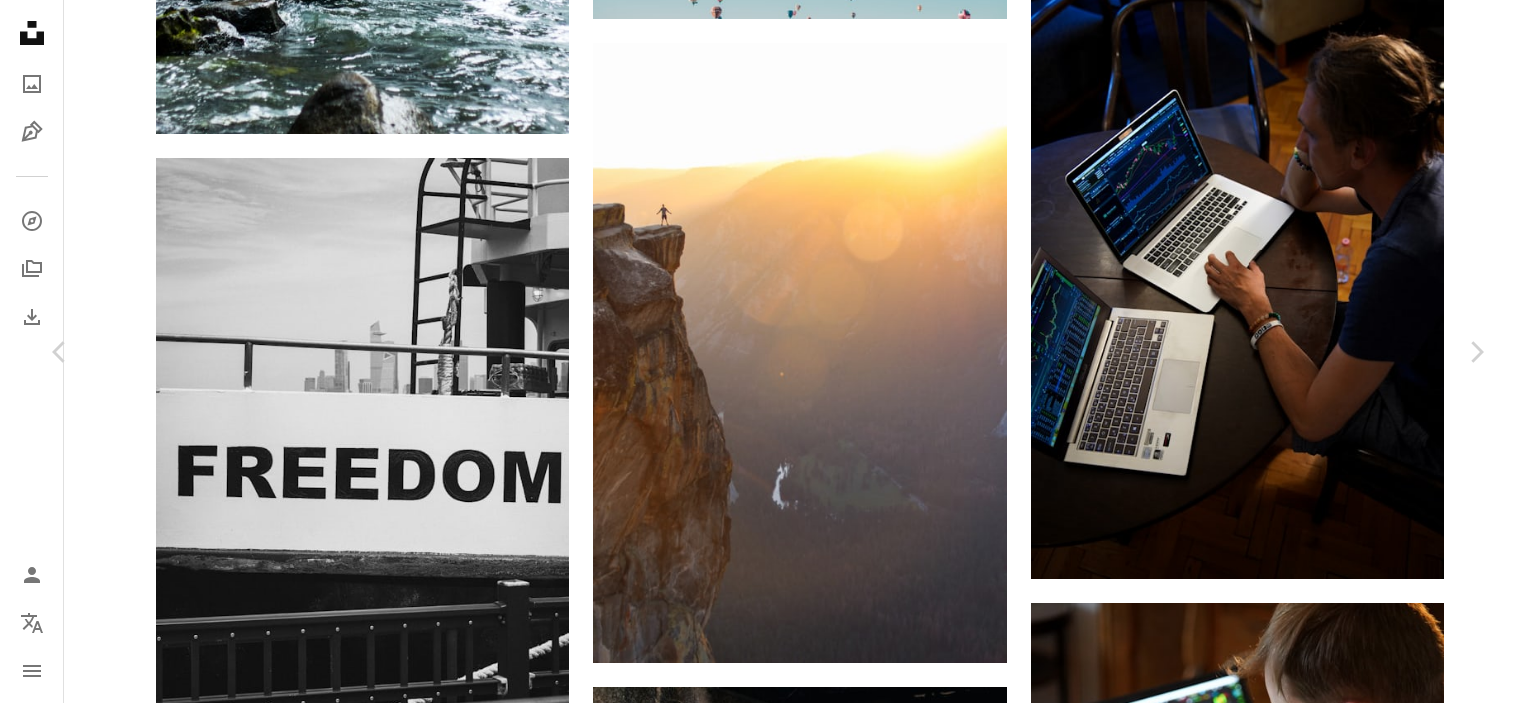 scroll, scrollTop: 3000, scrollLeft: 0, axis: vertical 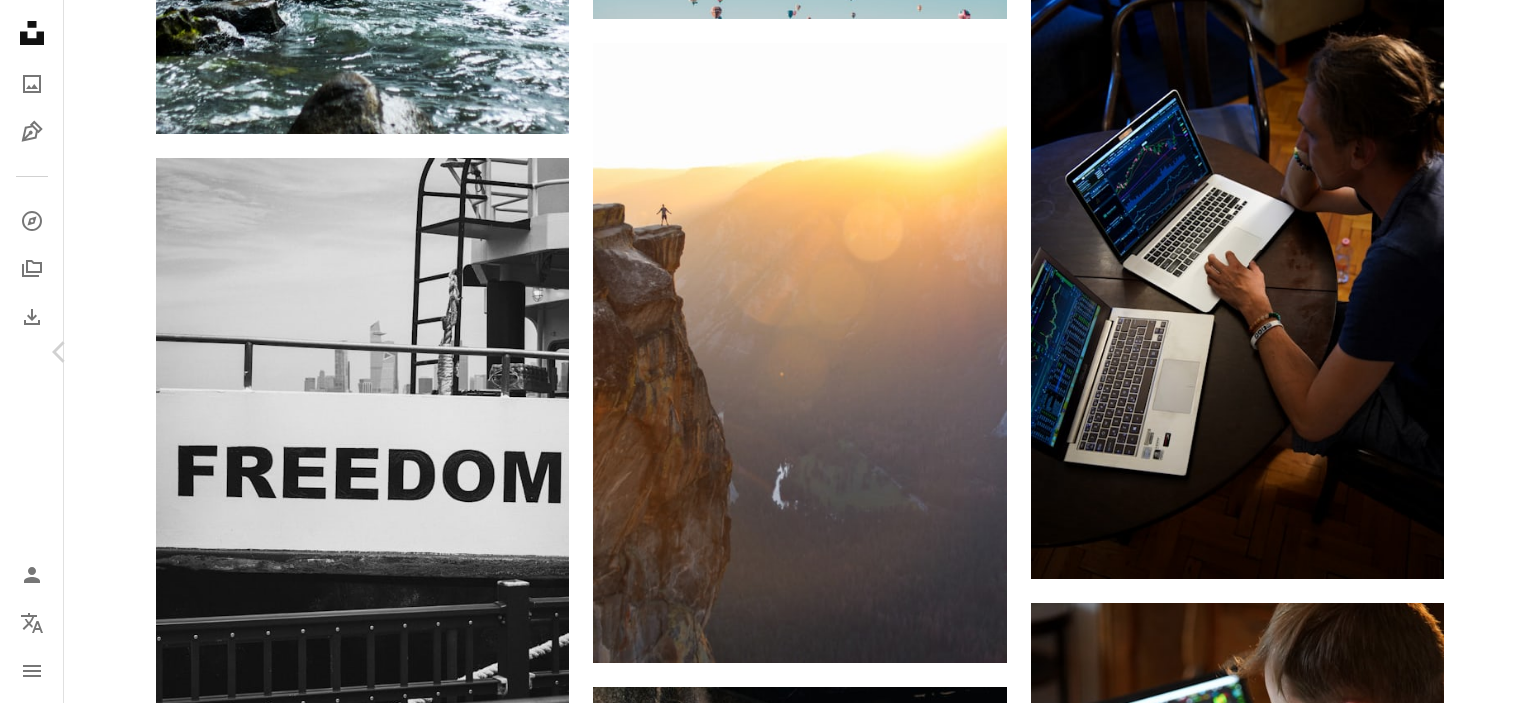 click on "Chevron right" at bounding box center [1476, 352] 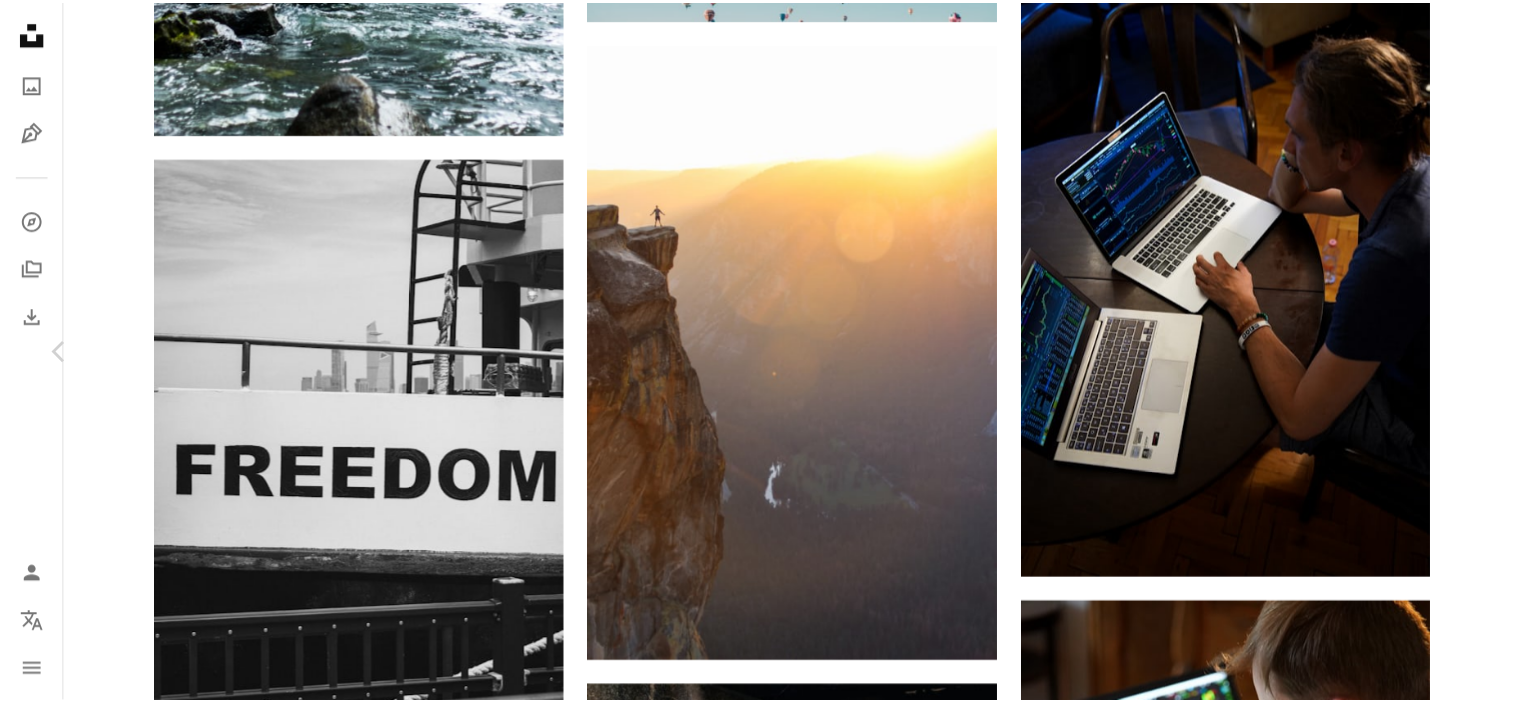 scroll, scrollTop: 0, scrollLeft: 0, axis: both 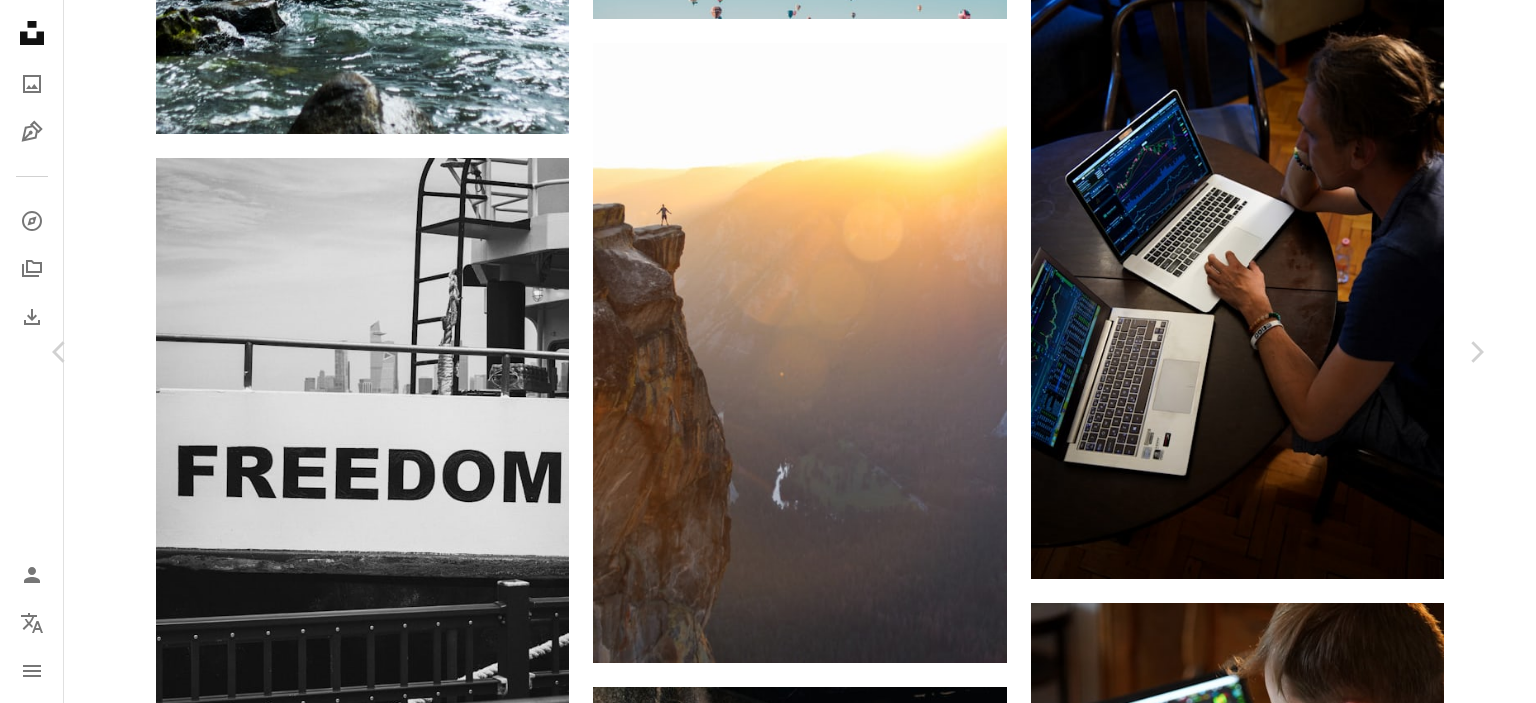 click on "An X shape Chevron left Chevron right An X shape Cerrar ¡Dale las gracias! Menciona a  [FIRST] [LAST]  en las redes sociales o copia el texto de abajo para atribución. A URL sharing icon (chains) Facebook icon X (formerly Twitter) icon Pinterest icon An envelope Foto de  [FIRST] [LAST]  en  Unsplash
Copy content [FIRST] [LAST] [FIRST] [LAST] A heart A plus sign Descargar gratis Chevron down Zoom in Visualizaciones 6.212.813 Descargas 49.971 Presentado en Cadena de bloques A forward-right arrow Compartir Info icon Información More Actions A map marker [CITY], [COUNTRY] Calendar outlined Publicado el  [DAY] de [MONTH] de 2020 Camera SONY, ILCE-7M3 Safety Uso gratuito bajo la  Licencia Unsplash negocio comercio mercado cripto Criptomoneda Cadena de bloques financiero cuadro Almacen De Fotos E Imágenes Almacen De Fotos E Imágenes gráficos comerciante Libertad financiera Negociación de acciones Educación financiera descentralización Operaciones intradía Humano ordenador portátil Imágenes gratuitas Explora imágenes premium relacionadas en iStock  |  Ahorra un 20 % con el código UNSPLASH20 Ver más en iStock  ↖️ Imágenes relacionadas A heart A plus sign Infrarate.com Arrow pointing down Plus sign for Unsplash+ A heart A plus sign Getty Images Para  Unsplash+ A lock Descargar" at bounding box center (768, 5565) 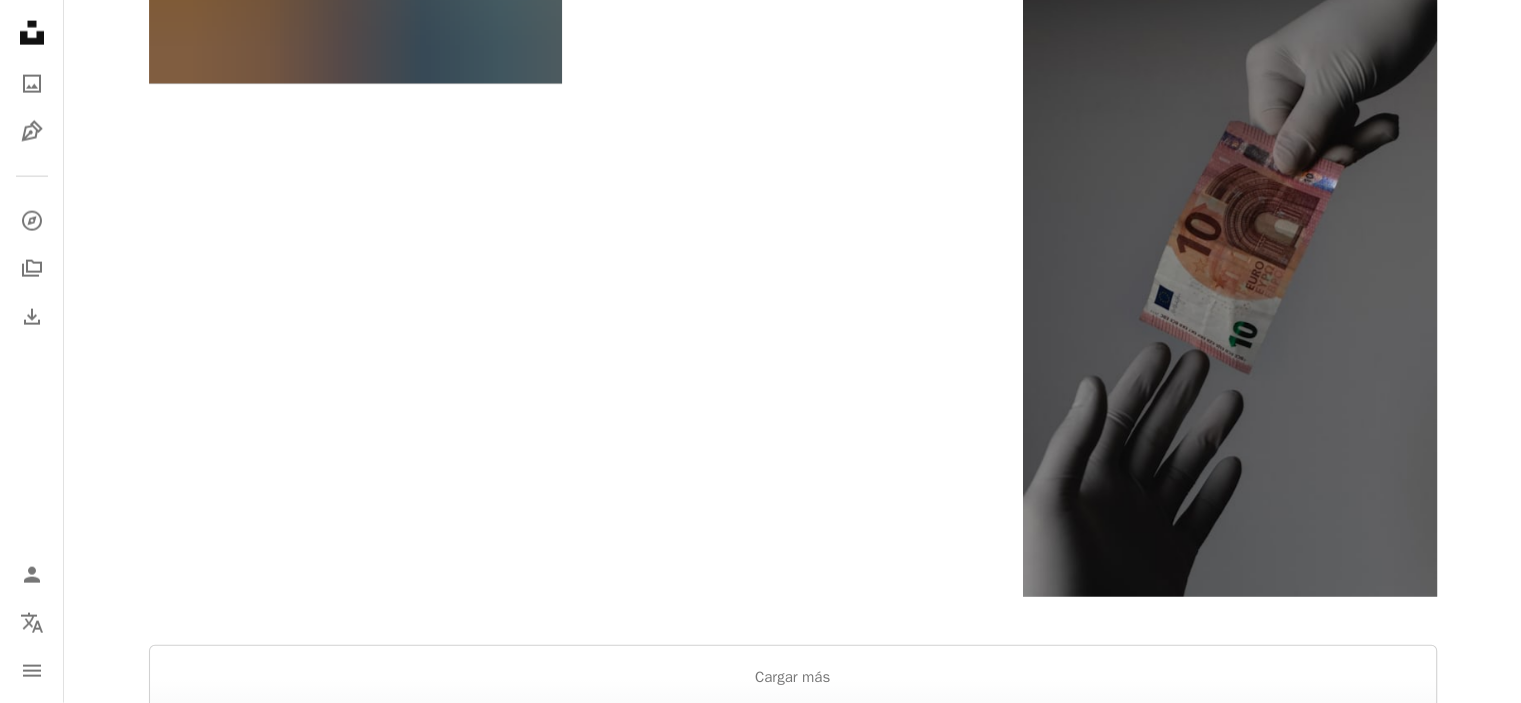 scroll, scrollTop: 5400, scrollLeft: 0, axis: vertical 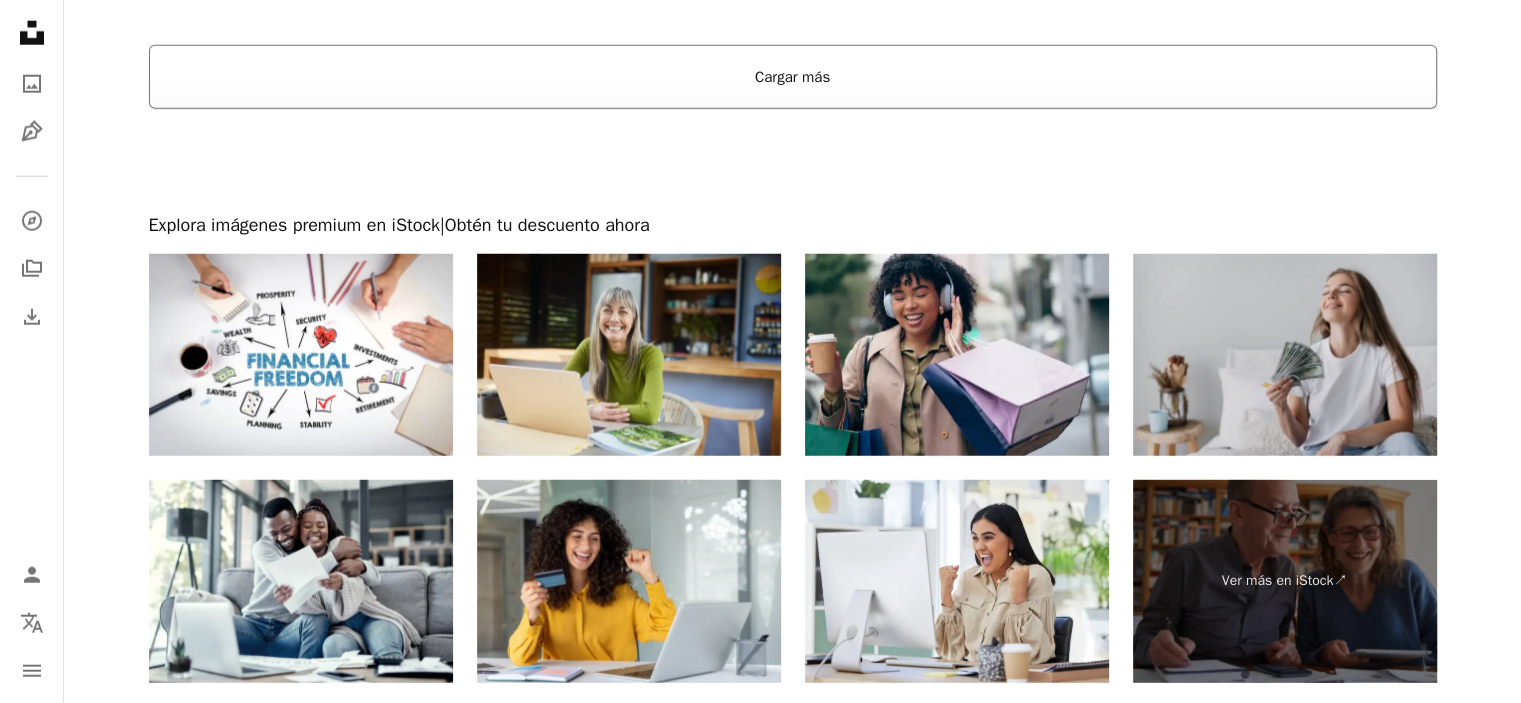 click on "Cargar más" at bounding box center [793, 77] 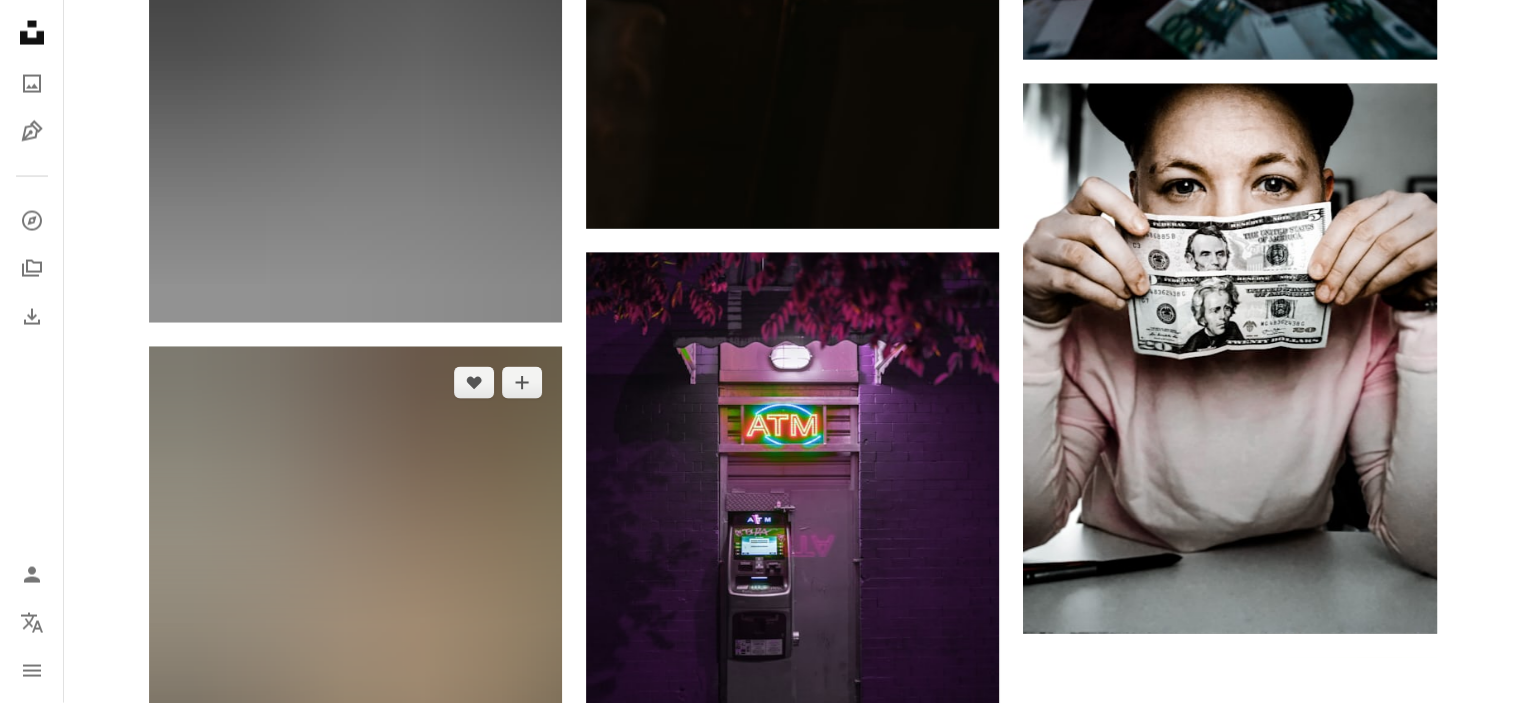 scroll, scrollTop: 27352, scrollLeft: 0, axis: vertical 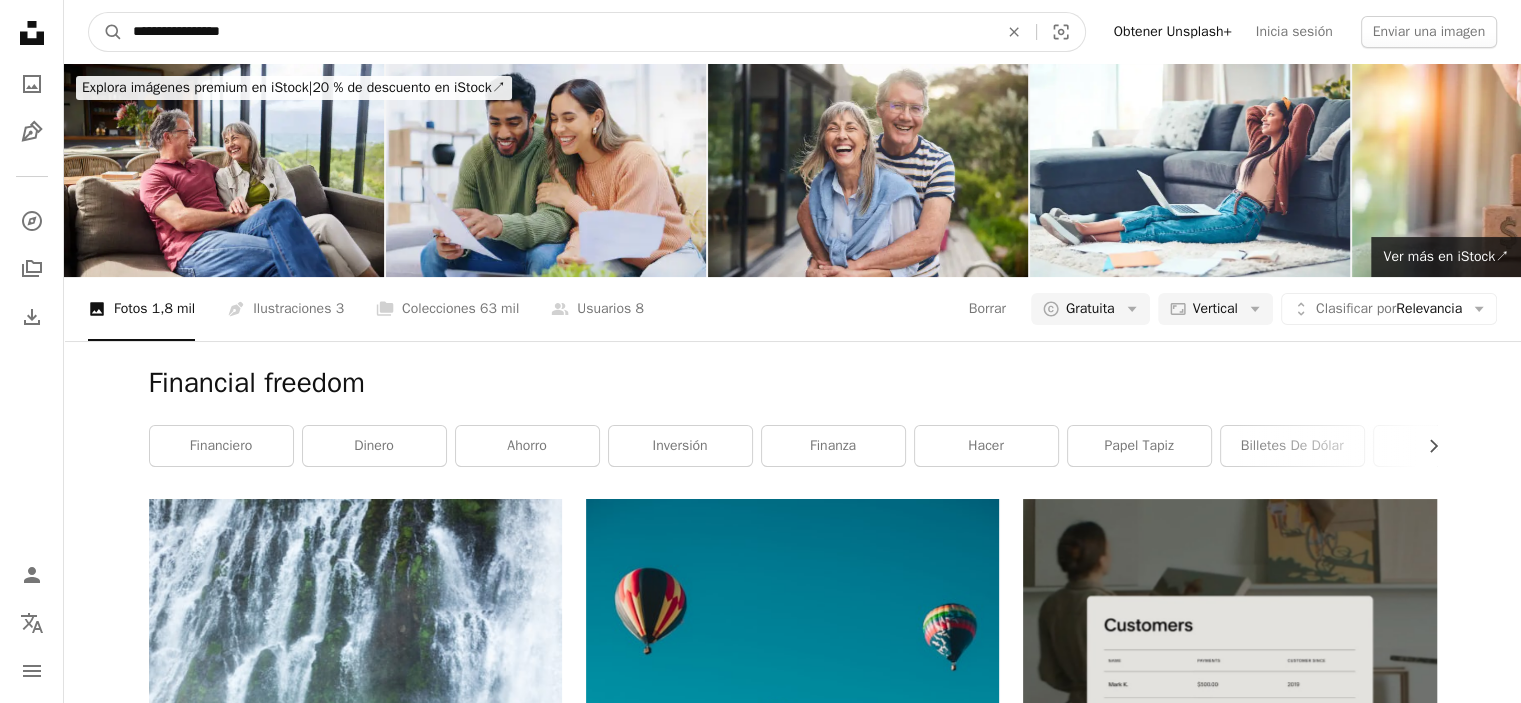 click on "**********" at bounding box center [557, 32] 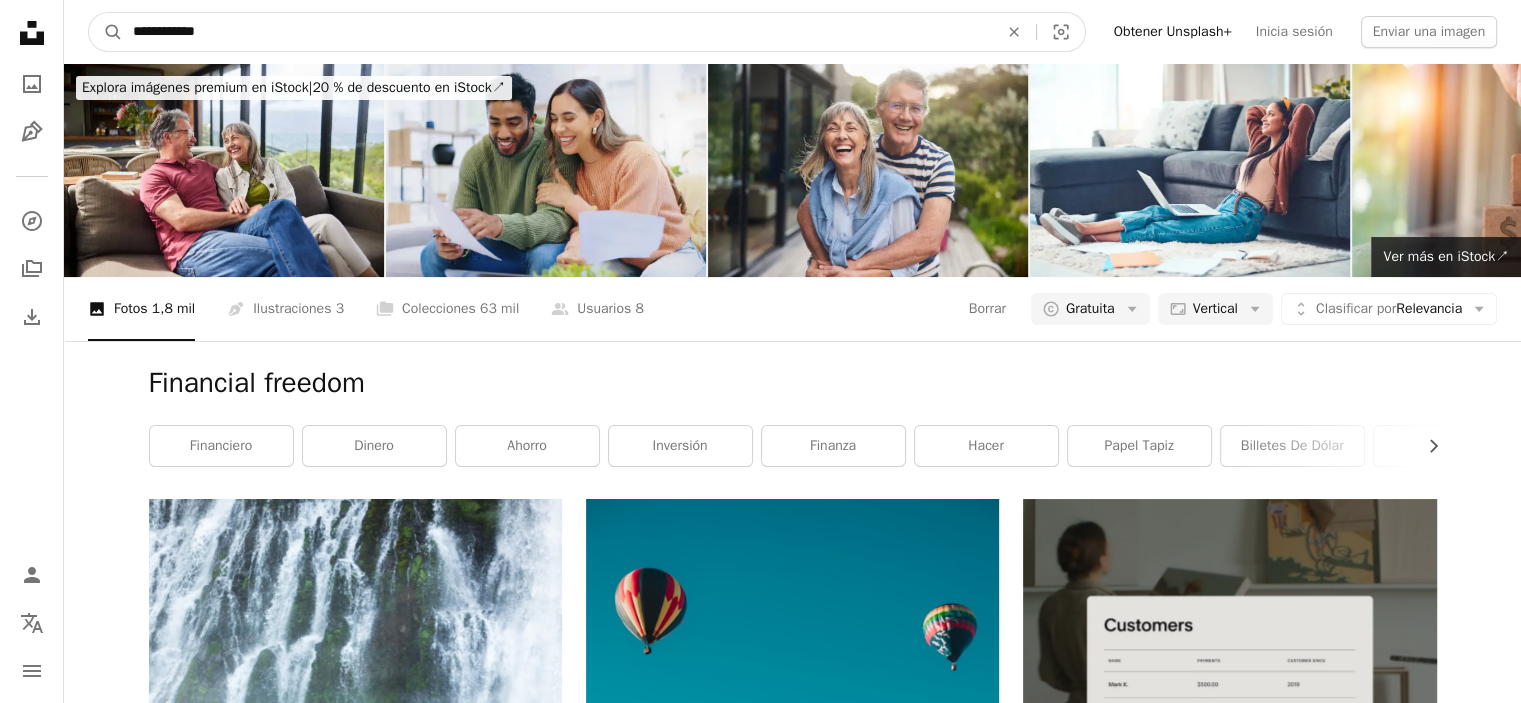 type on "**********" 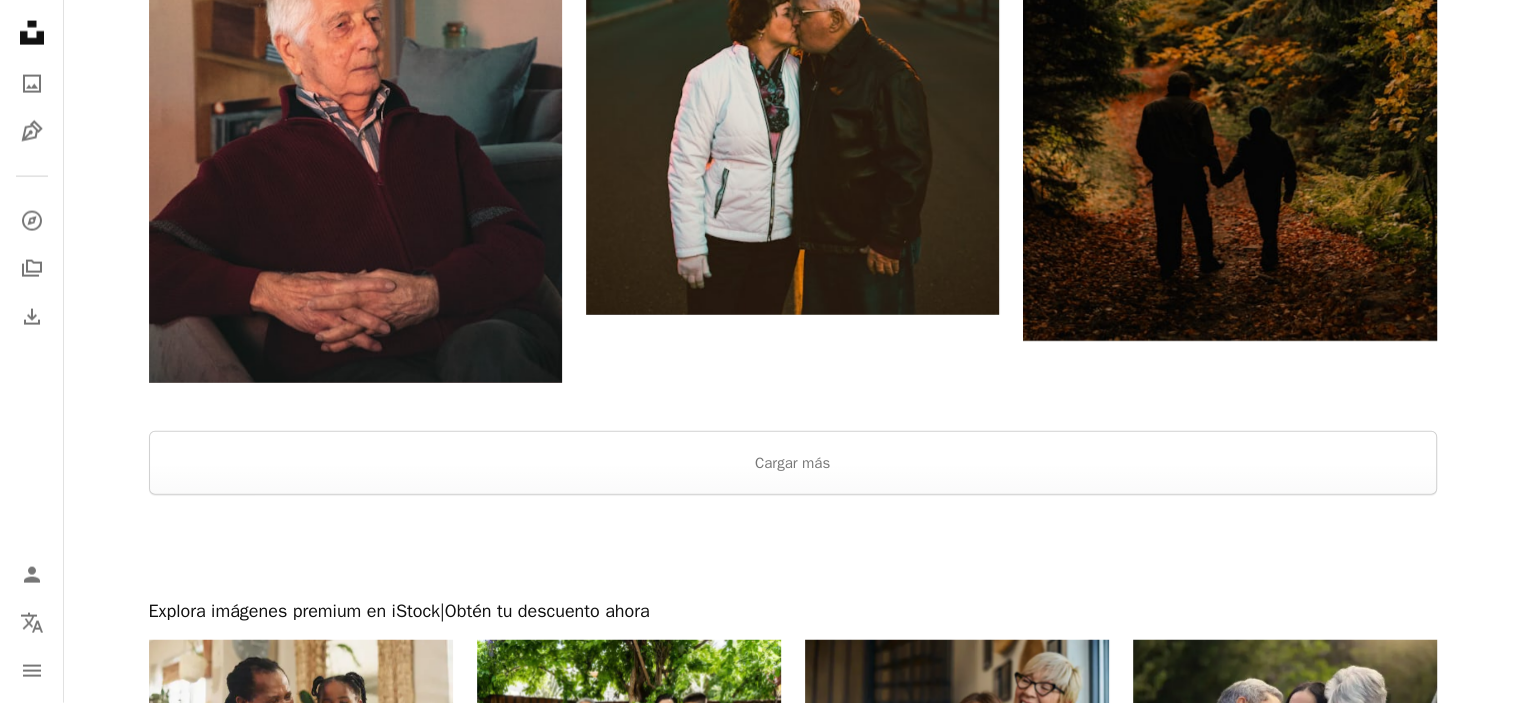 scroll, scrollTop: 4800, scrollLeft: 0, axis: vertical 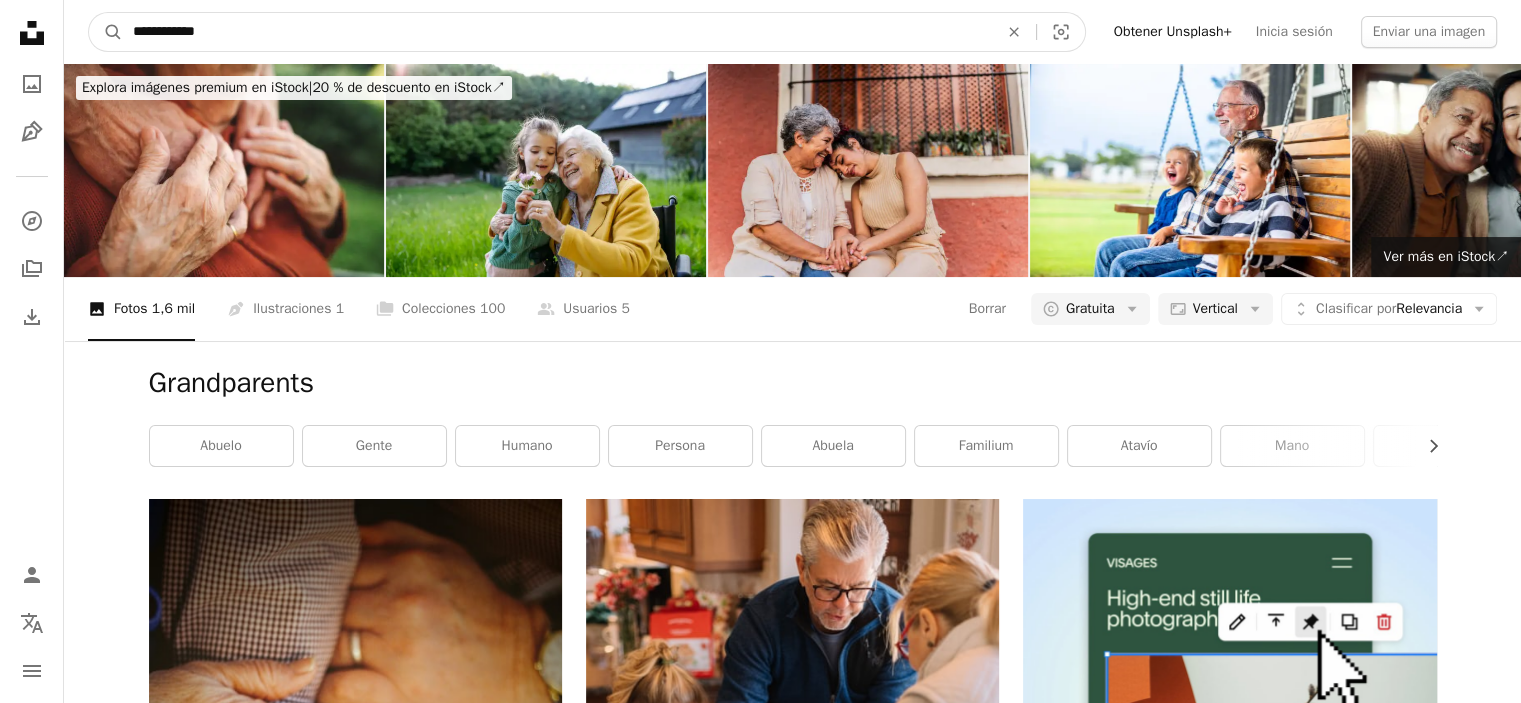 click on "**********" at bounding box center [557, 32] 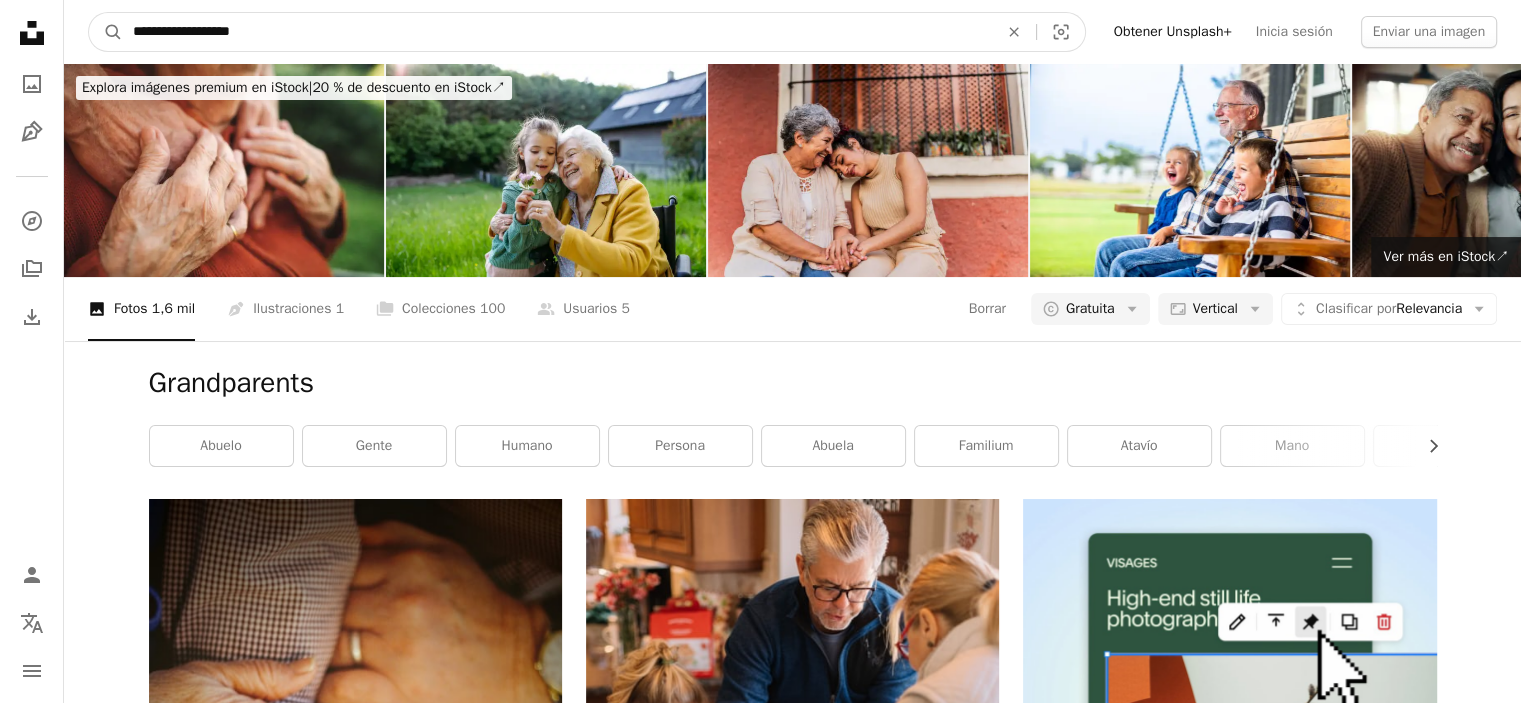 type on "**********" 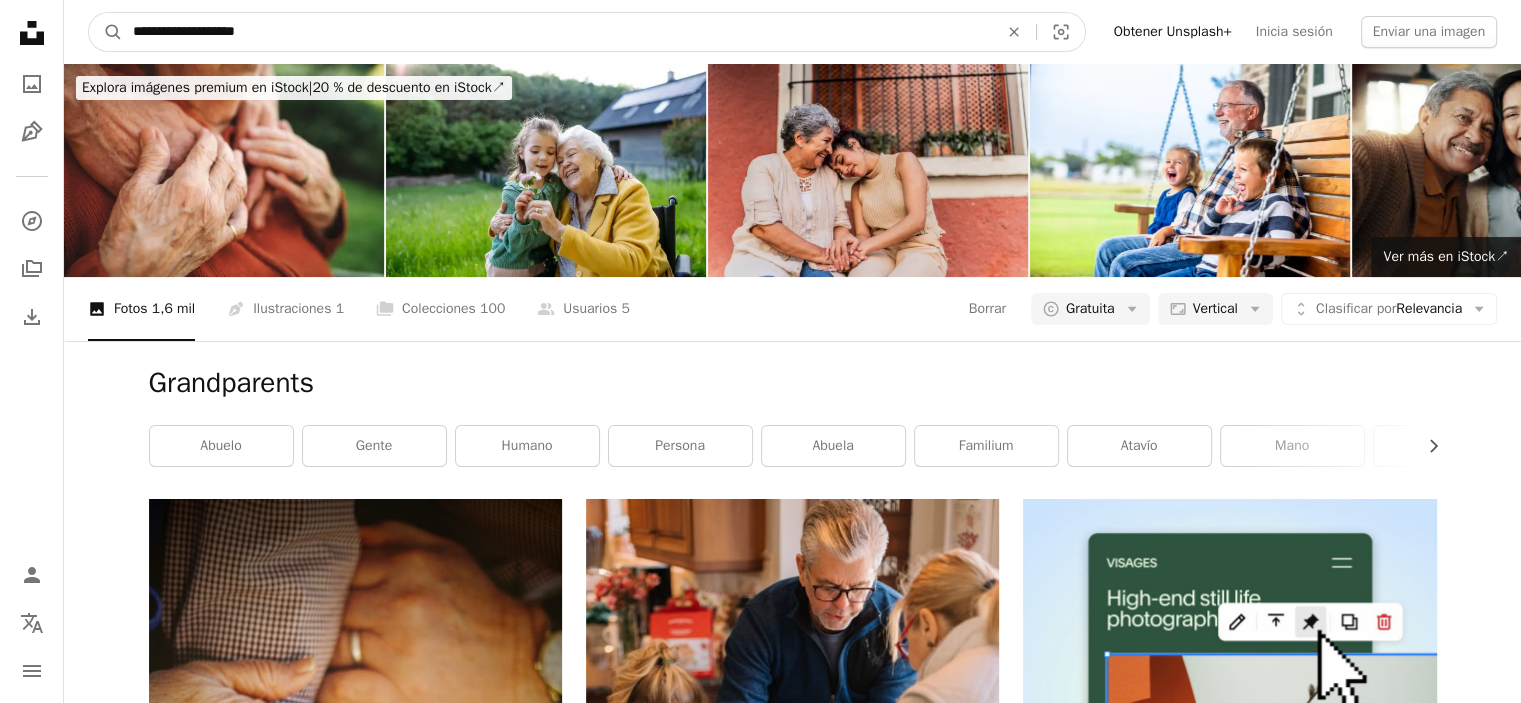click on "A magnifying glass" at bounding box center (106, 32) 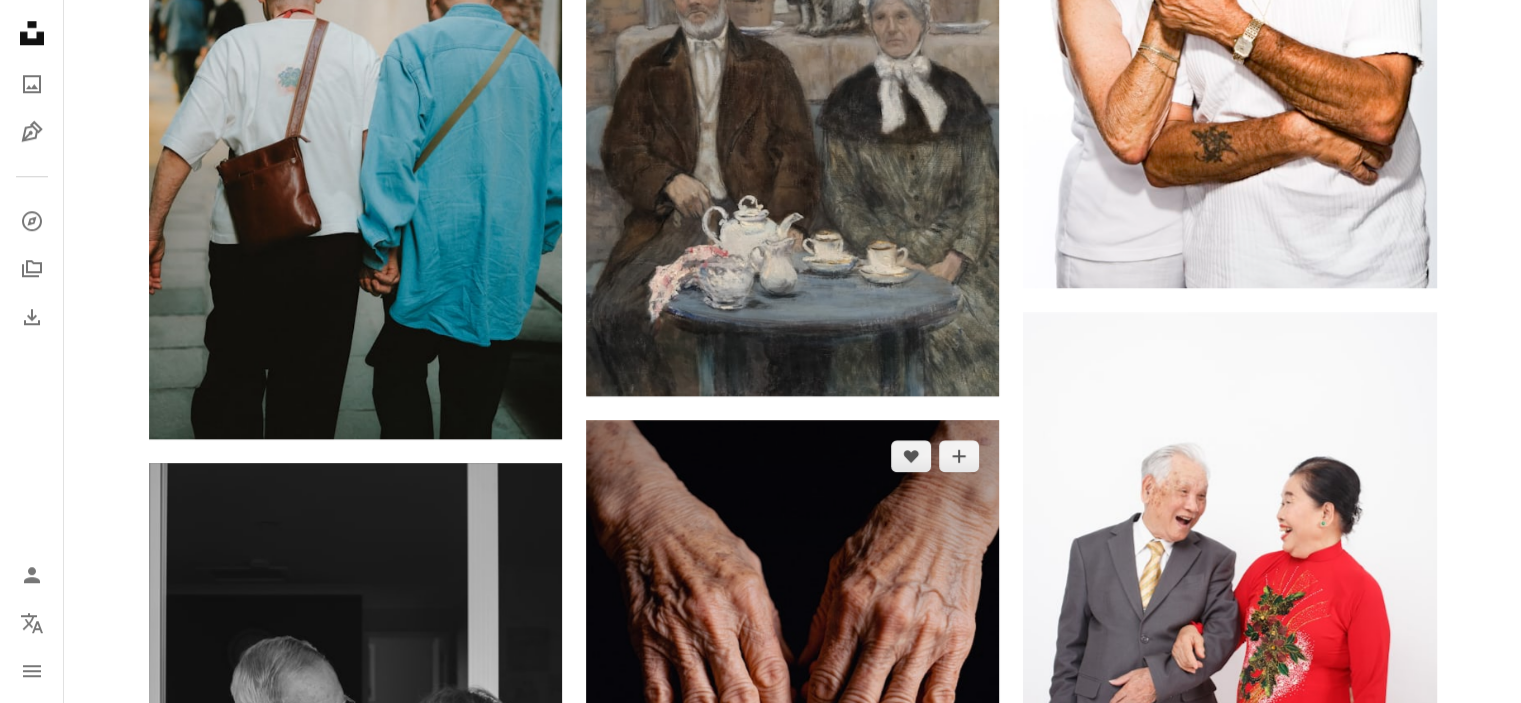 scroll, scrollTop: 2500, scrollLeft: 0, axis: vertical 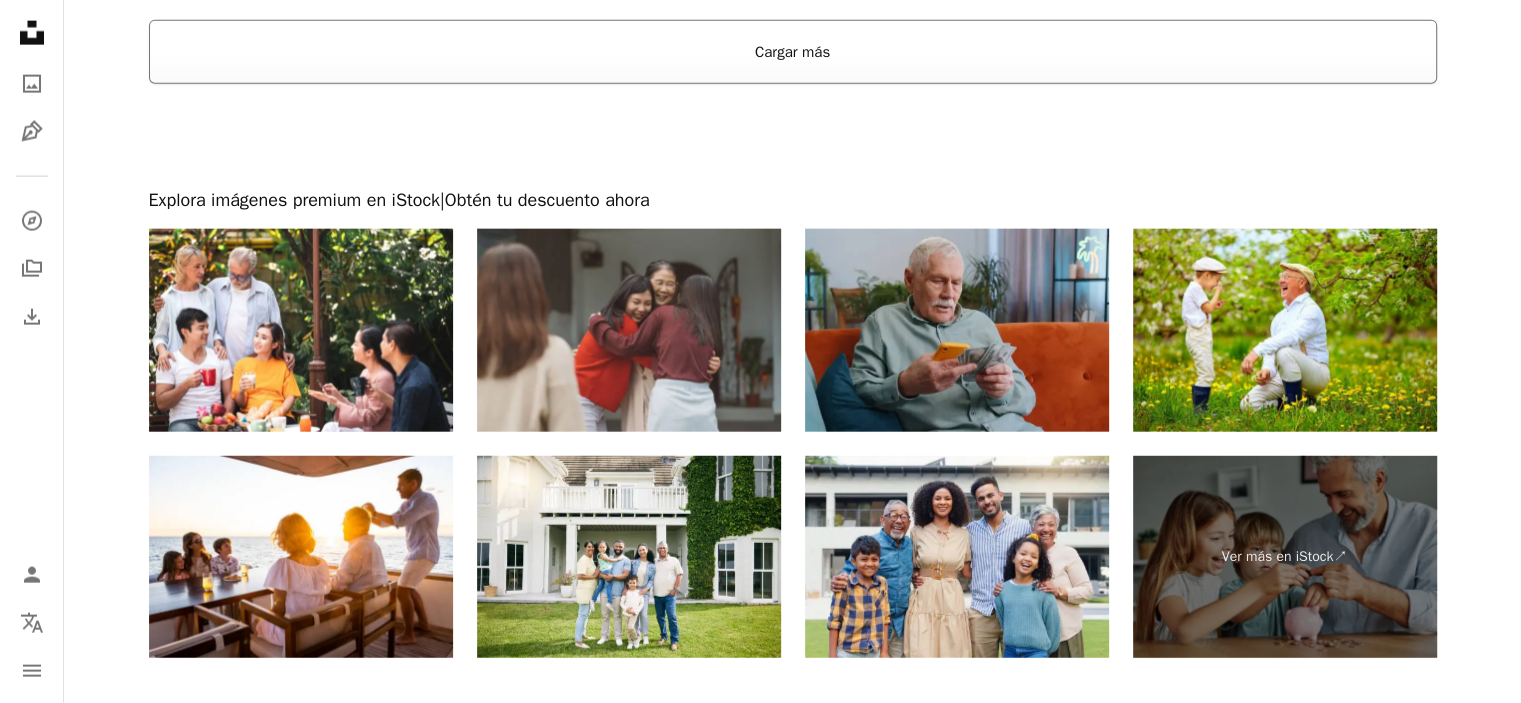 click on "Cargar más" at bounding box center [793, 52] 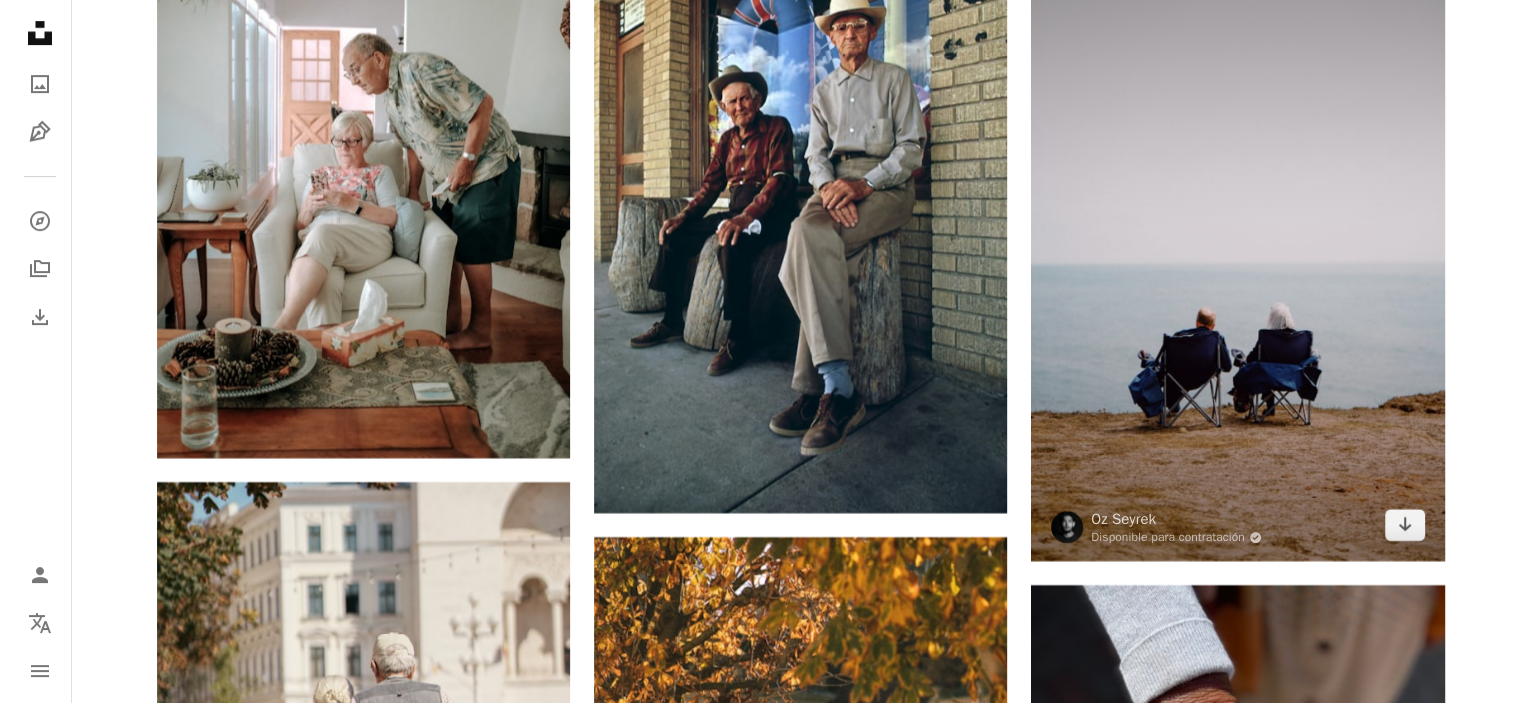 scroll, scrollTop: 16052, scrollLeft: 0, axis: vertical 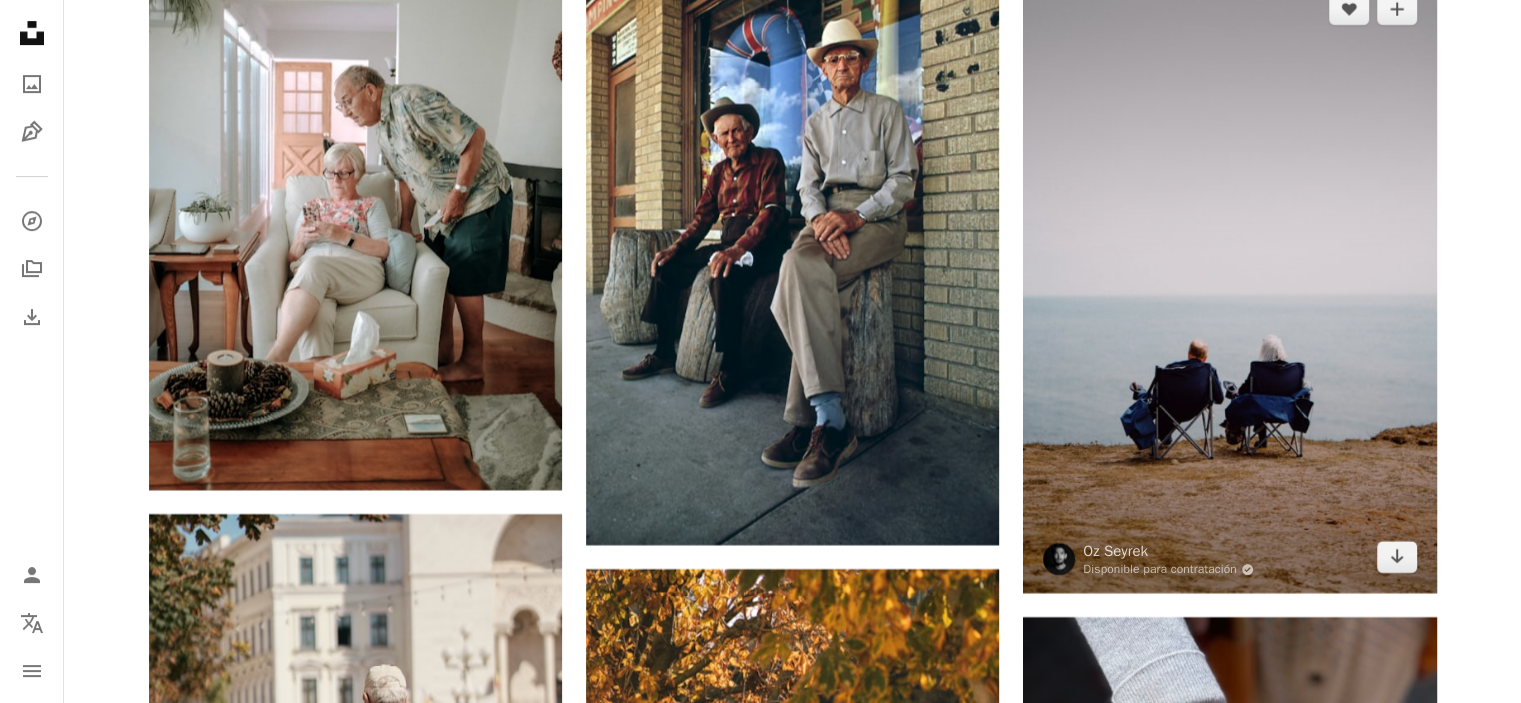 click at bounding box center (1229, 283) 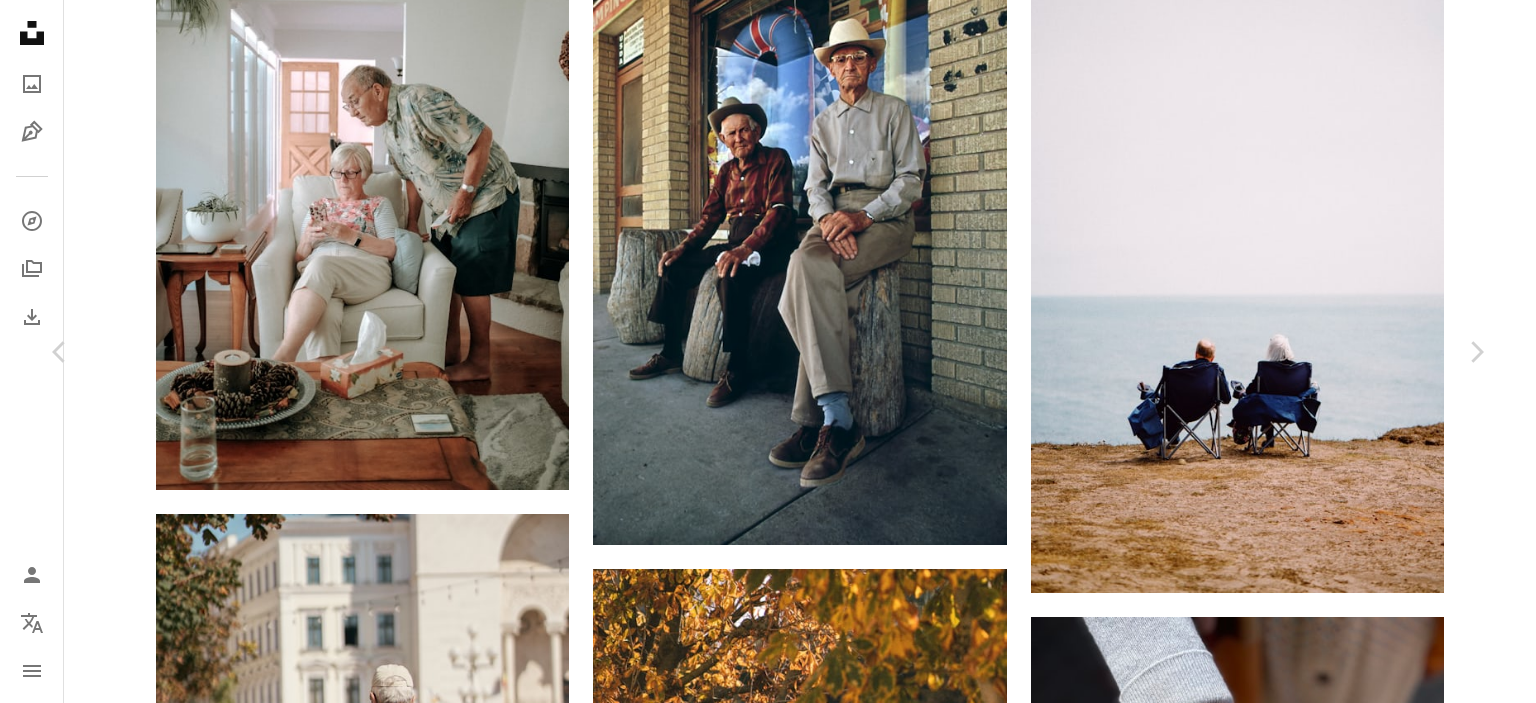 click on "Descargar gratis" at bounding box center (1280, 6359) 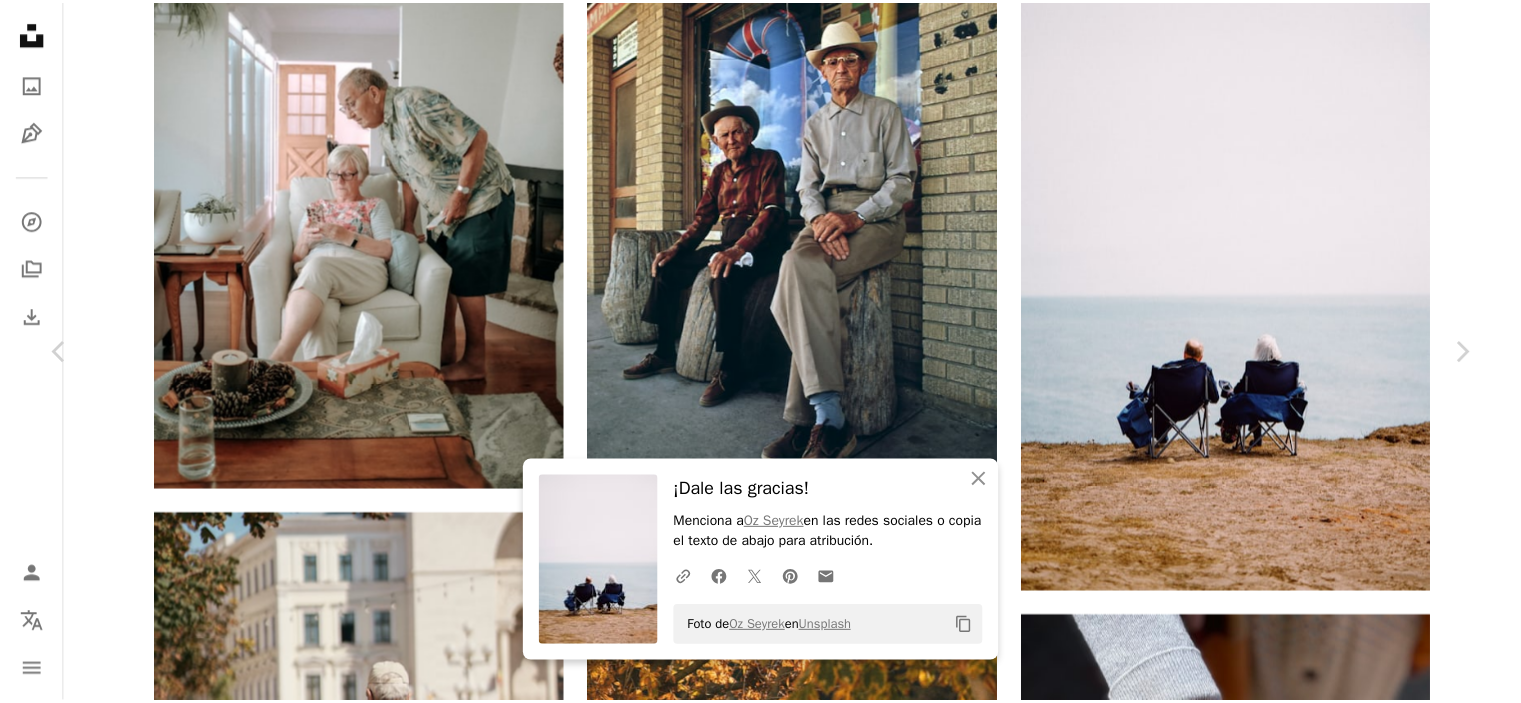 scroll, scrollTop: 1700, scrollLeft: 0, axis: vertical 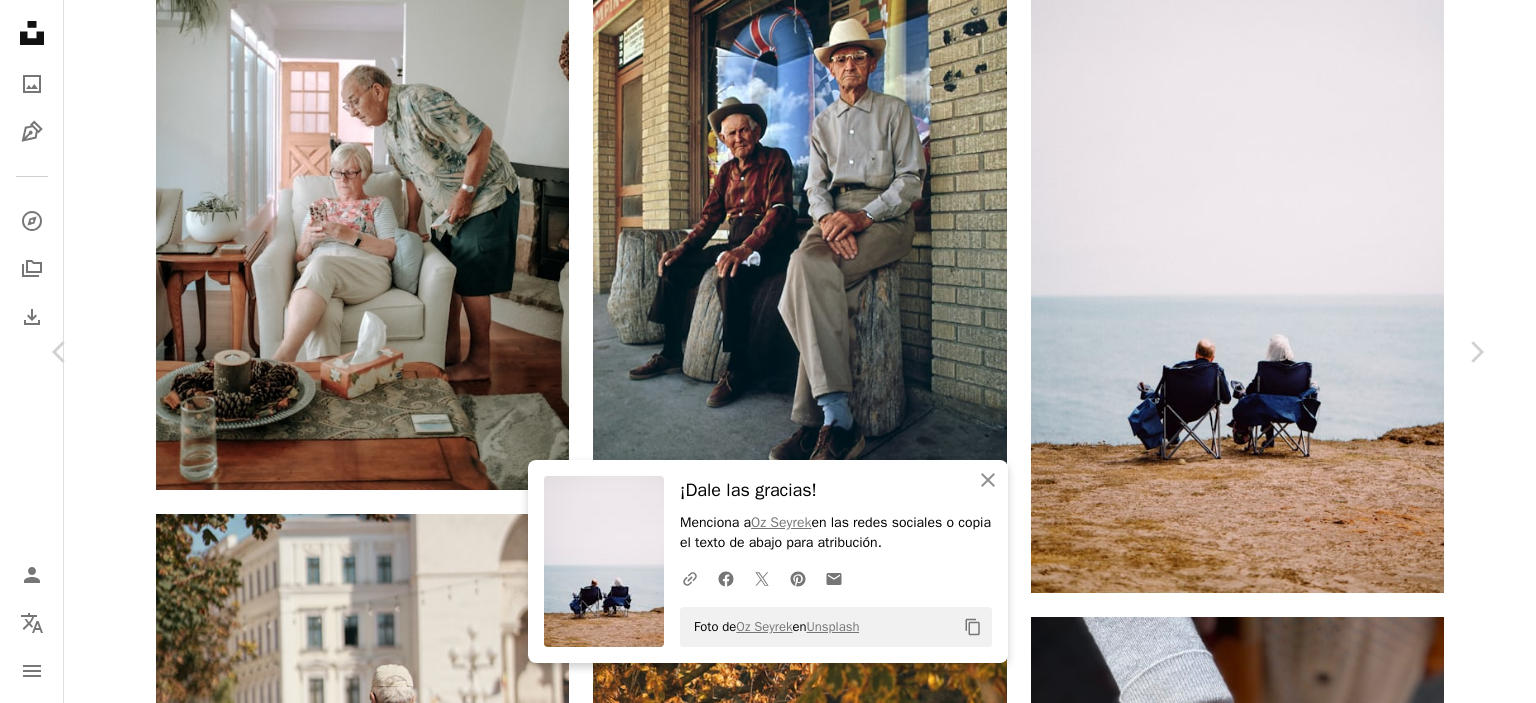 click on "An X shape Chevron left Chevron right An X shape Cerrar ¡Dale las gracias! Menciona a  [FIRST] [LAST]  en las redes sociales o copia el texto de abajo para atribución. A URL sharing icon (chains) Facebook icon X (formerly Twitter) icon Pinterest icon An envelope Foto de  [FIRST] [LAST]  en  Unsplash
Copy content [FIRST] [LAST] Disponible para contratación A checkmark inside of a circle A heart A plus sign Descargar gratis Chevron down Zoom in Visualizaciones 264.389 Descargas 2680 A forward-right arrow Compartir Info icon Información More Actions Calendar outlined Publicado el  28 de [MONTH] de 2020 Camera SONY, ILCE-7RM3 Safety Uso gratuito bajo la  Licencia Unsplash gente puesta del sol amar pareja acampada viejo frío turismo Humano azul Mueble silla sentada avistaje actividades de ocio Imágenes gratuitas Explora imágenes premium relacionadas en iStock  |  Ahorra un 20 % con el código UNSPLASH20 Ver más en iStock  ↖️ Imágenes relacionadas A heart A plus sign [FIRST] [LAST] Arrow pointing down A heart" at bounding box center (768, 6663) 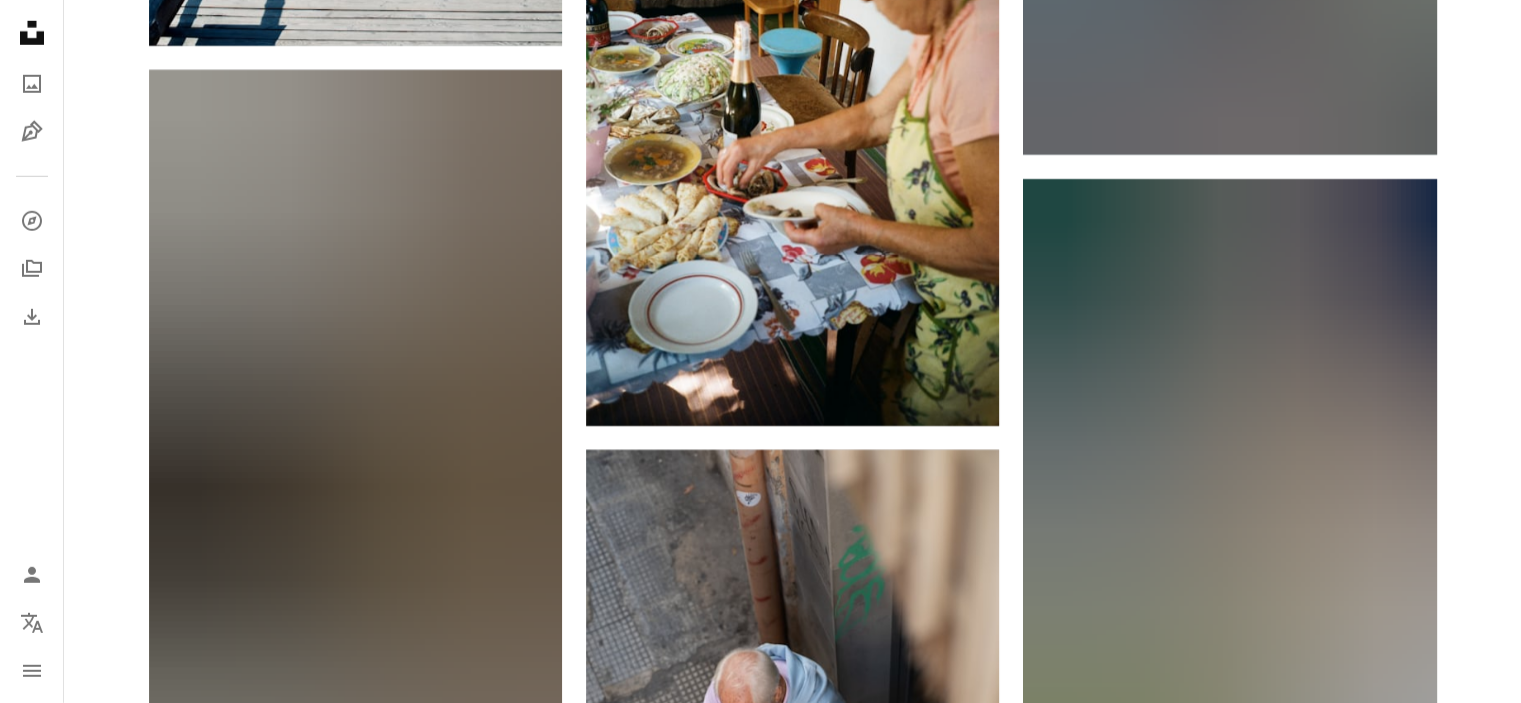 scroll, scrollTop: 36952, scrollLeft: 0, axis: vertical 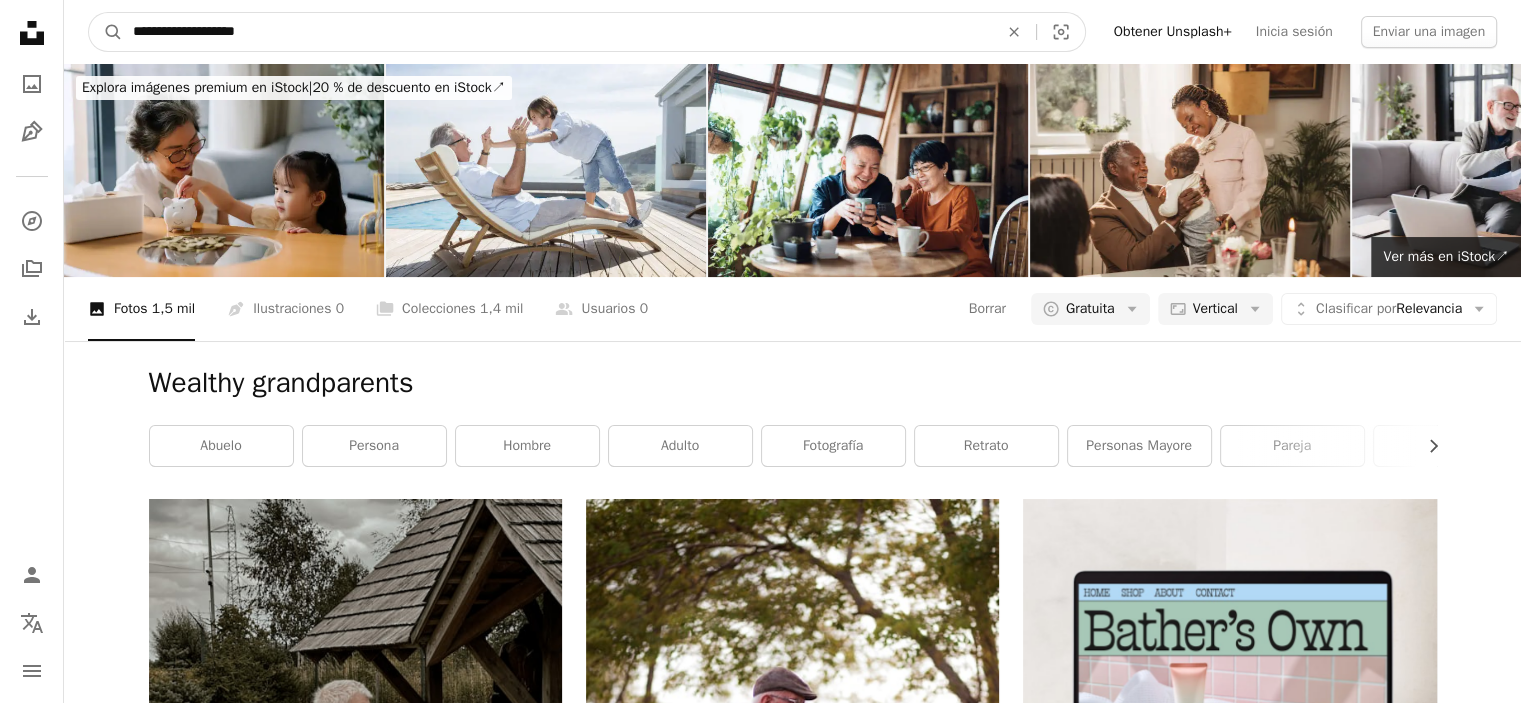 click on "**********" at bounding box center (557, 32) 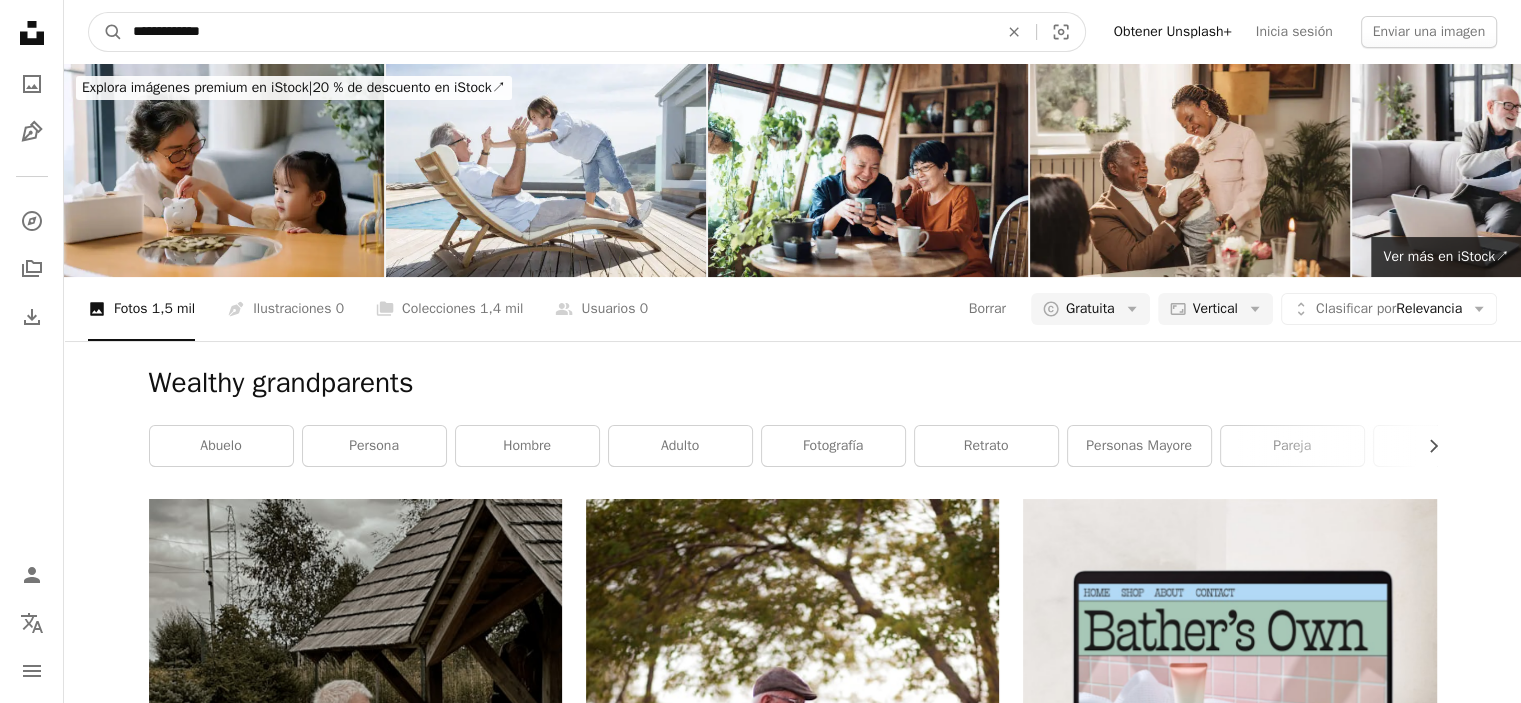 type on "**********" 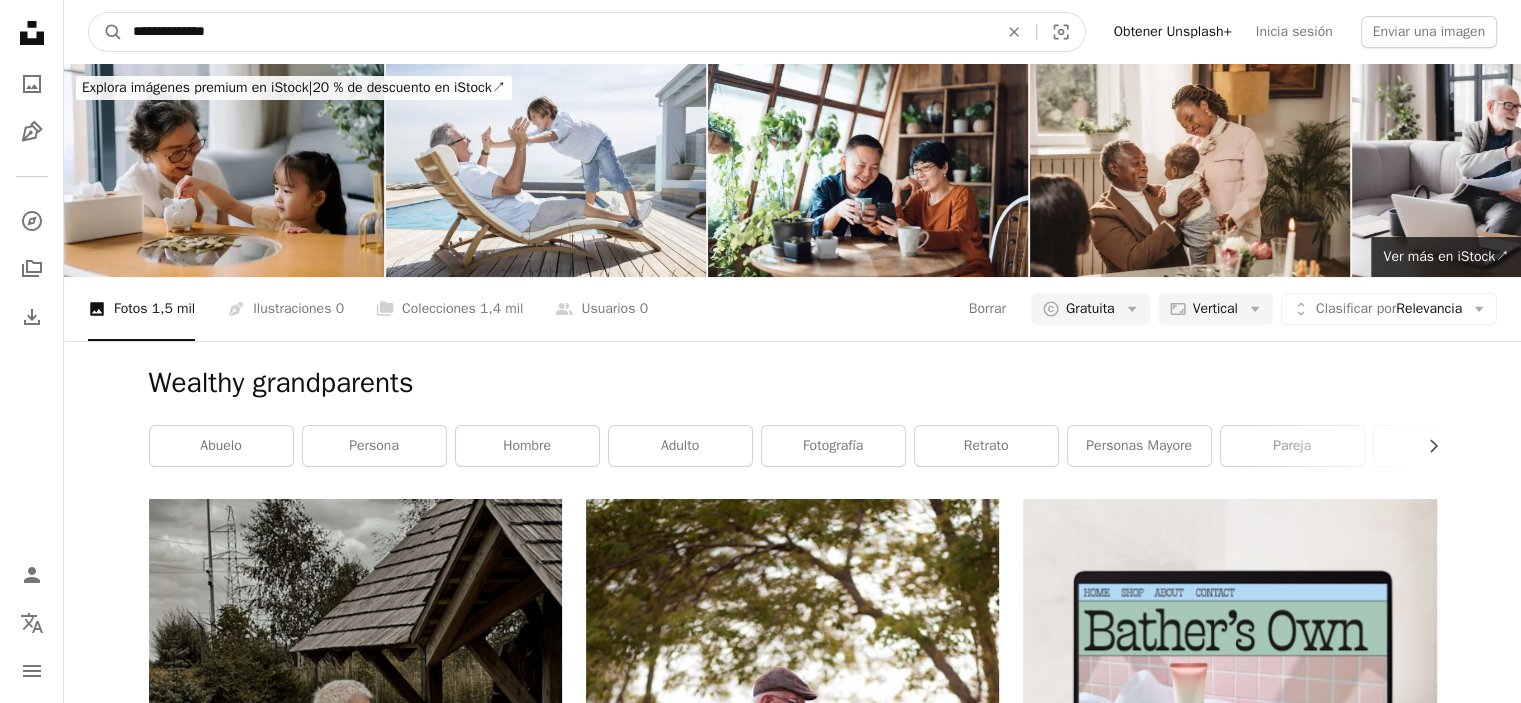 click on "A magnifying glass" at bounding box center (106, 32) 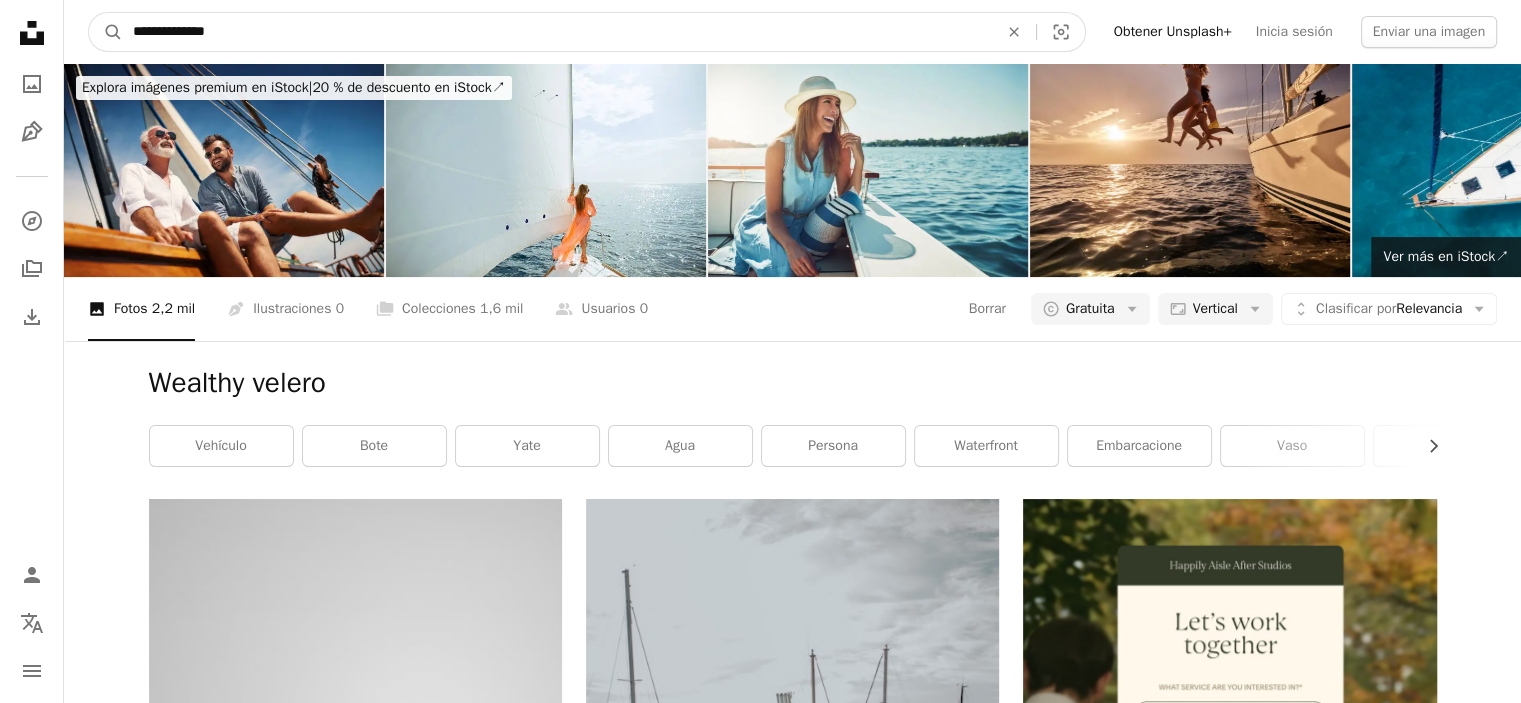 click on "**********" at bounding box center [557, 32] 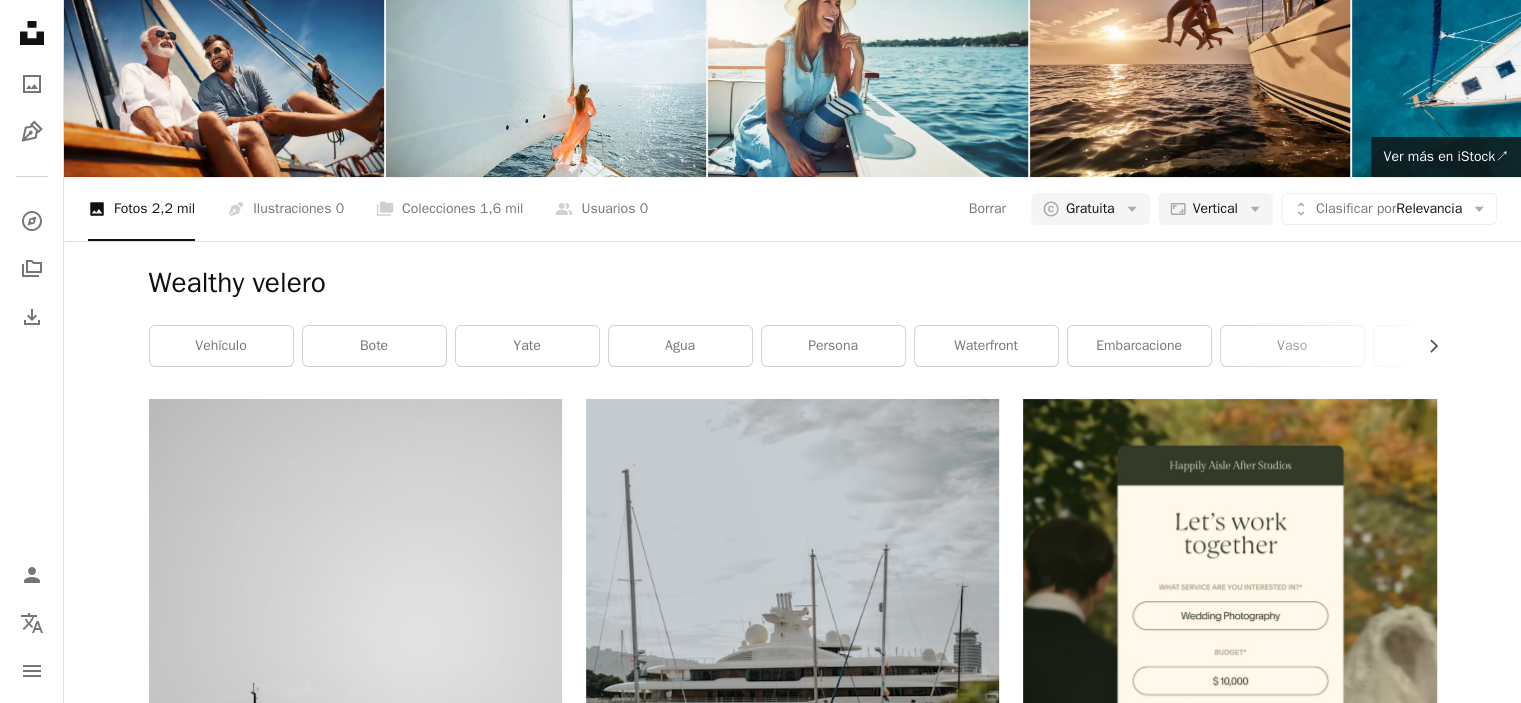 scroll, scrollTop: 0, scrollLeft: 0, axis: both 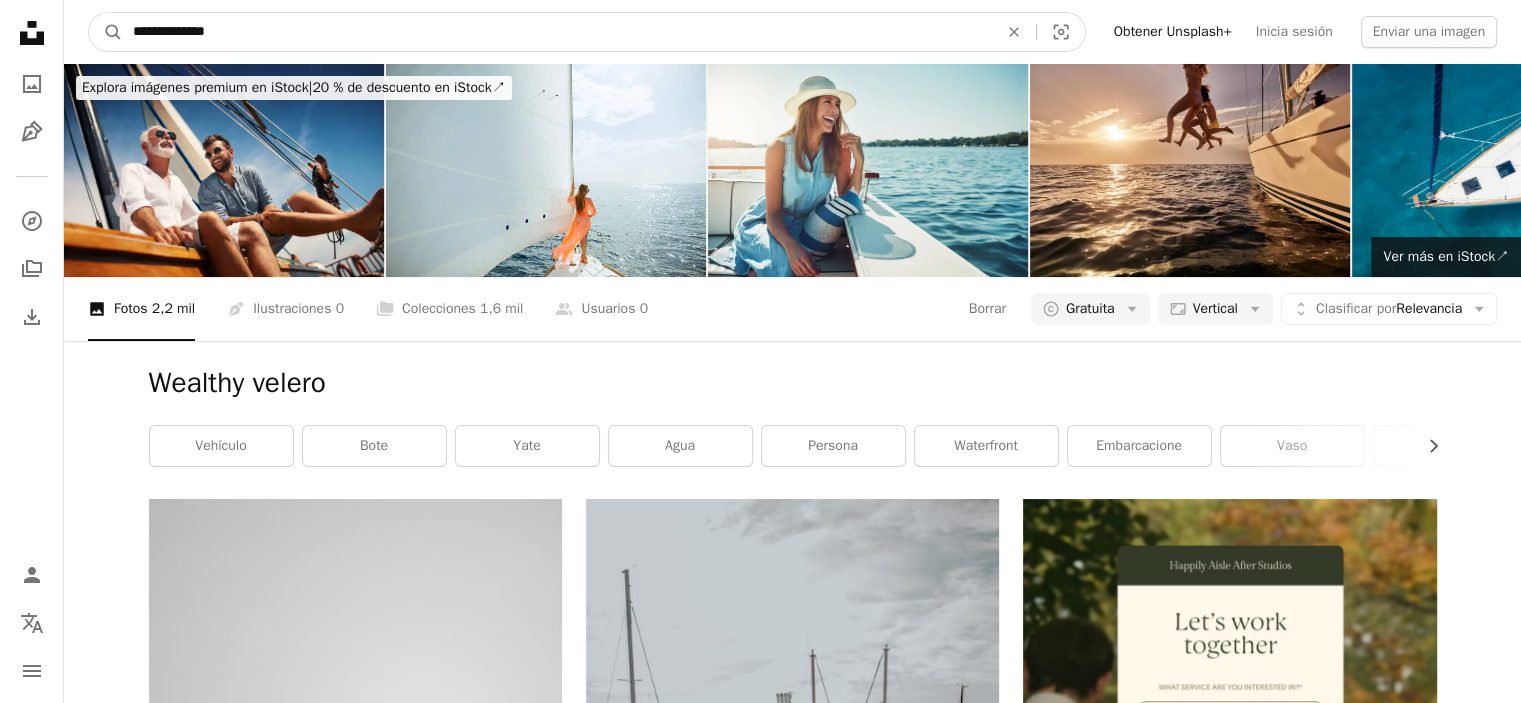click on "**********" at bounding box center (557, 32) 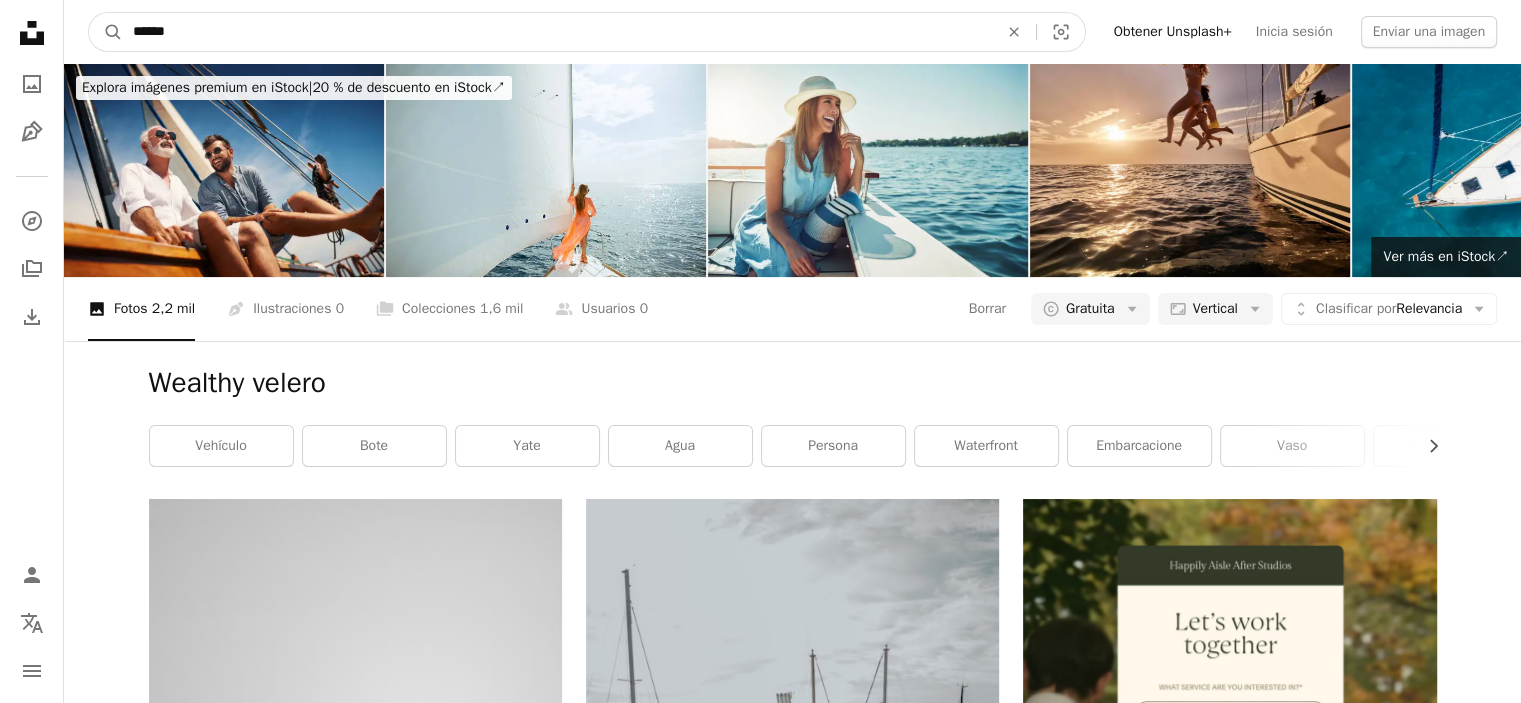 click on "******" at bounding box center [557, 32] 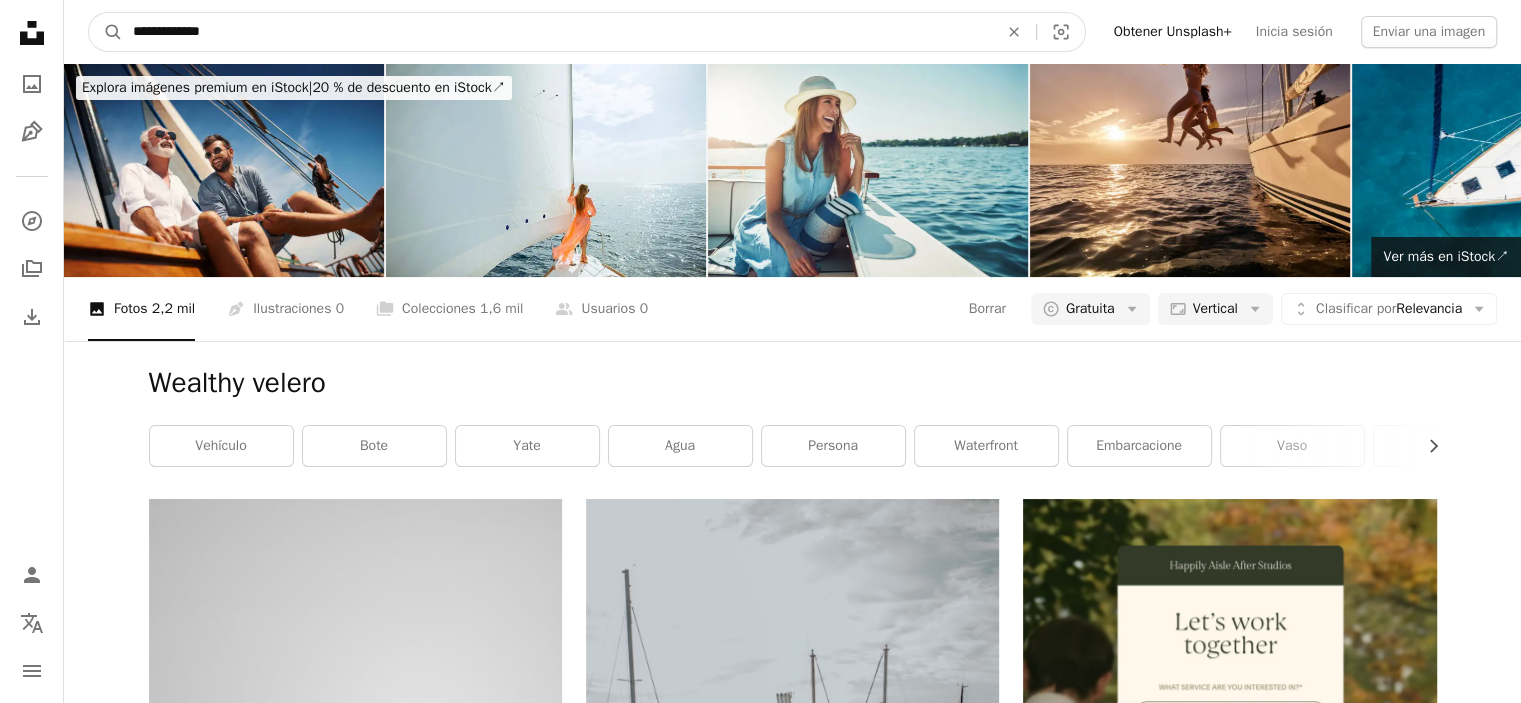 type on "**********" 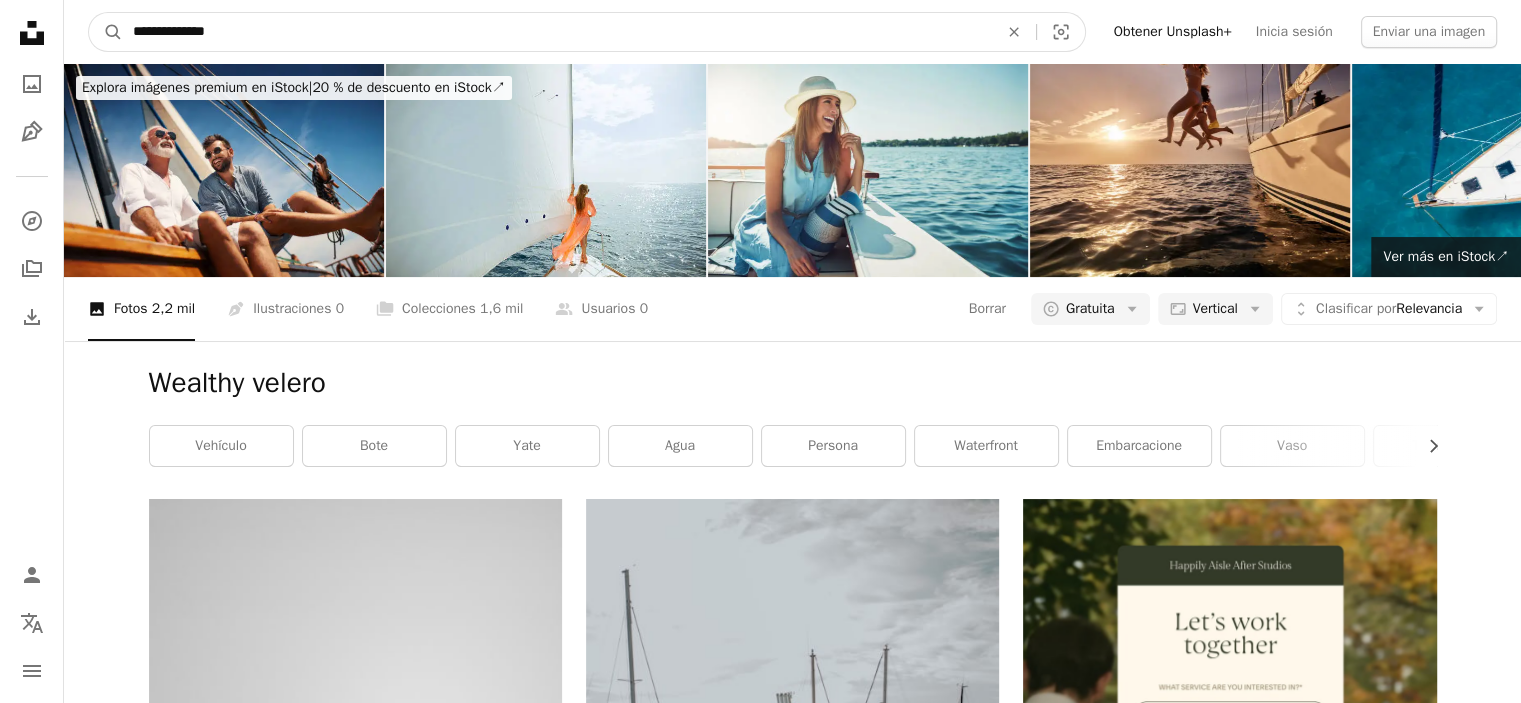 click on "A magnifying glass" at bounding box center (106, 32) 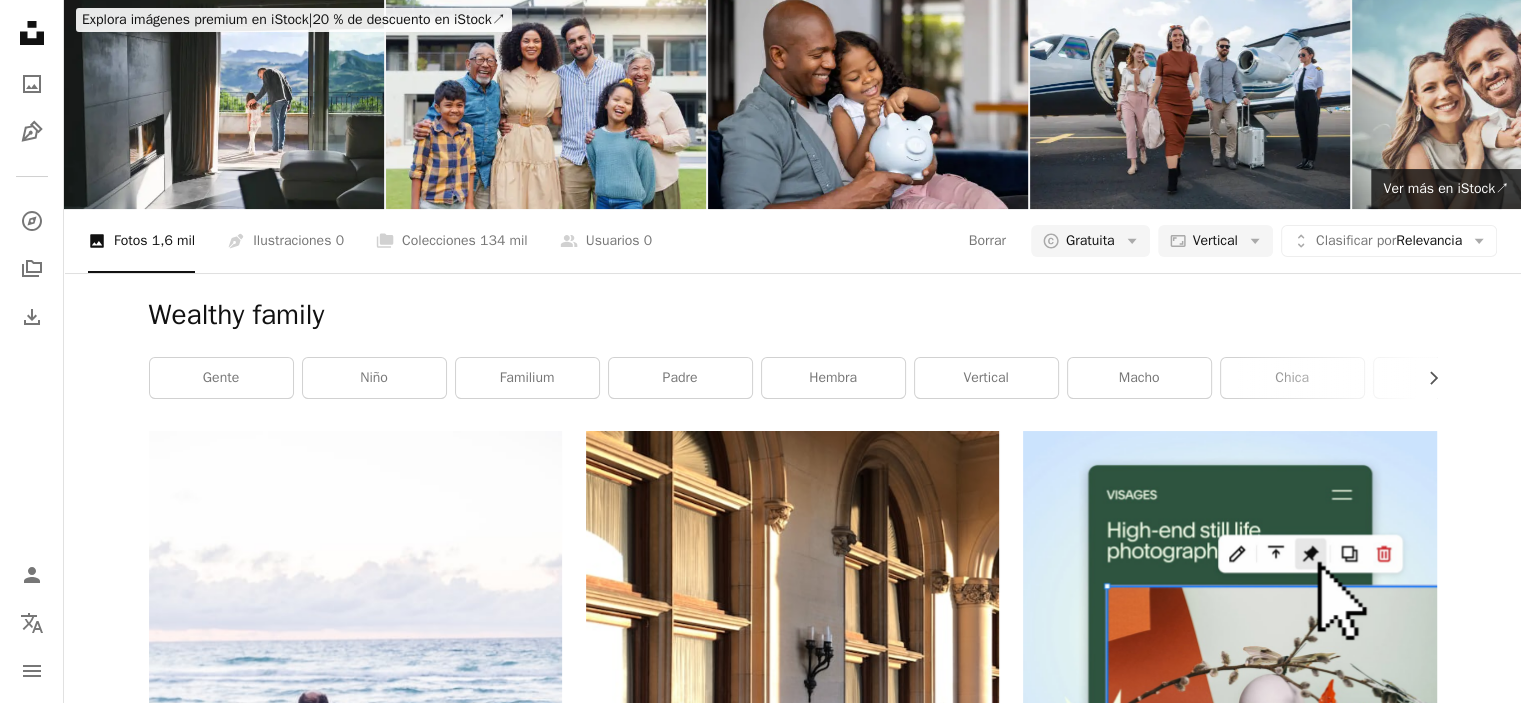 scroll, scrollTop: 0, scrollLeft: 0, axis: both 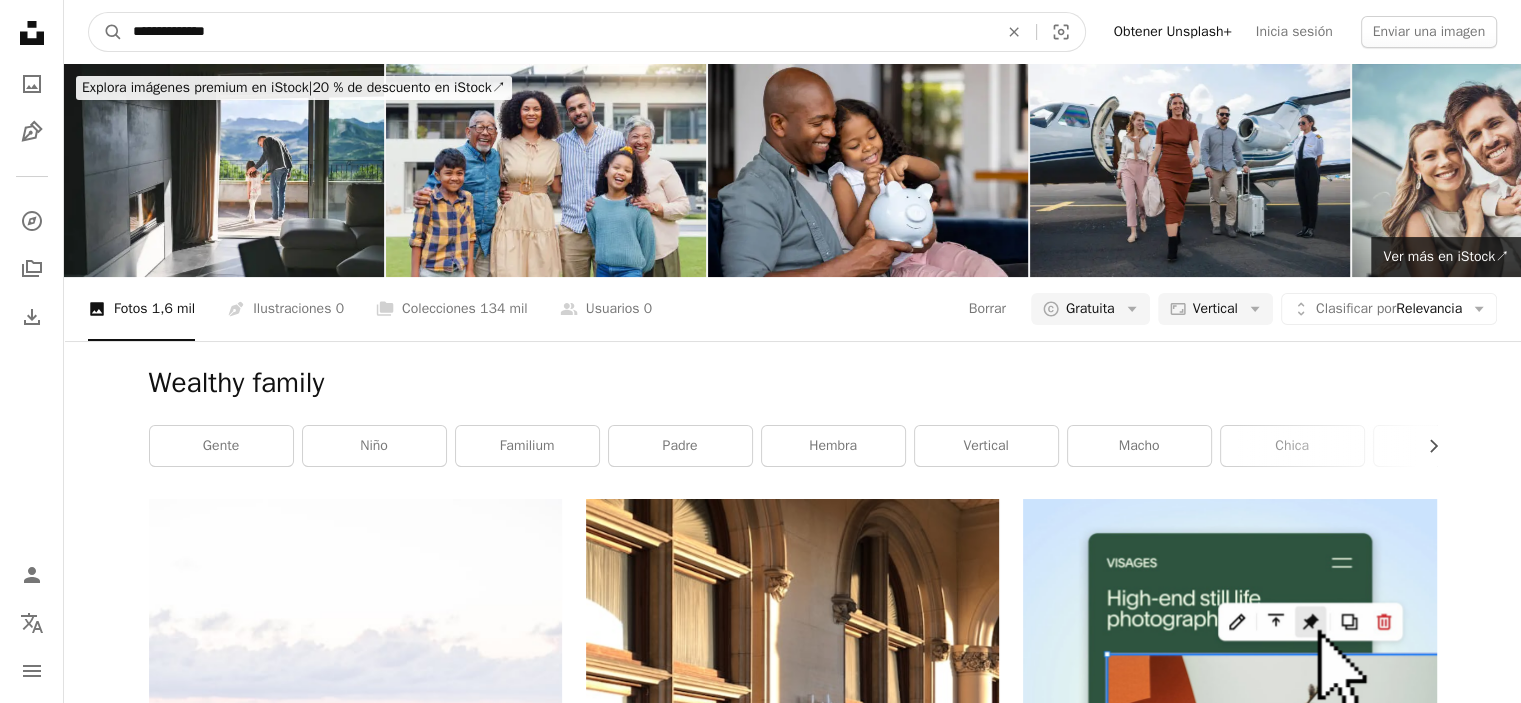 click on "**********" at bounding box center [557, 32] 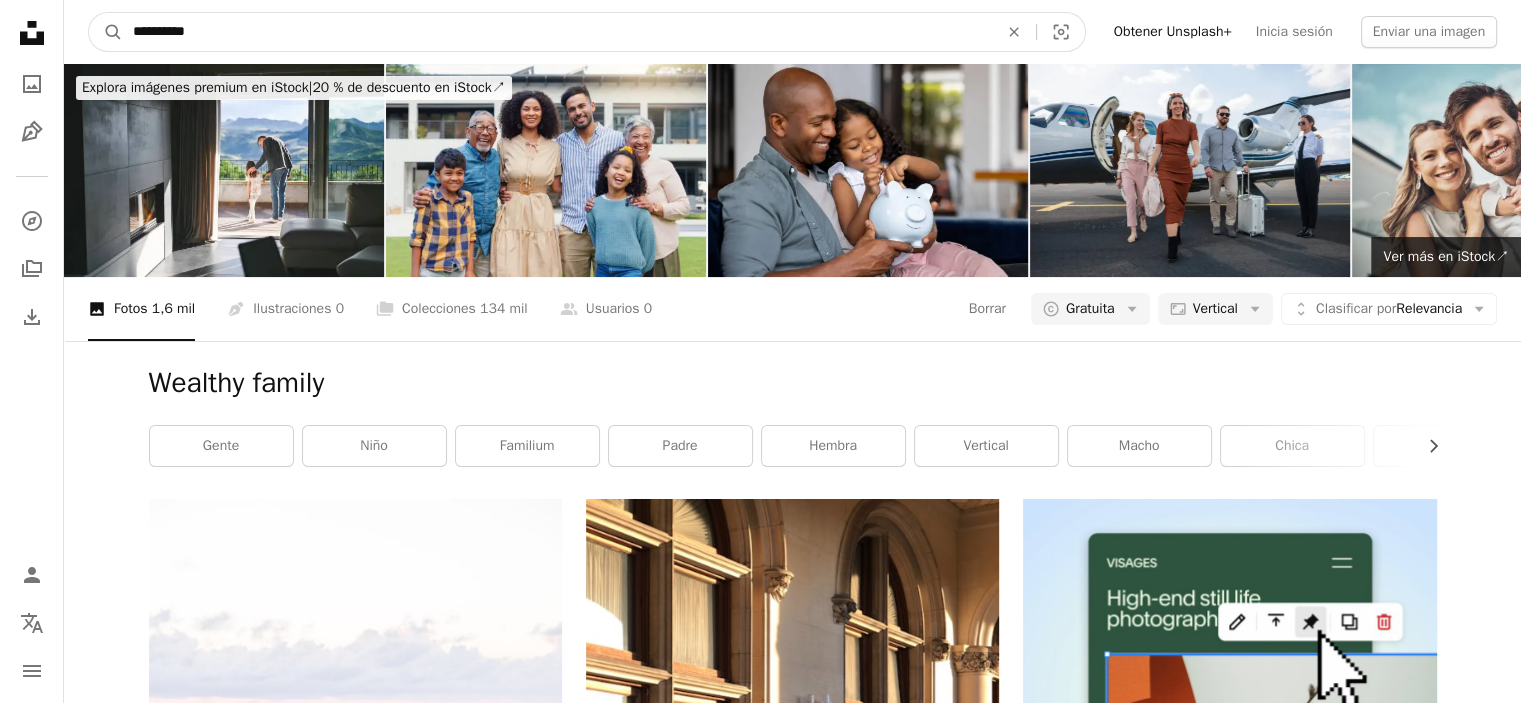 type on "**********" 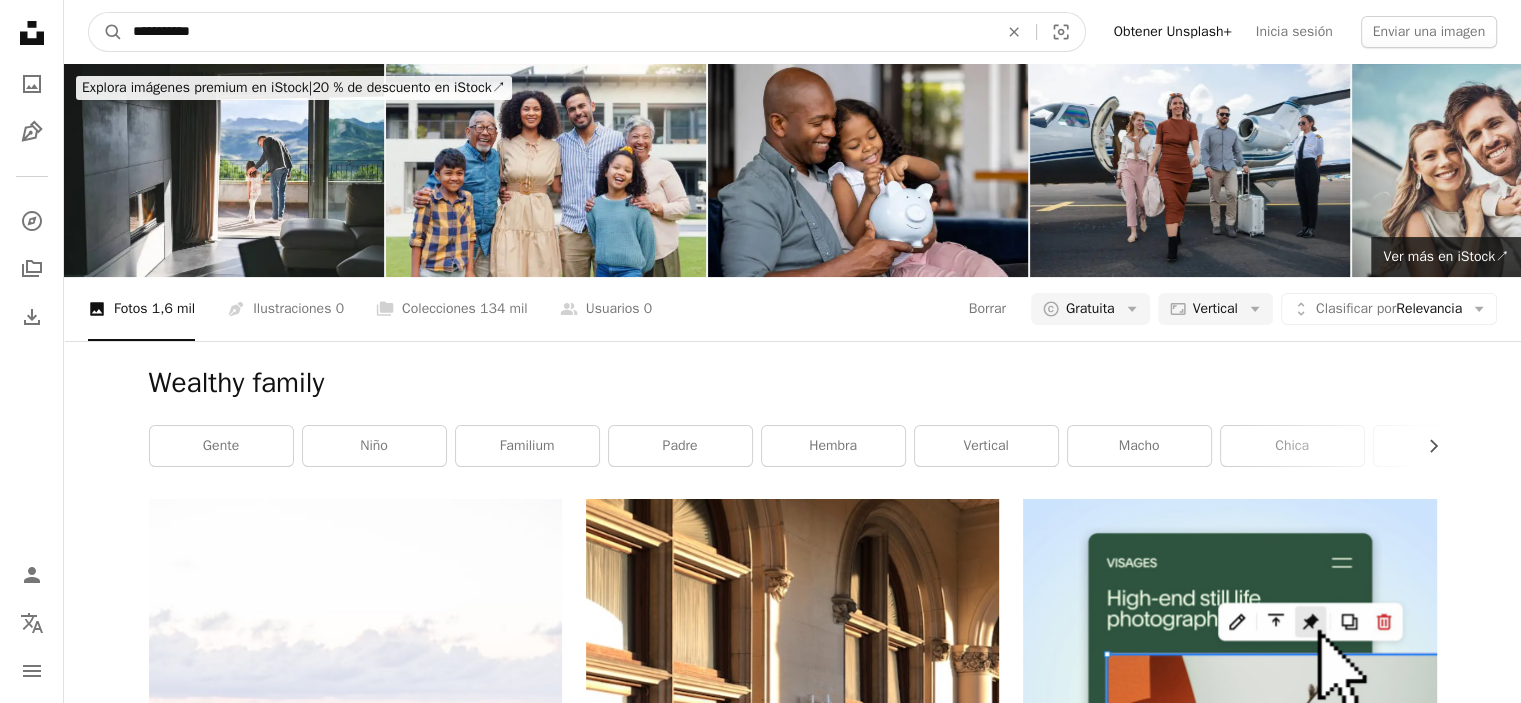 click on "A magnifying glass" at bounding box center (106, 32) 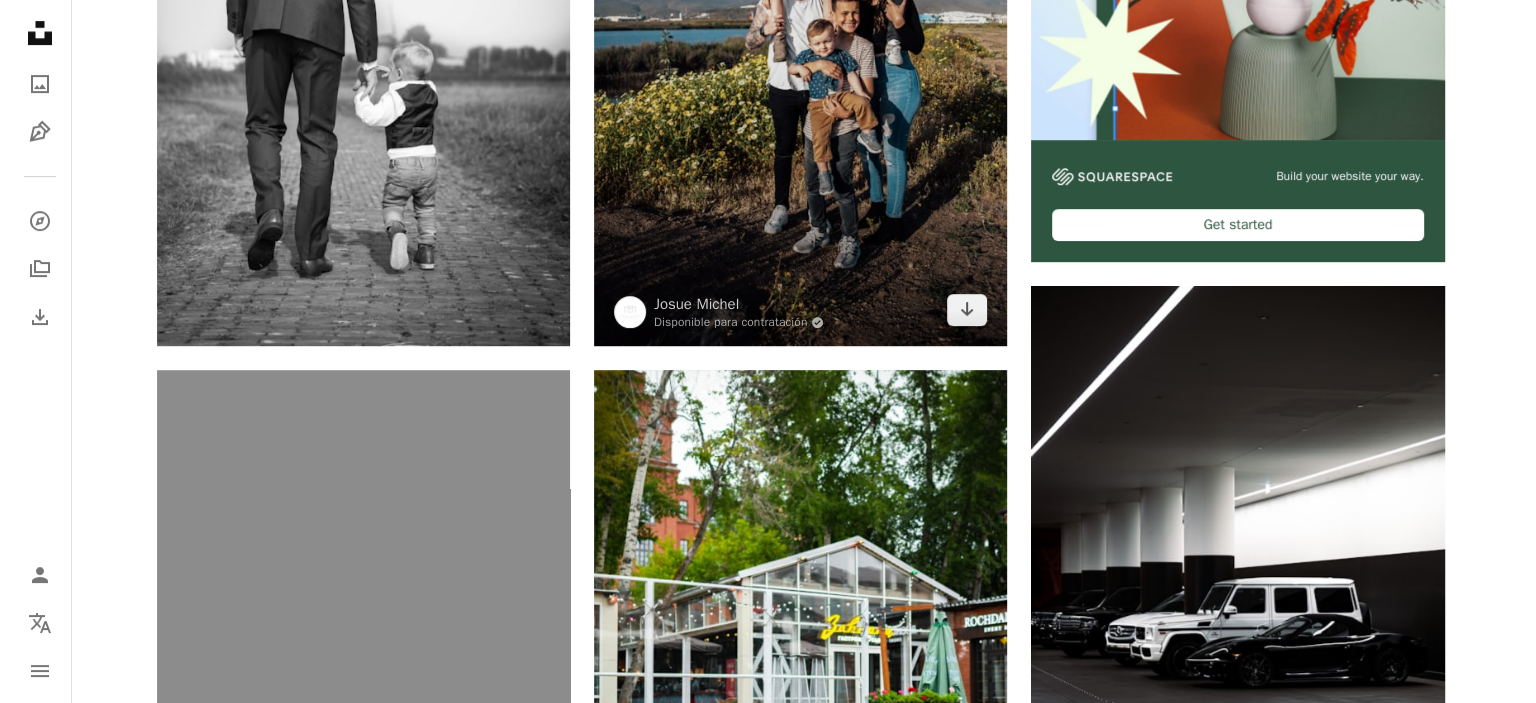 scroll, scrollTop: 500, scrollLeft: 0, axis: vertical 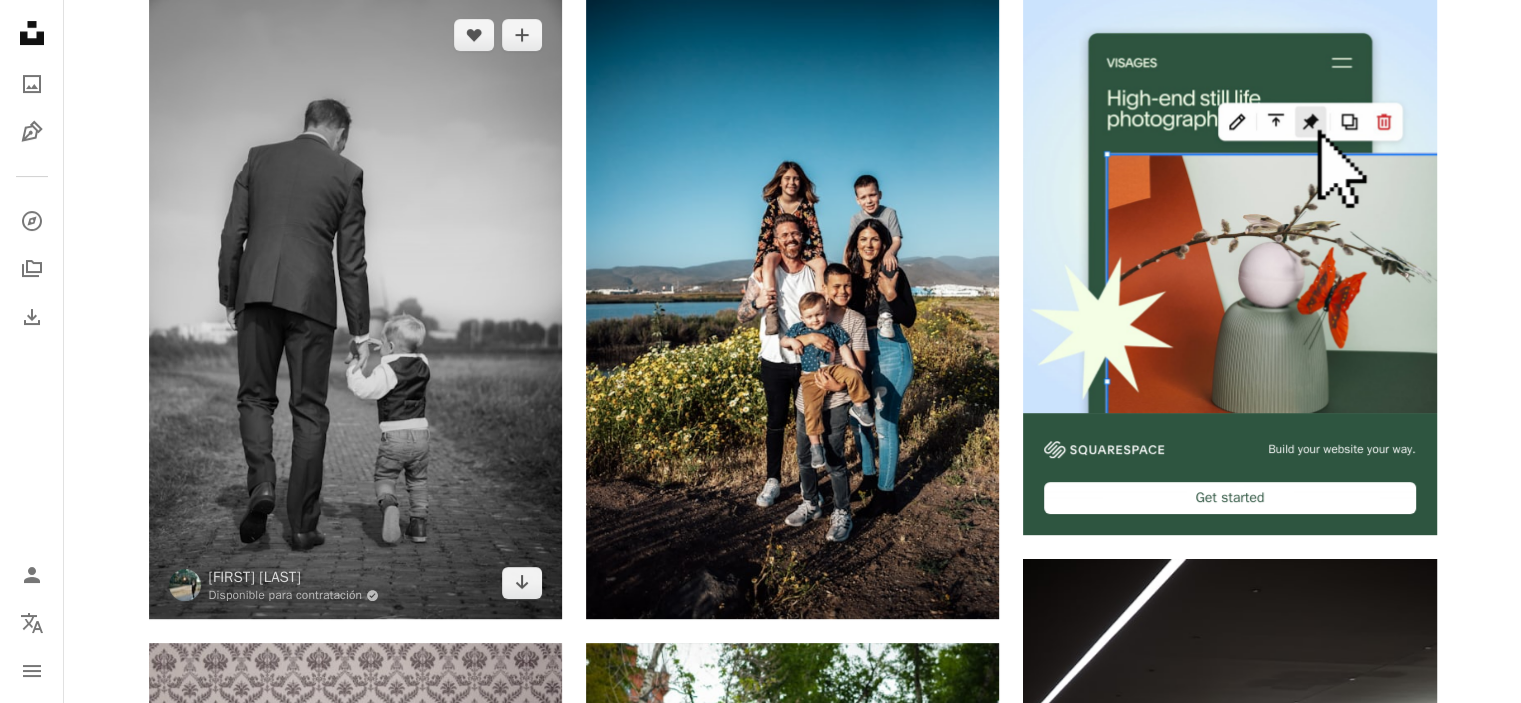 click at bounding box center (355, 309) 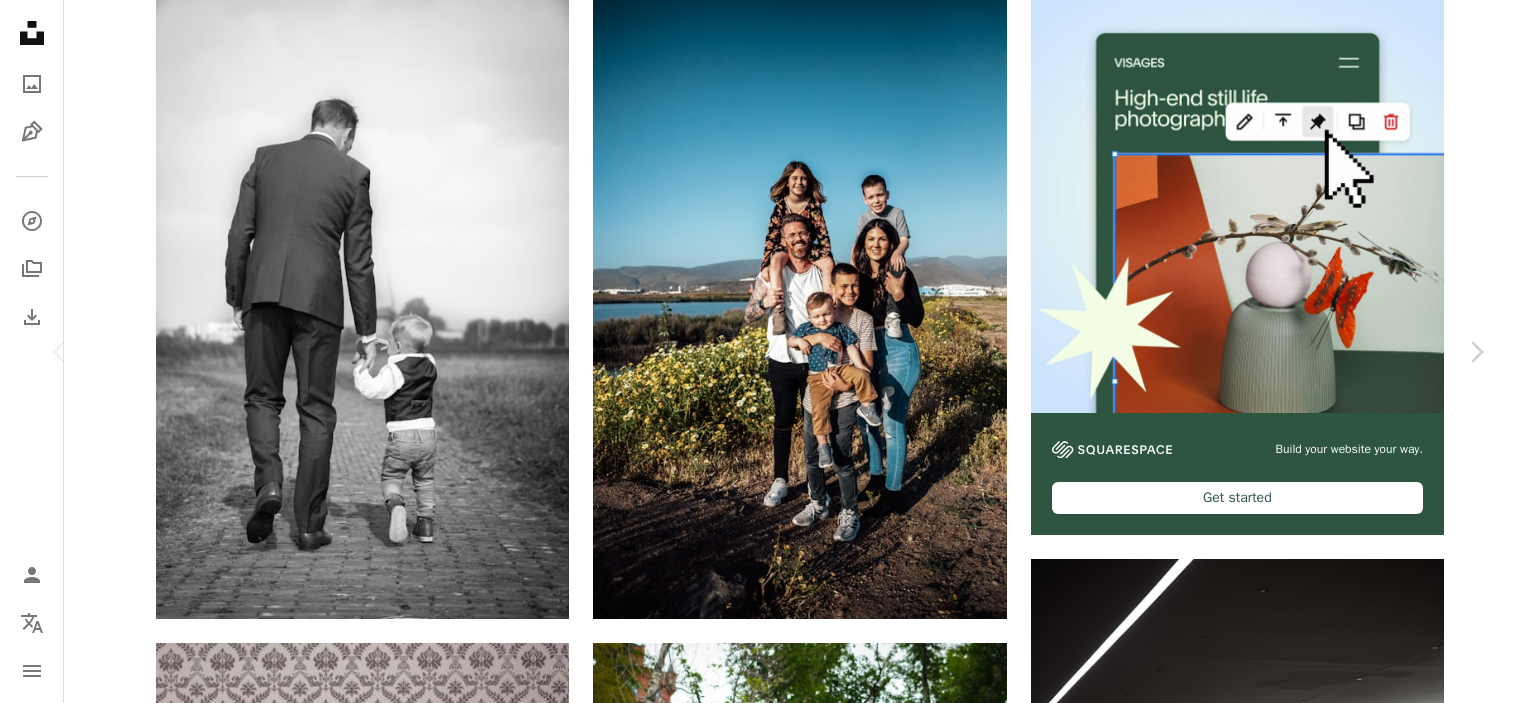 scroll, scrollTop: 1600, scrollLeft: 0, axis: vertical 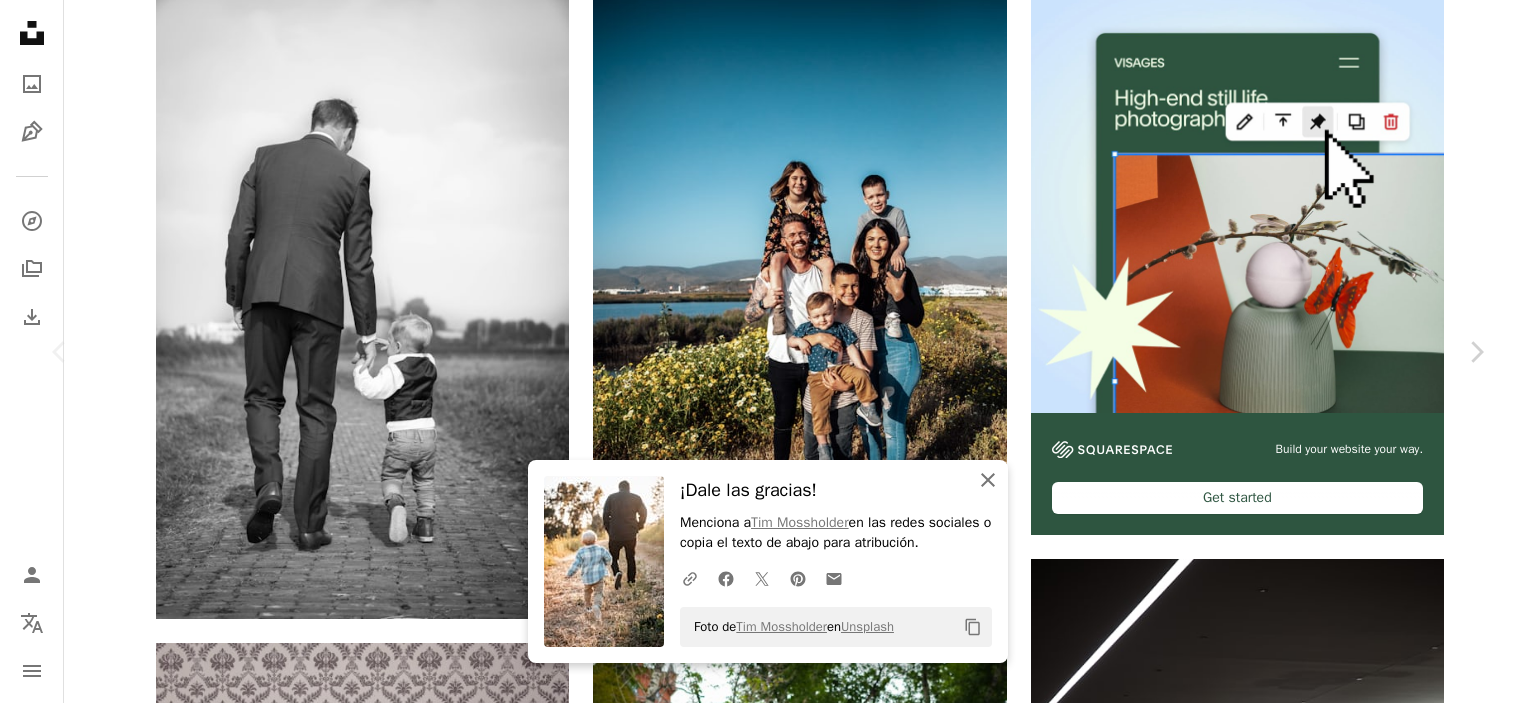 click on "An X shape" 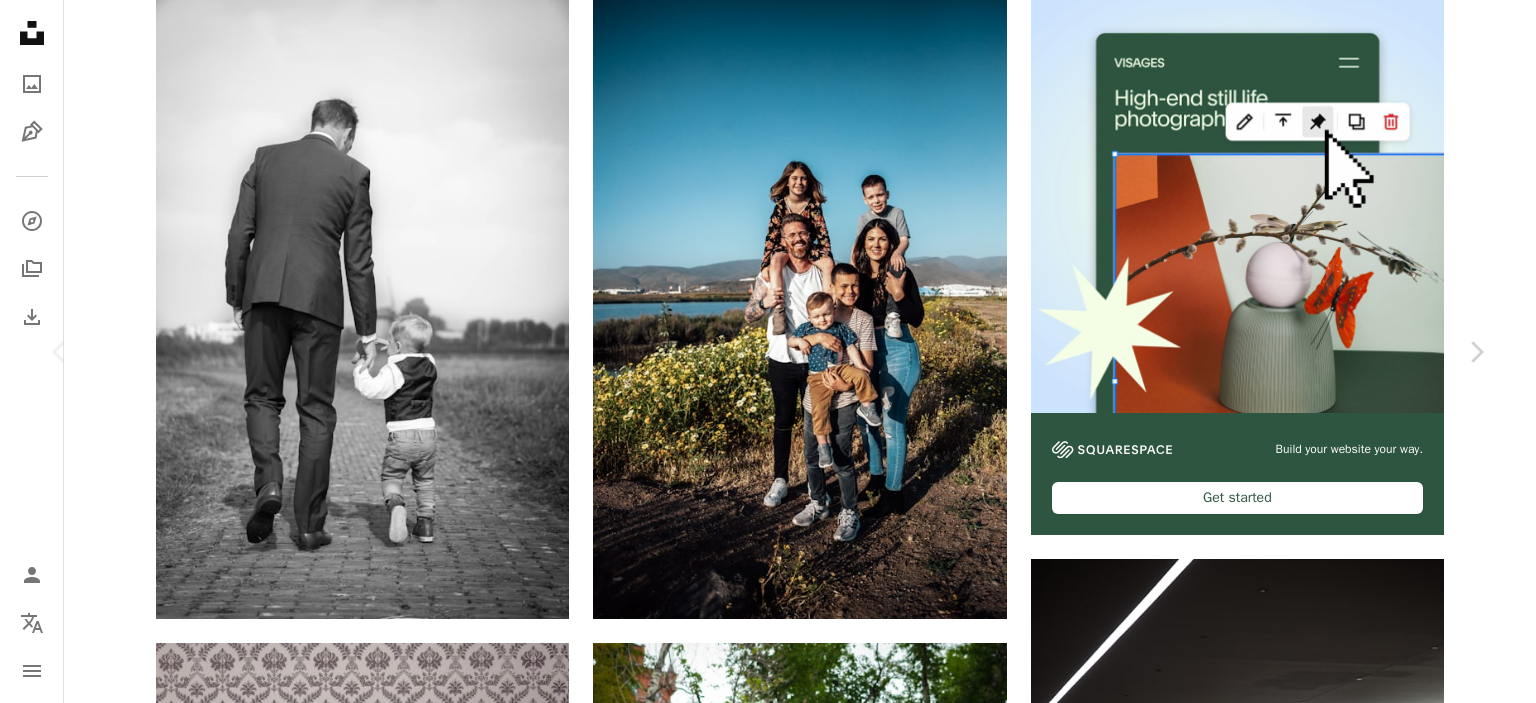 scroll, scrollTop: 5973, scrollLeft: 0, axis: vertical 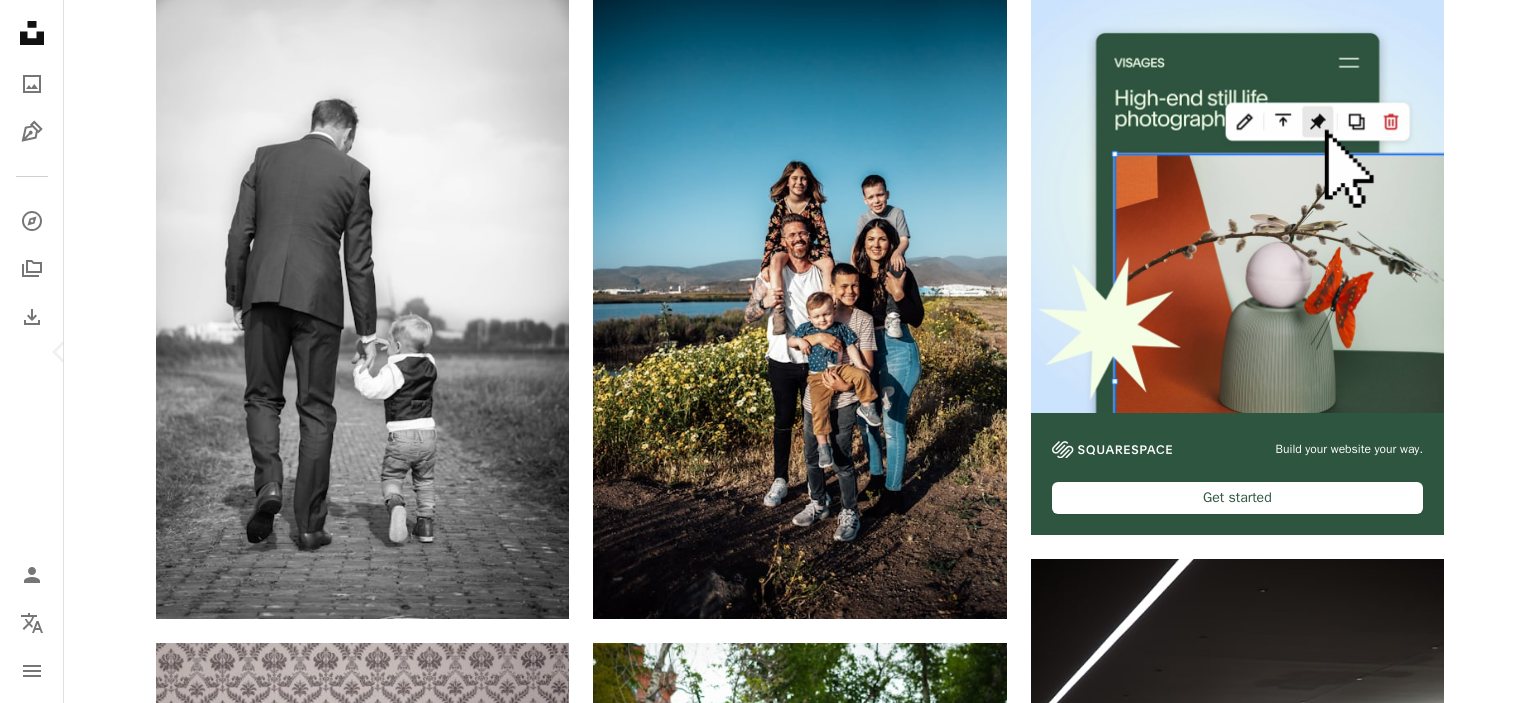 click on "Chevron right" at bounding box center (1476, 352) 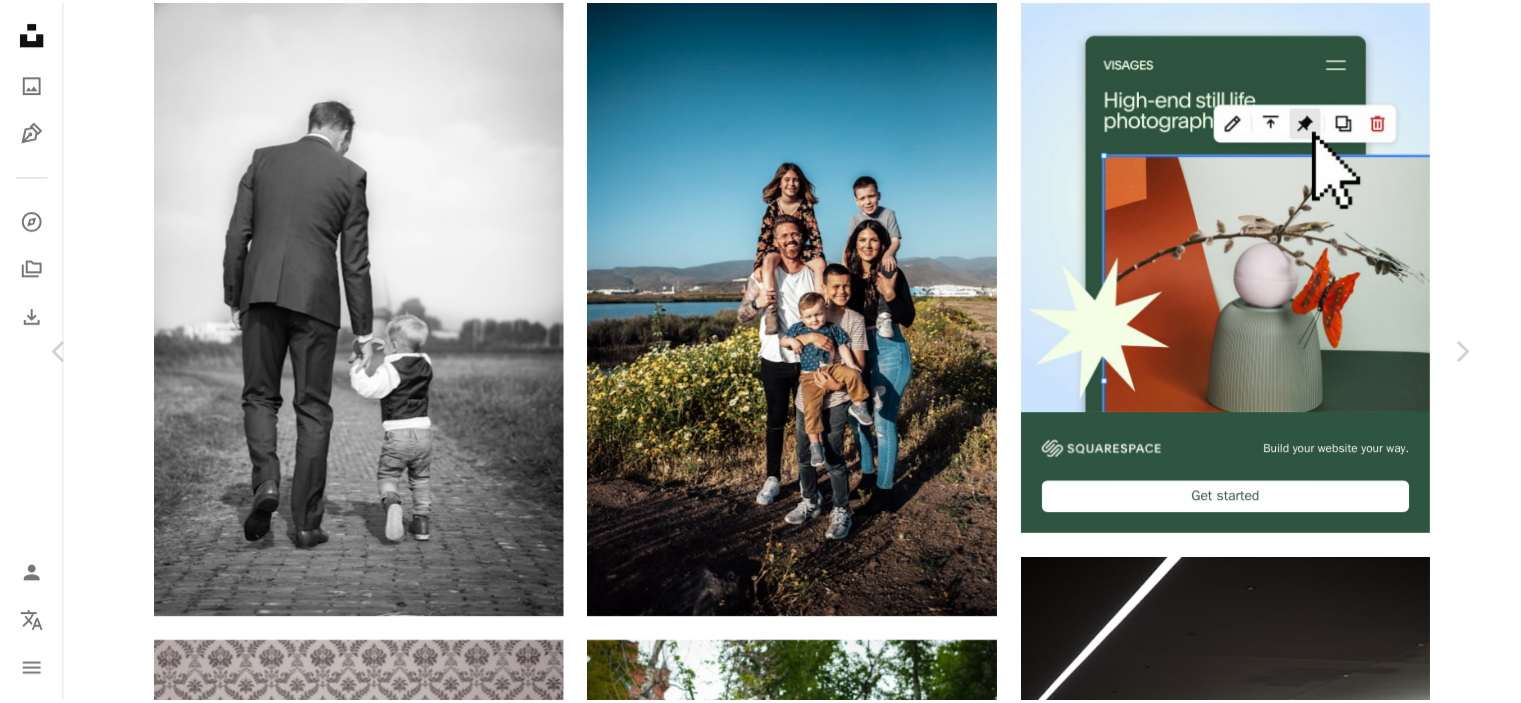 scroll, scrollTop: 0, scrollLeft: 0, axis: both 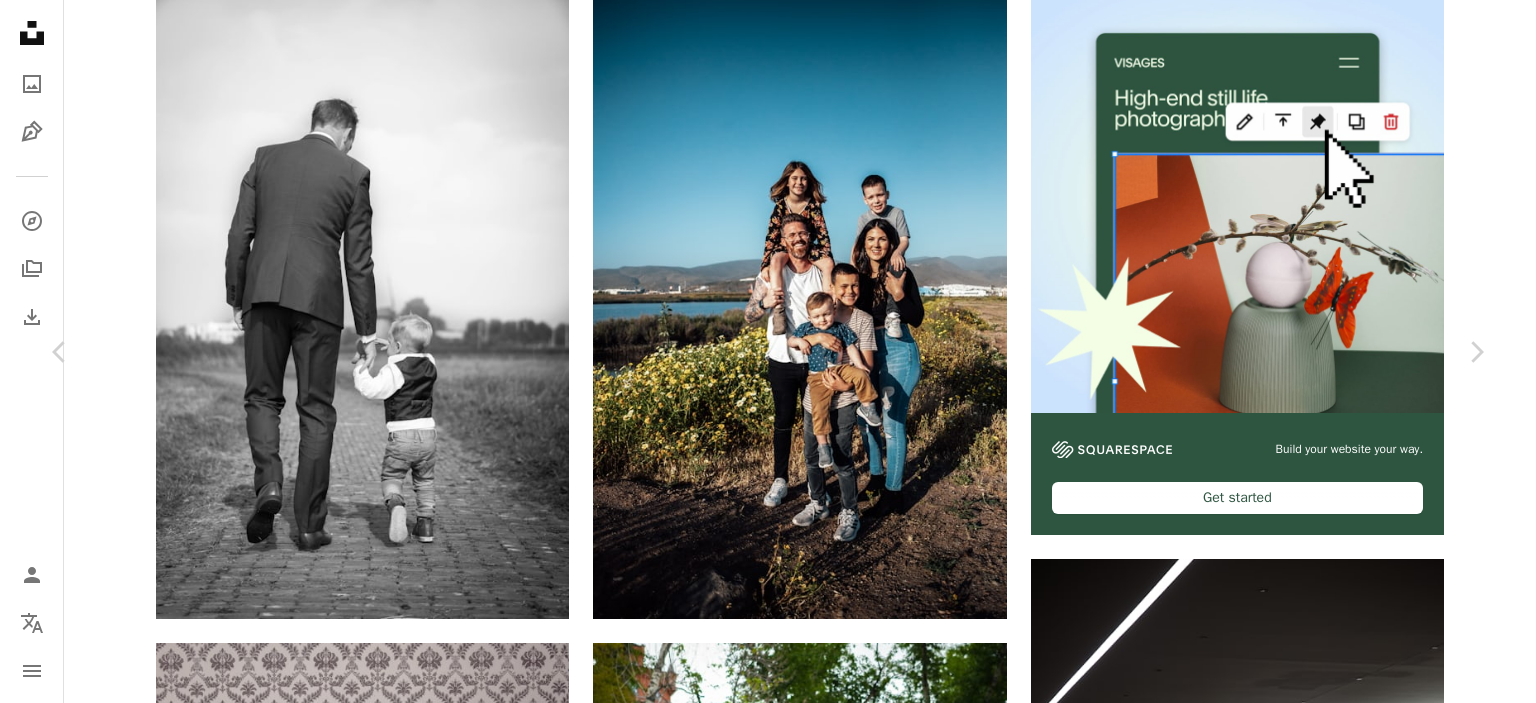 click on "An X shape" at bounding box center [20, 20] 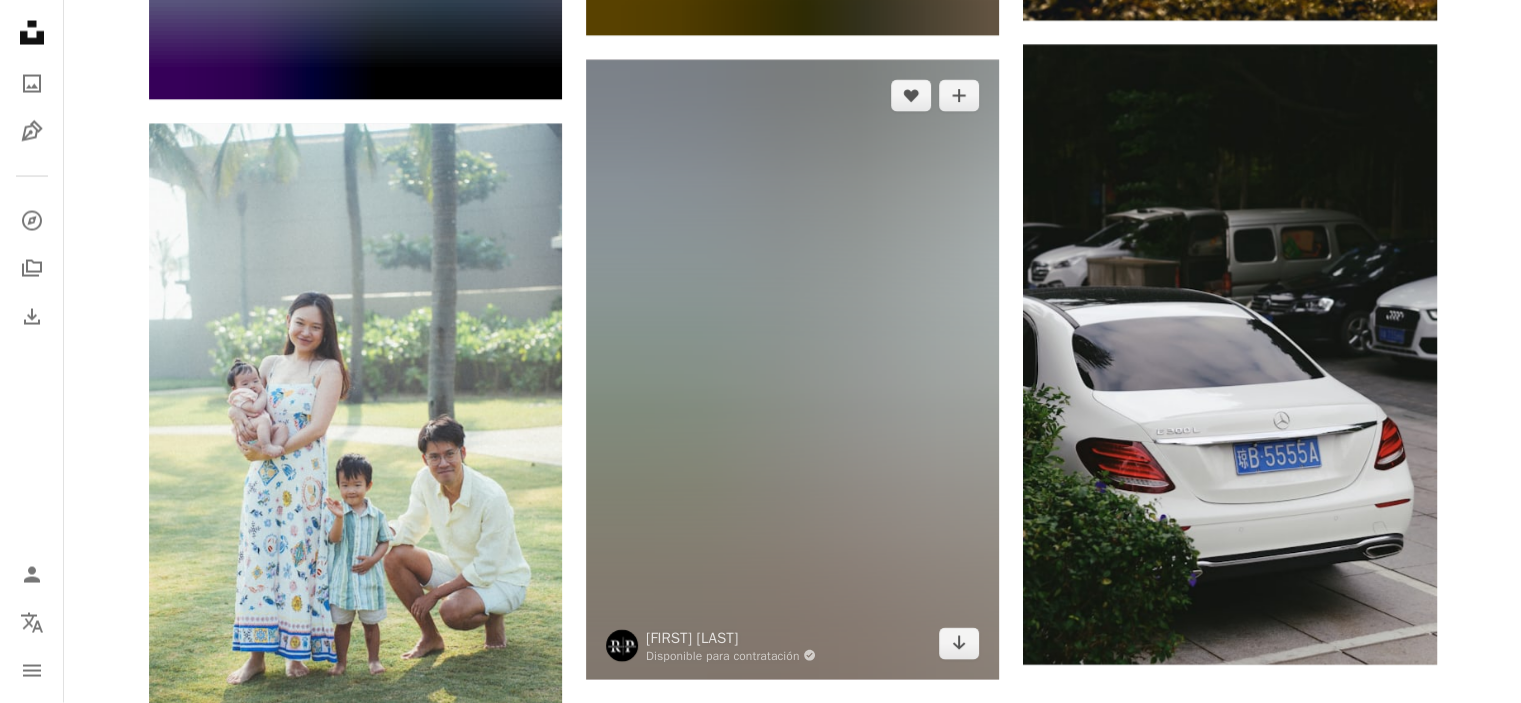 scroll, scrollTop: 4600, scrollLeft: 0, axis: vertical 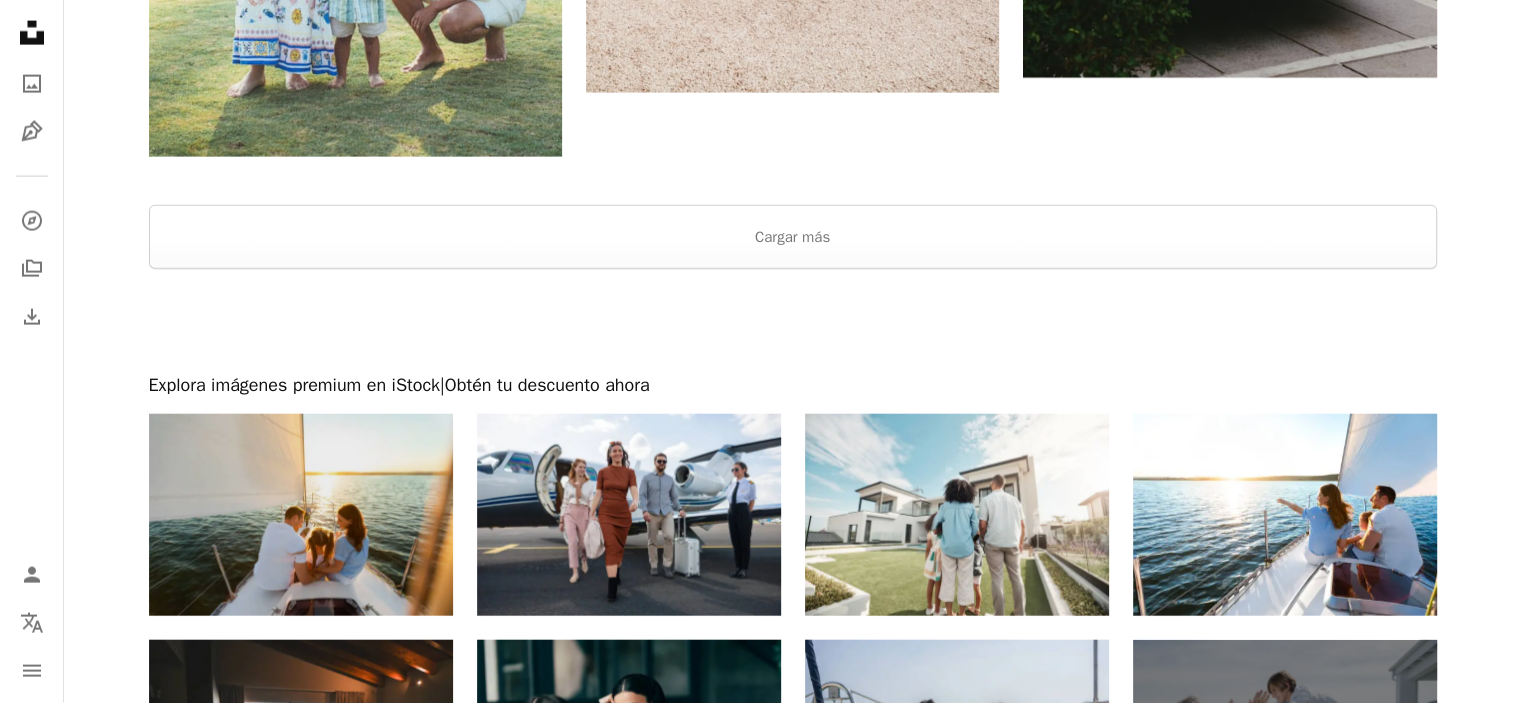 click at bounding box center (301, 515) 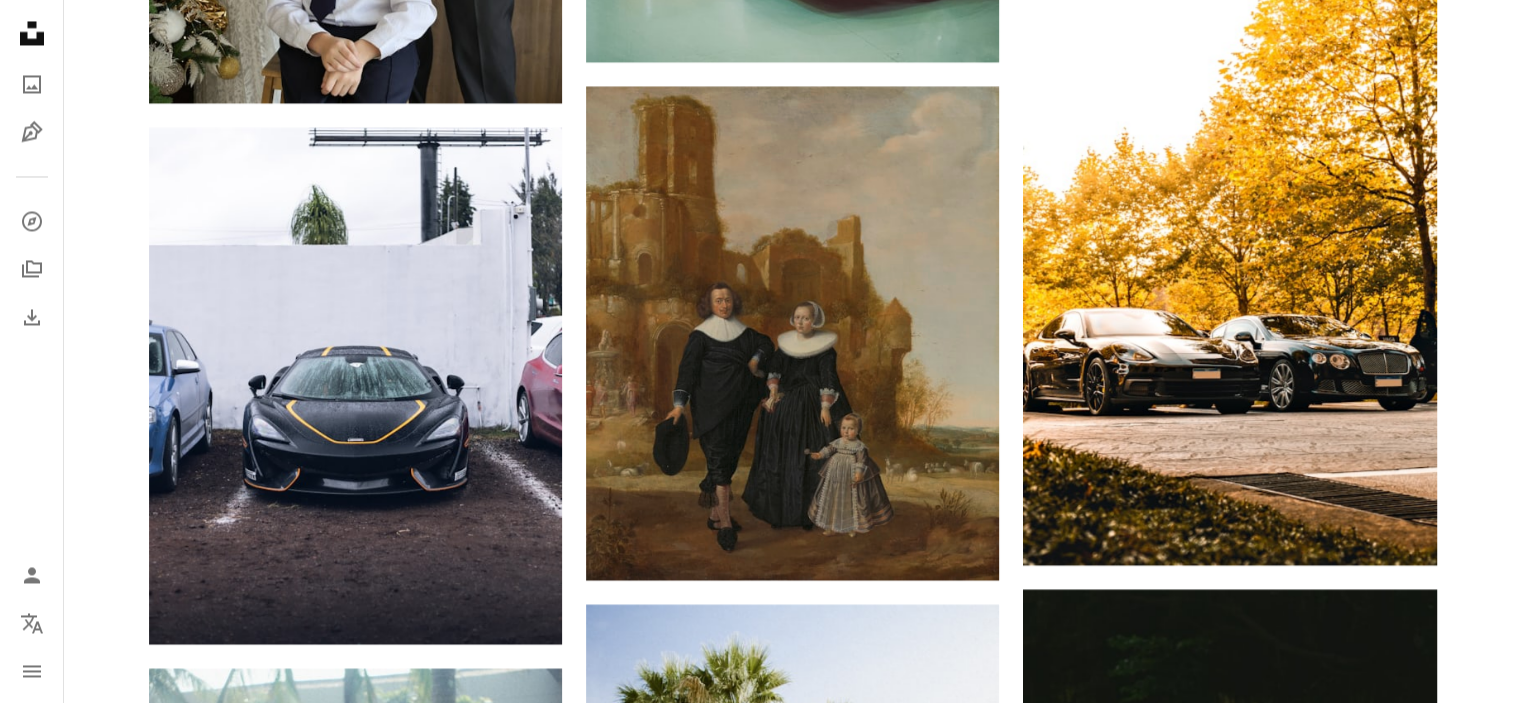 scroll, scrollTop: 2756, scrollLeft: 0, axis: vertical 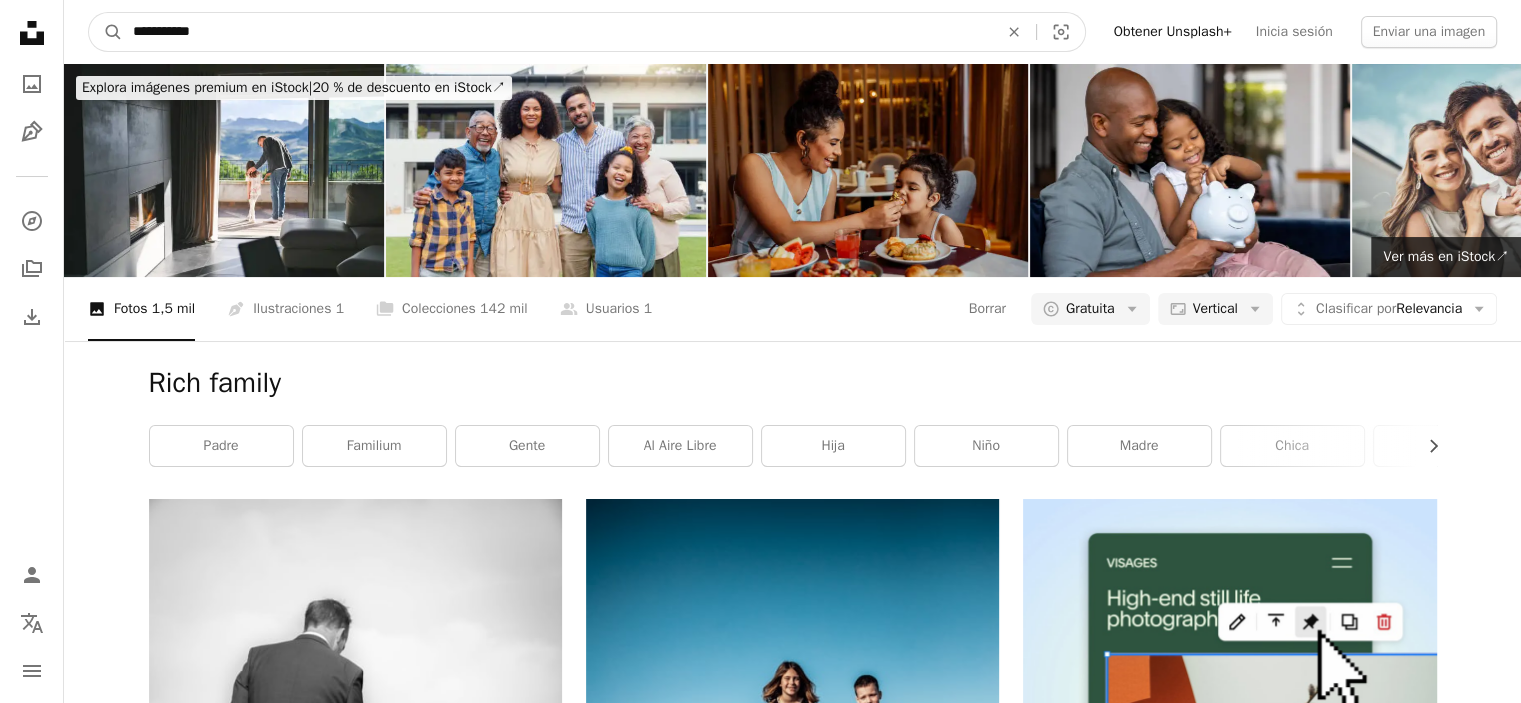 click on "**********" at bounding box center [557, 32] 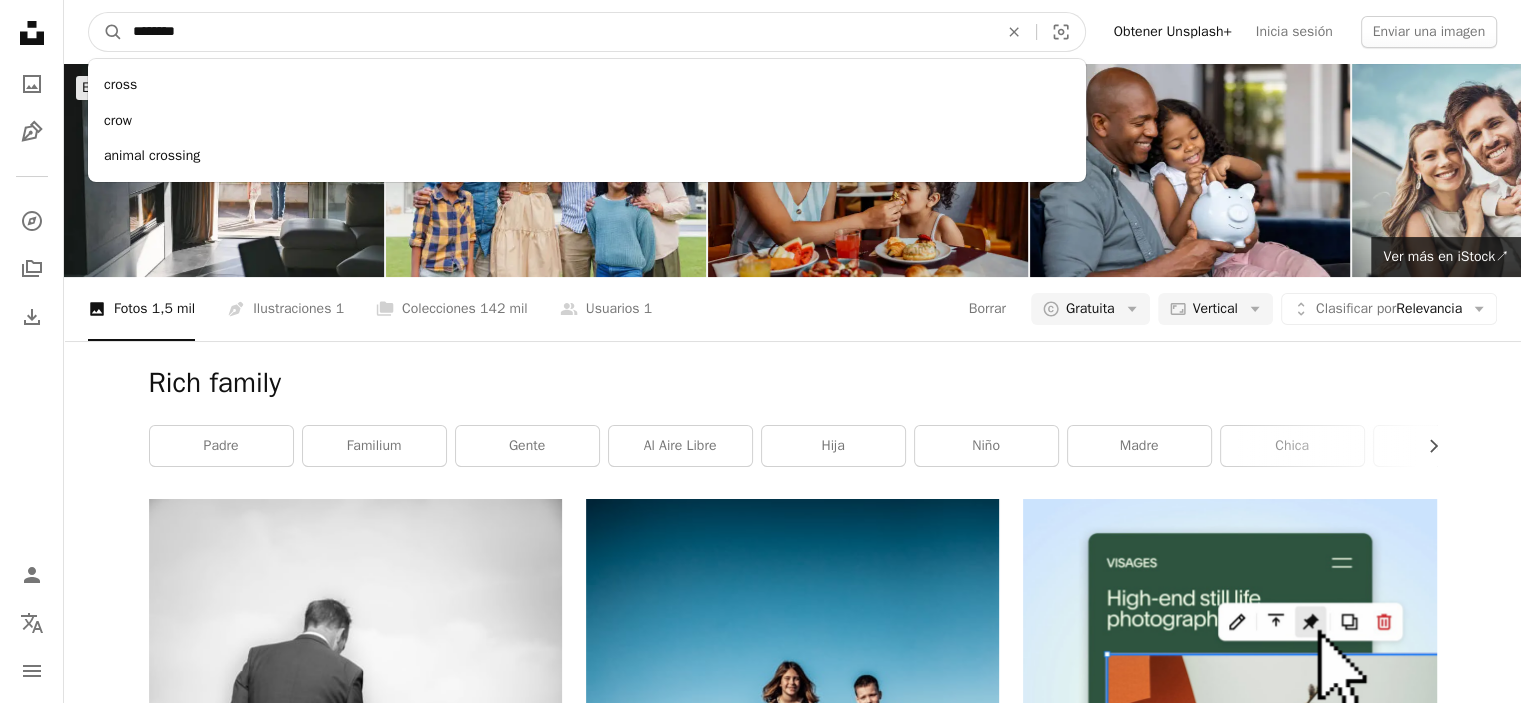 type on "*********" 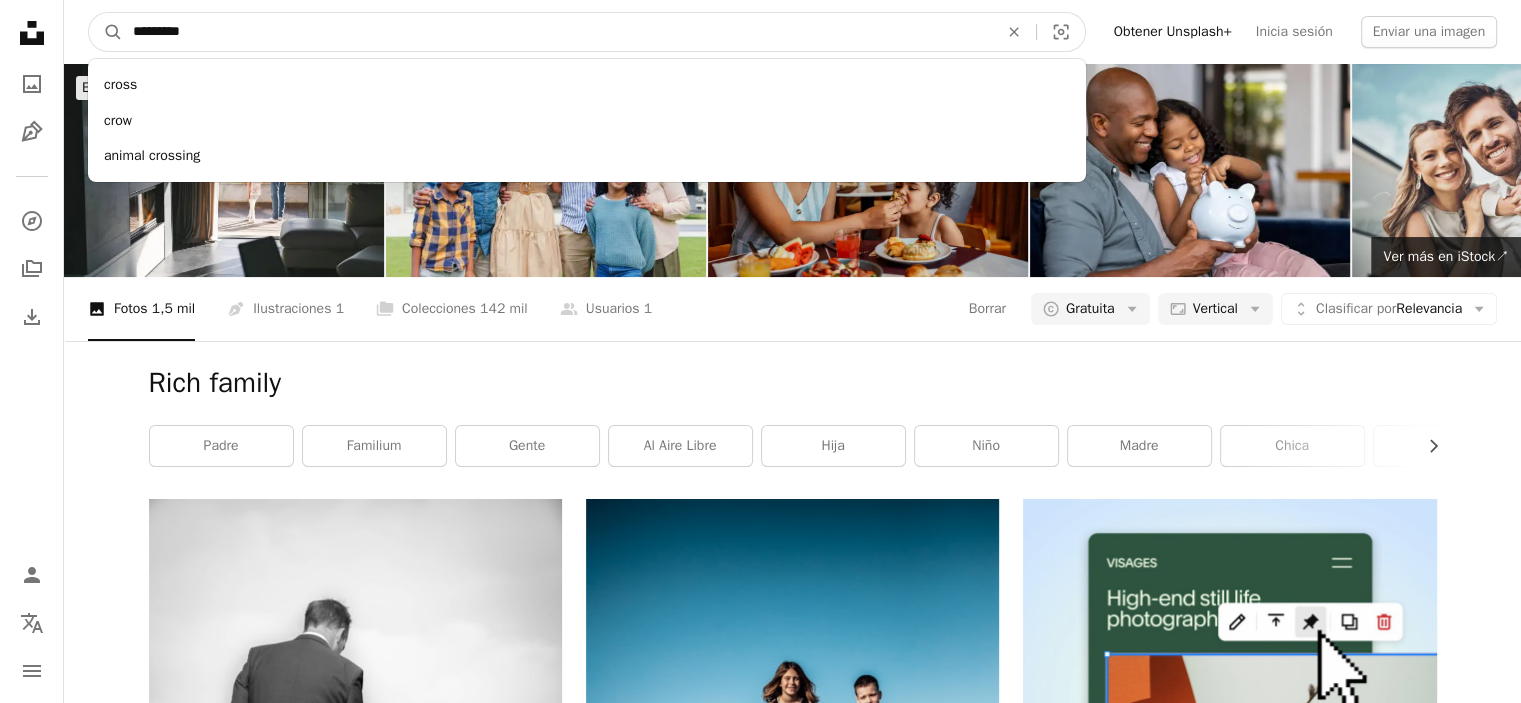 click on "A magnifying glass" at bounding box center [106, 32] 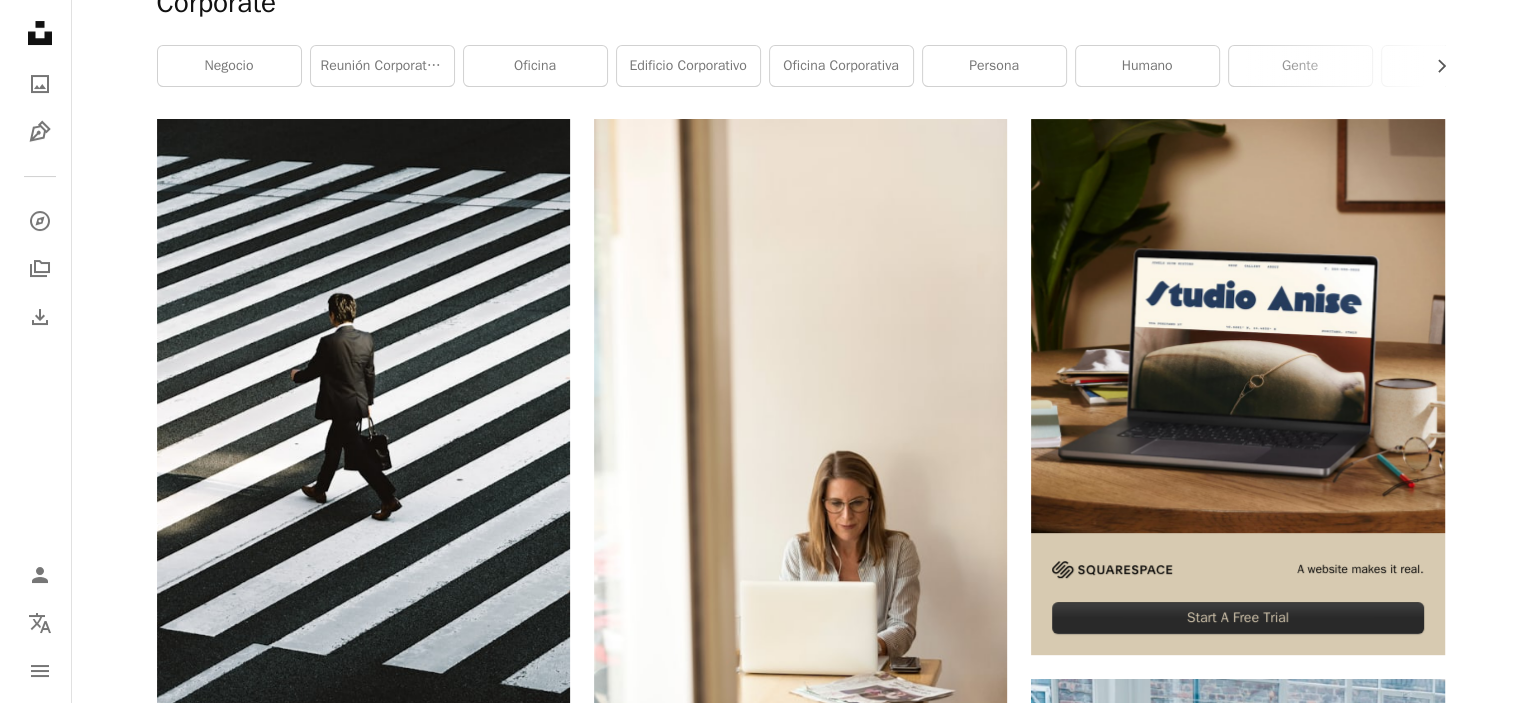 scroll, scrollTop: 600, scrollLeft: 0, axis: vertical 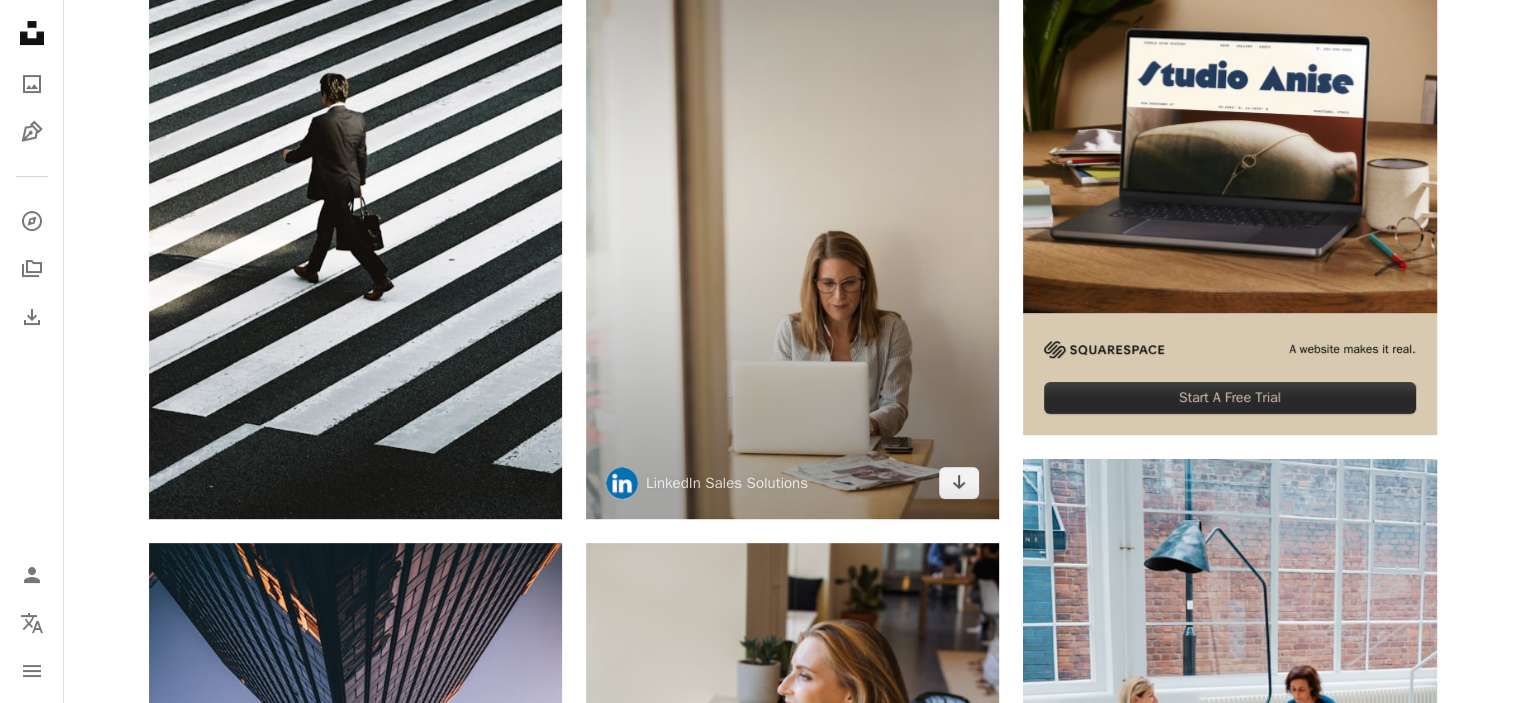 click at bounding box center [792, 209] 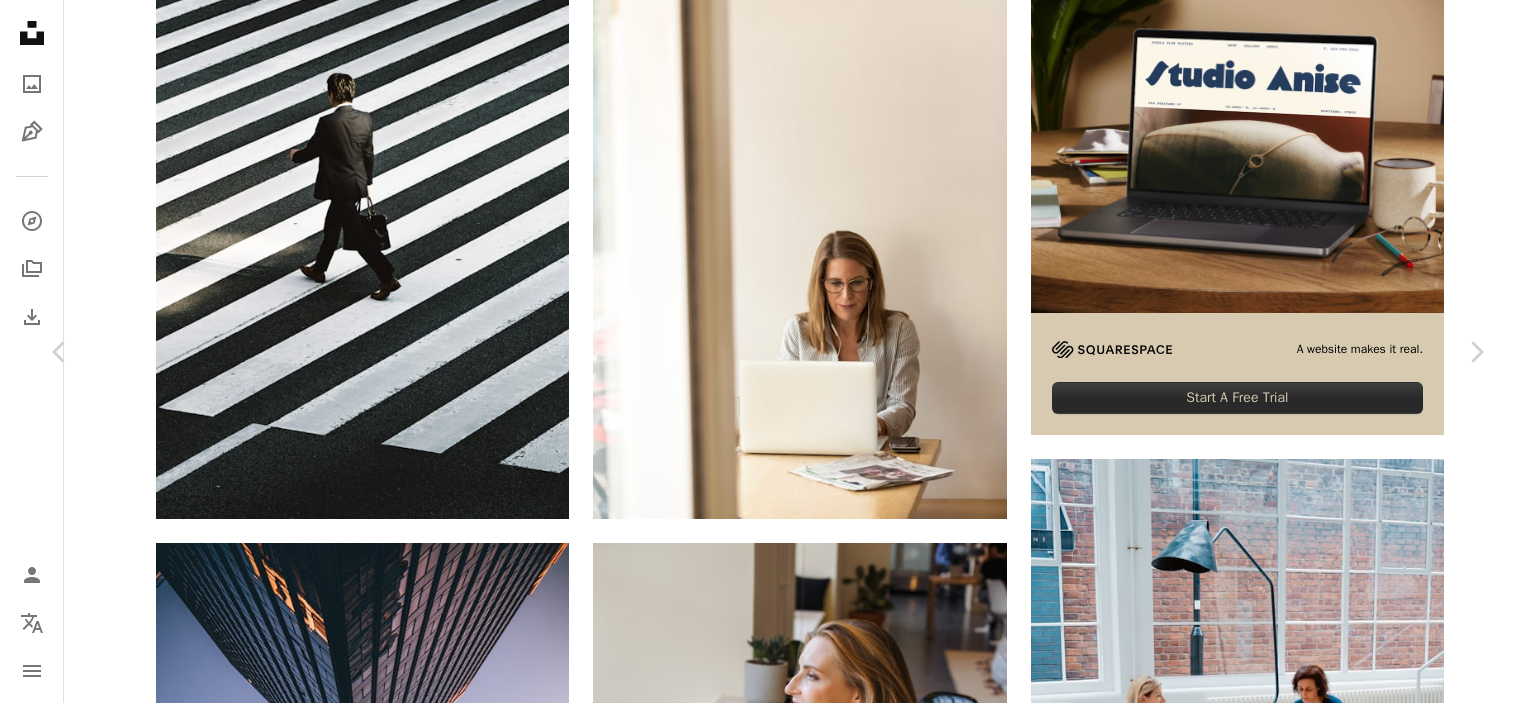 click on "Descargar gratis" at bounding box center [1280, 5425] 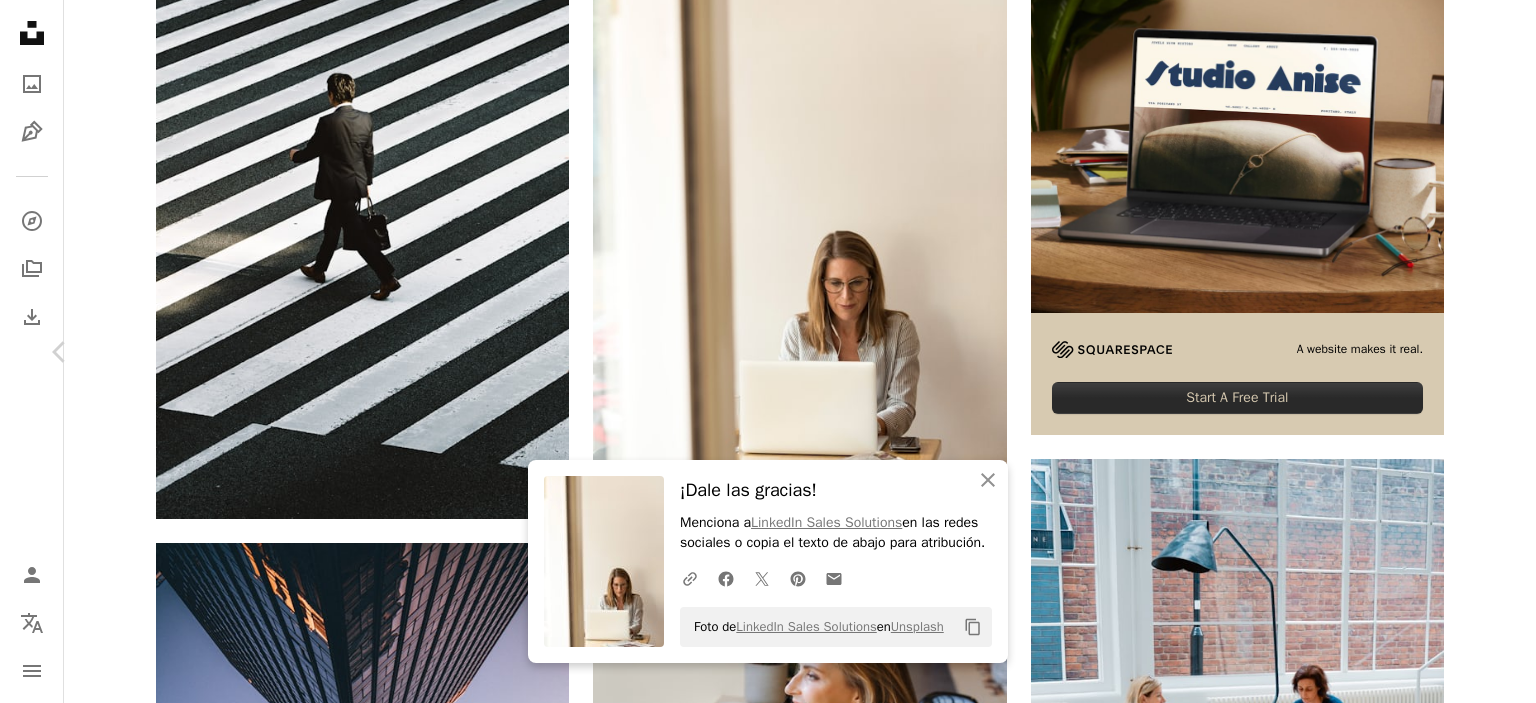 scroll, scrollTop: 1200, scrollLeft: 0, axis: vertical 